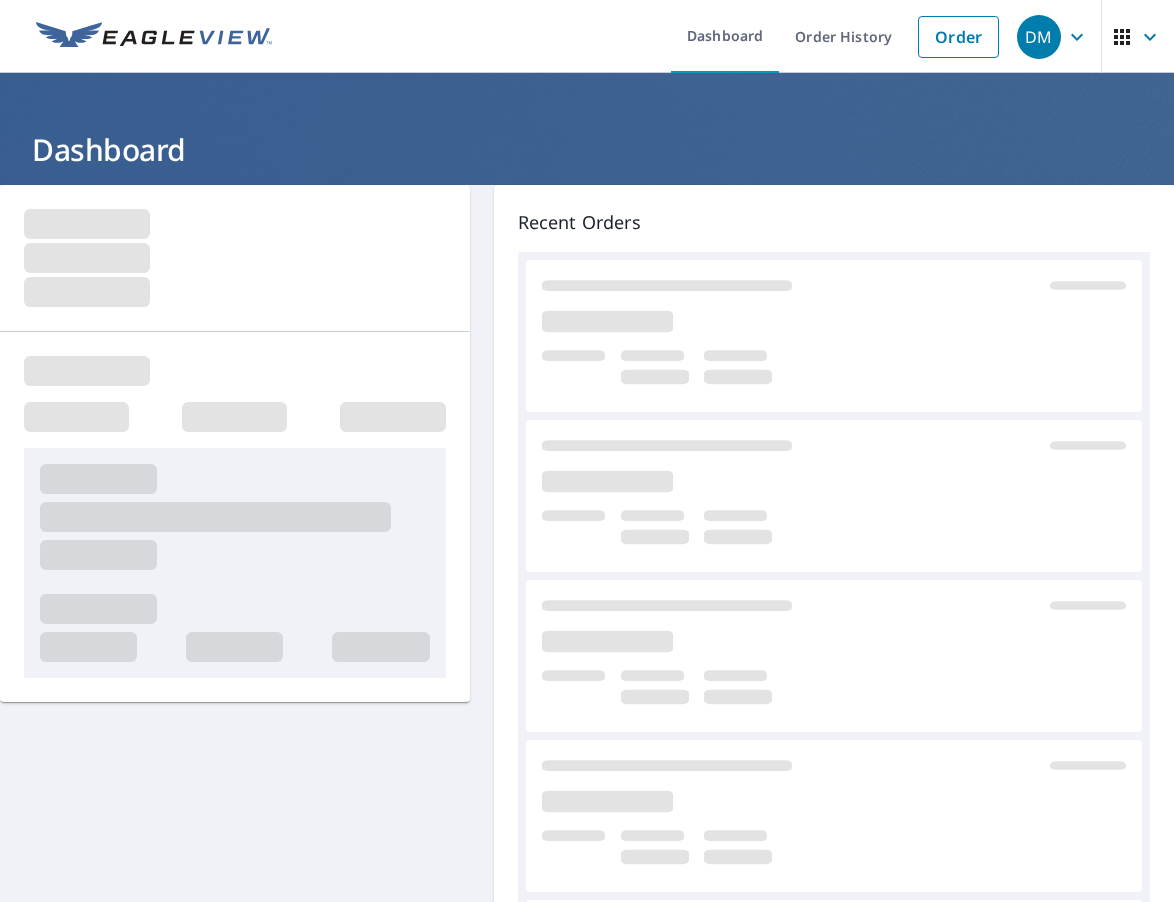 scroll, scrollTop: 0, scrollLeft: 0, axis: both 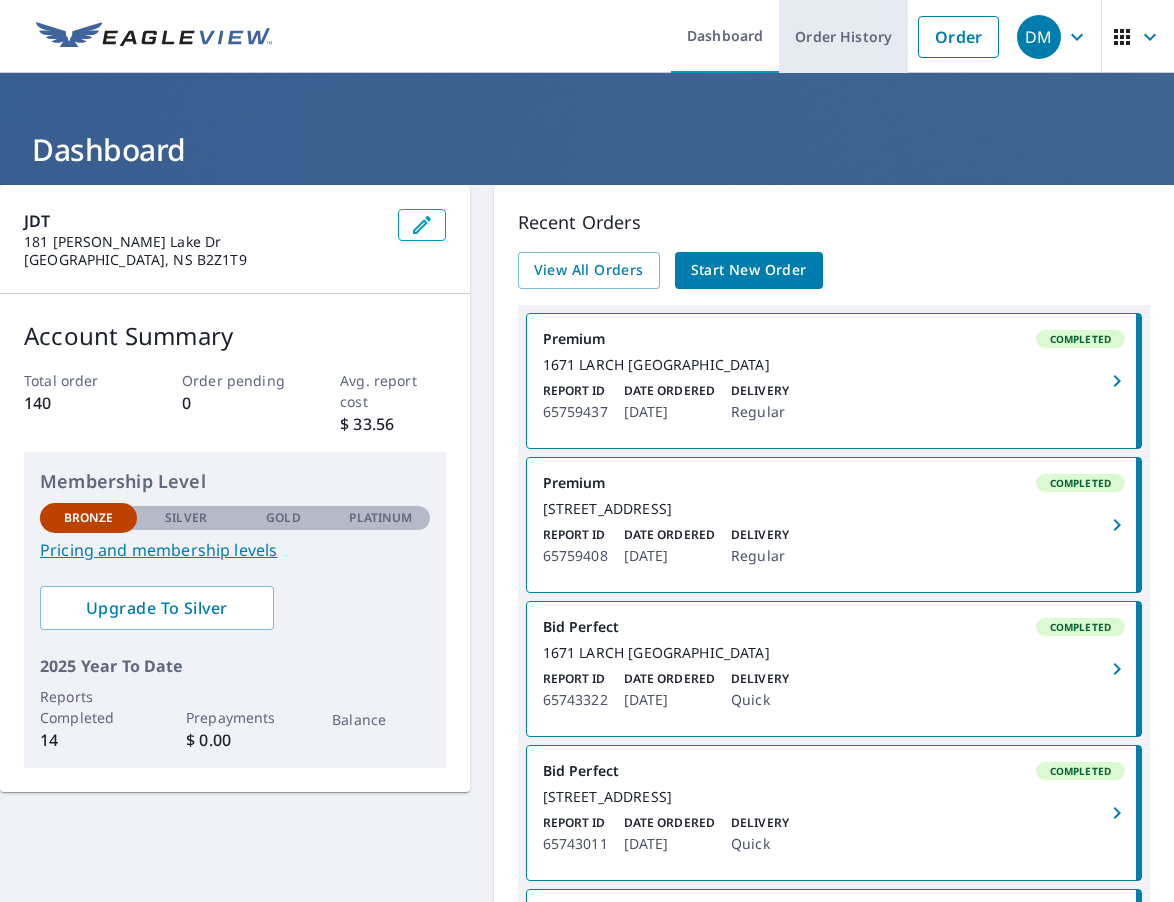 click on "Order History" at bounding box center (843, 36) 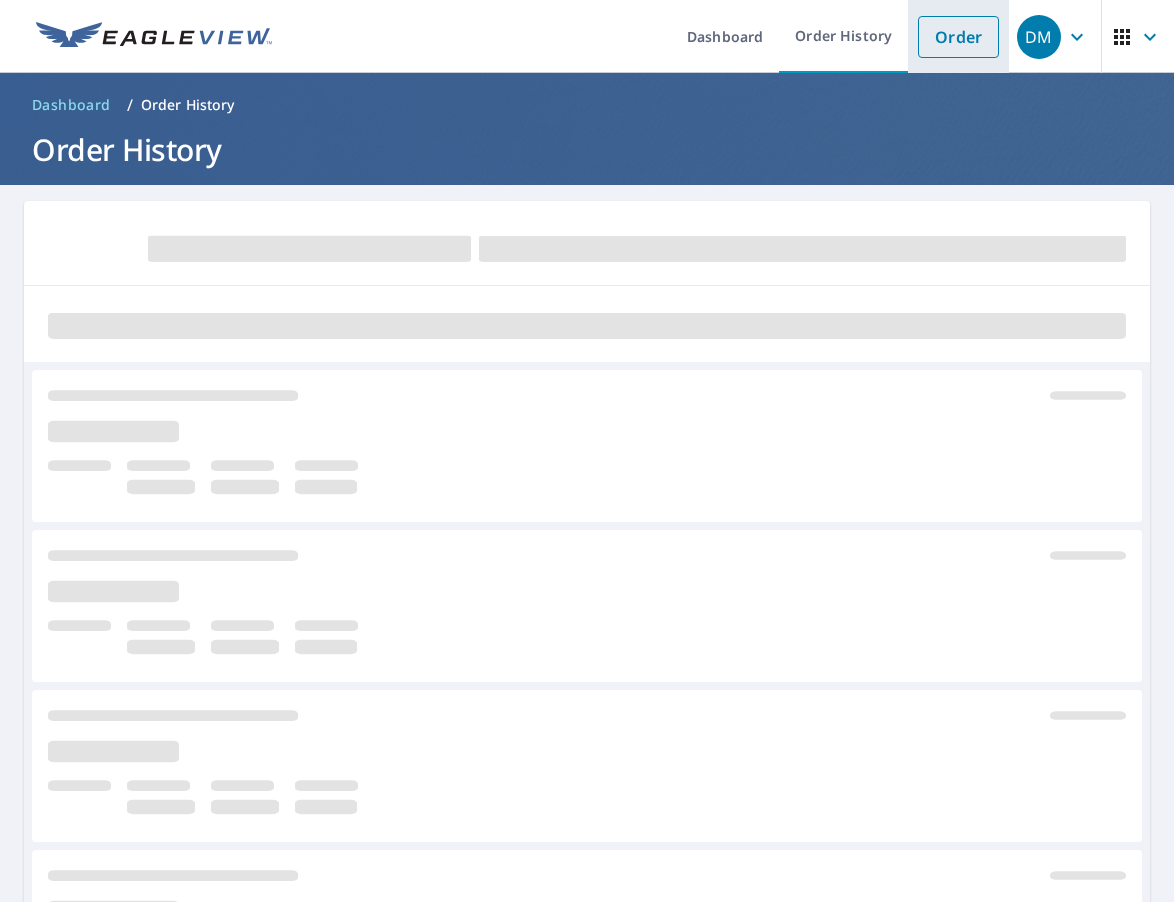 click on "Order" at bounding box center [958, 37] 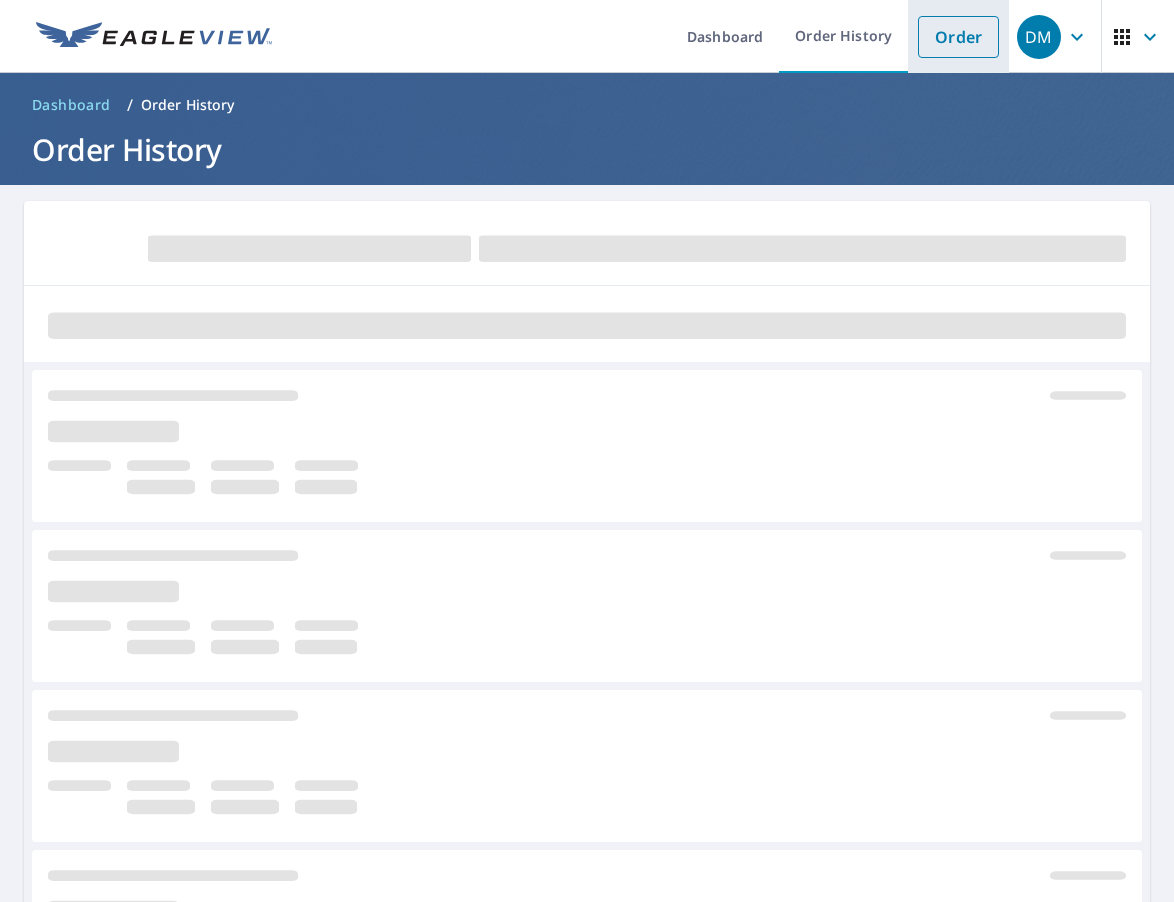 click on "Order" at bounding box center (958, 37) 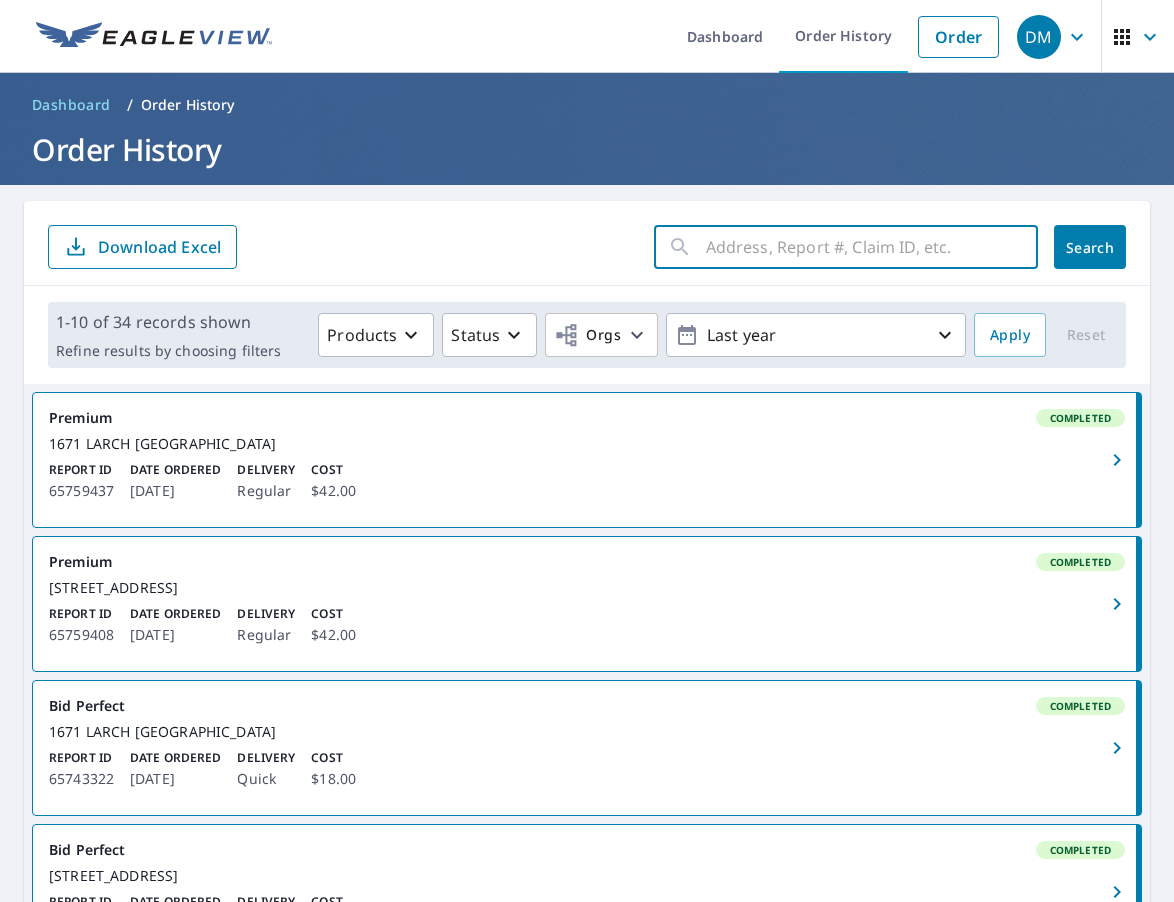 click at bounding box center (872, 247) 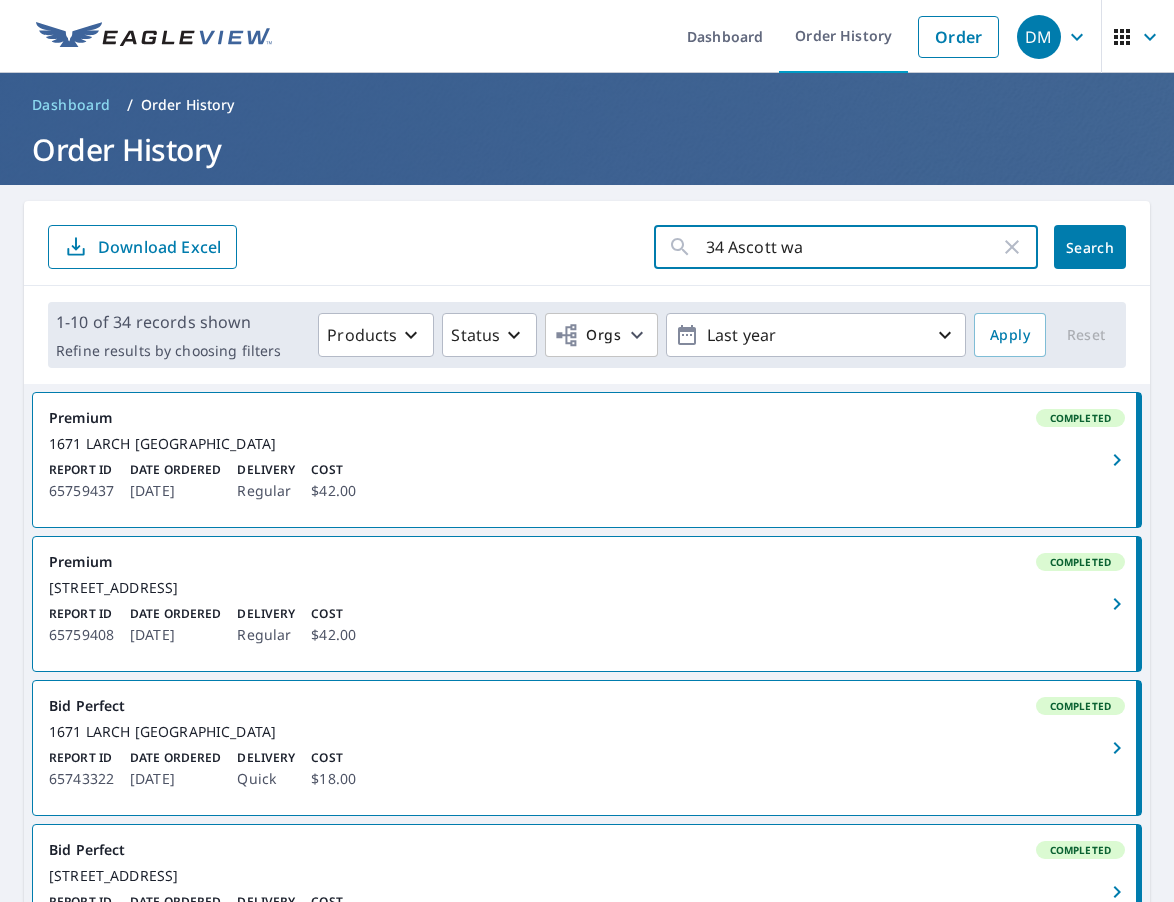 type on "[STREET_ADDRESS]" 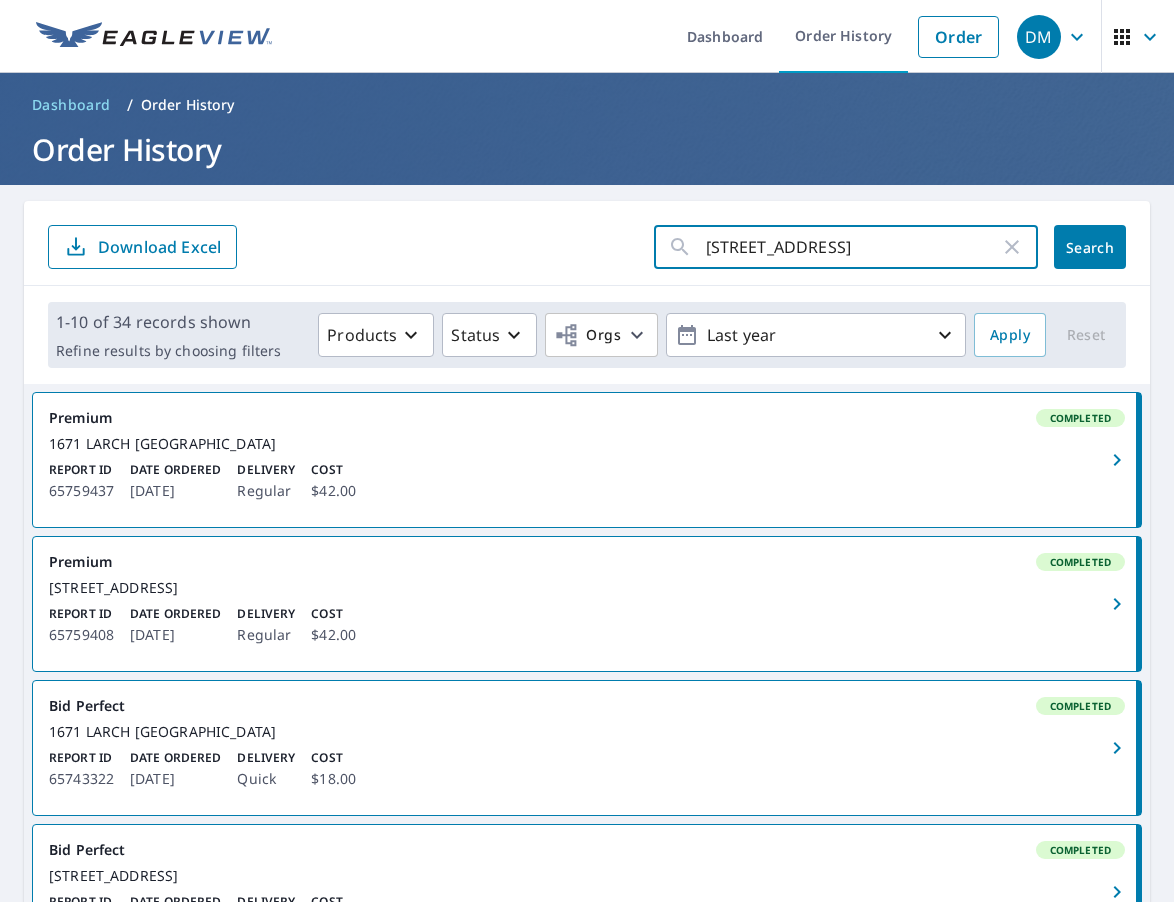 click on "Search" 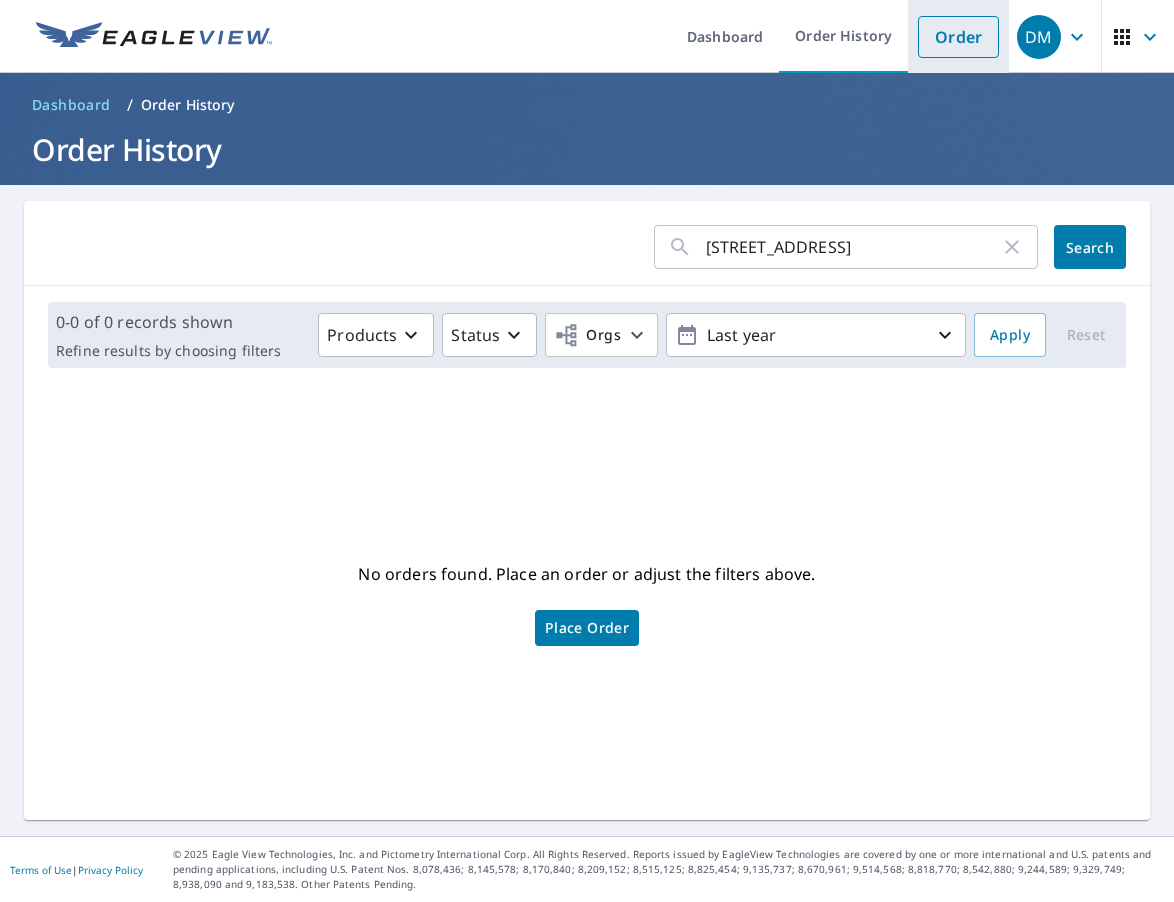 click on "Order" at bounding box center [958, 37] 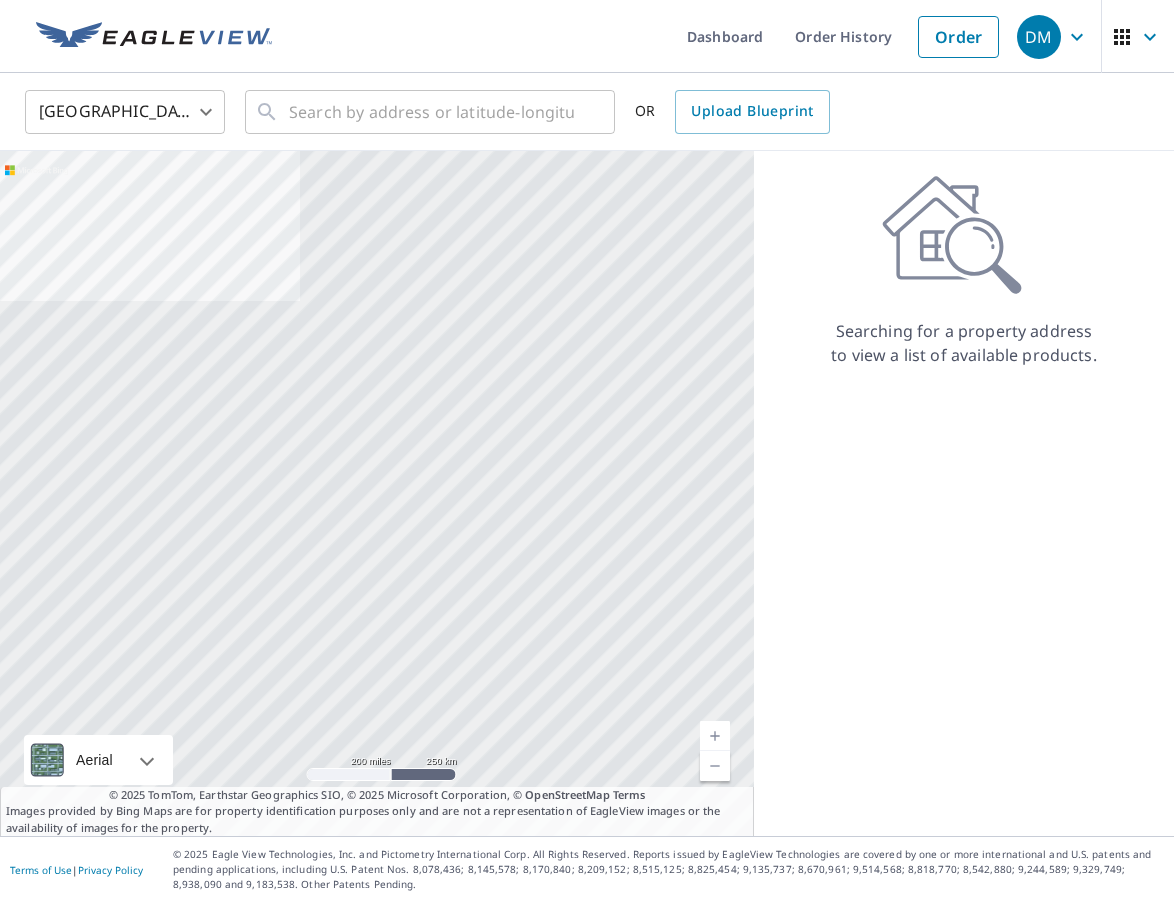 click on "DM .favicon_svg__cls-1{fill:#8ccc4c}.favicon_svg__cls-2{fill:#0098c5} DM
Dashboard Order History Order DM United States US ​ ​ OR Upload Blueprint Aerial Road A standard road map Aerial A detailed look from above Labels Labels 200 miles 250 km © 2025 TomTom, Earthstar Geographics  SIO, © 2025 Microsoft Corporation Terms © 2025 TomTom, Earthstar Geographics SIO, © 2025 Microsoft Corporation, ©   OpenStreetMap   Terms Images provided by Bing Maps are for property identification purposes only and are not a representation of EagleView images or the availability of images for the property. Searching for a property address to view a list of available products. Terms of Use  |  Privacy Policy © 2025 Eagle View Technologies, Inc. and Pictometry International Corp. All Rights Reserved. Reports issued by EagleView Technologies are covered by   one or more international and U.S. patents and pending applications, including U.S. Patent Nos. 8,078,436; 8,145,578; 8,170,840; 8,209,152;" at bounding box center [587, 451] 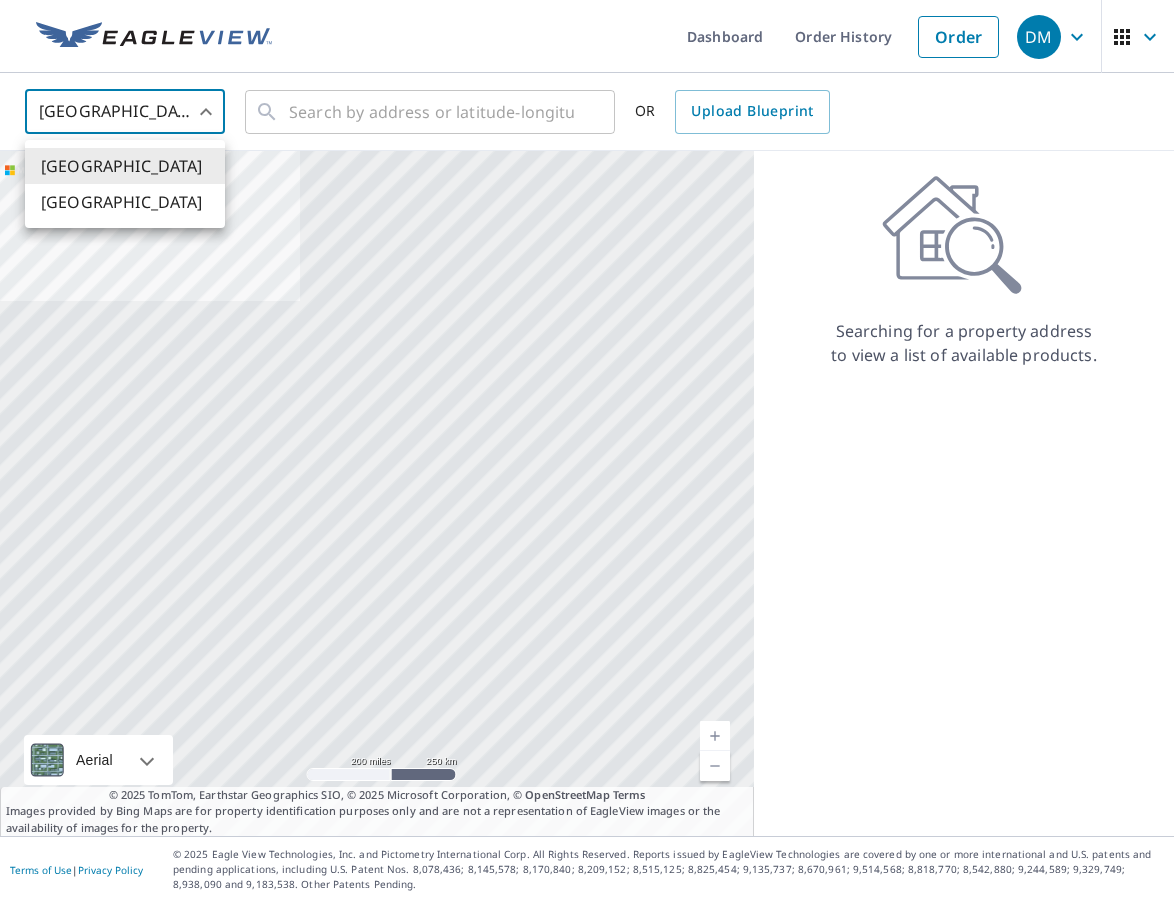 click on "[GEOGRAPHIC_DATA]" at bounding box center [125, 202] 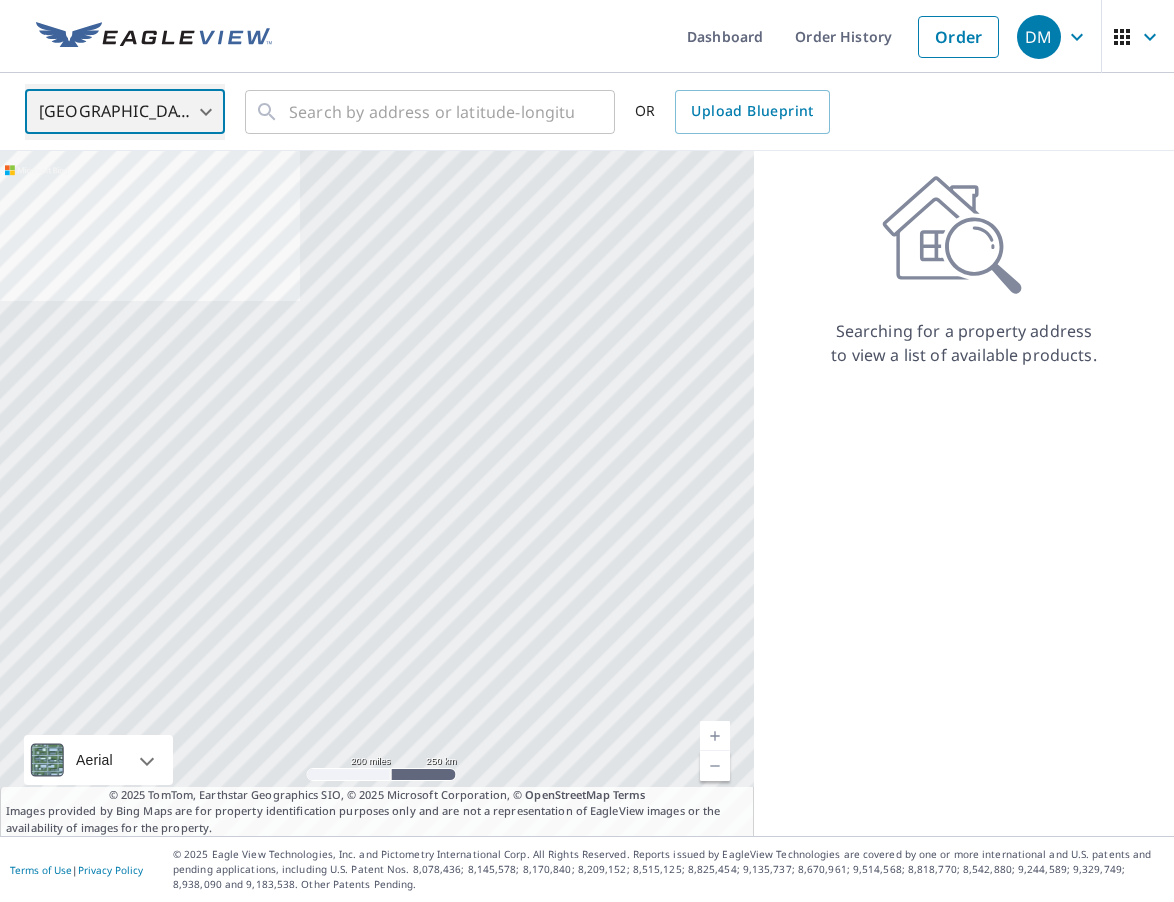 type on "CA" 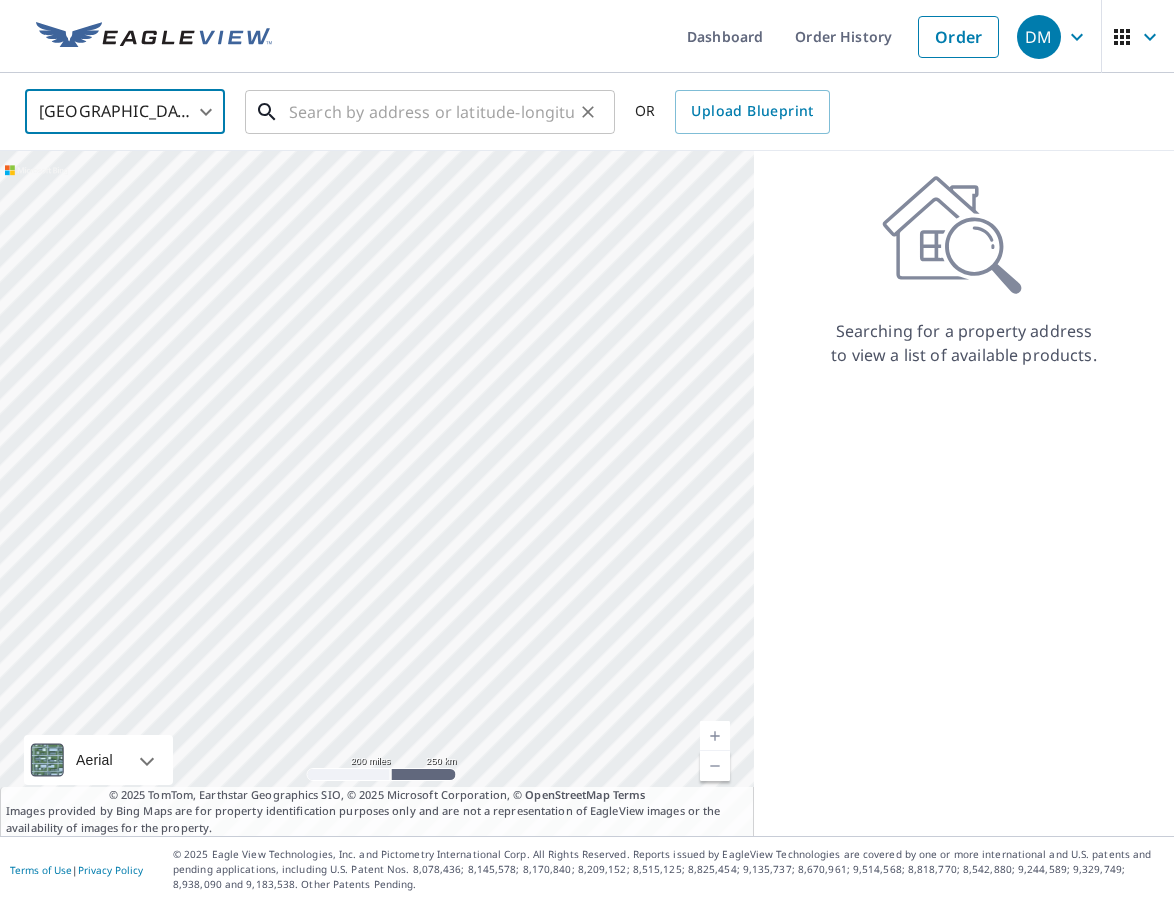 click at bounding box center (431, 112) 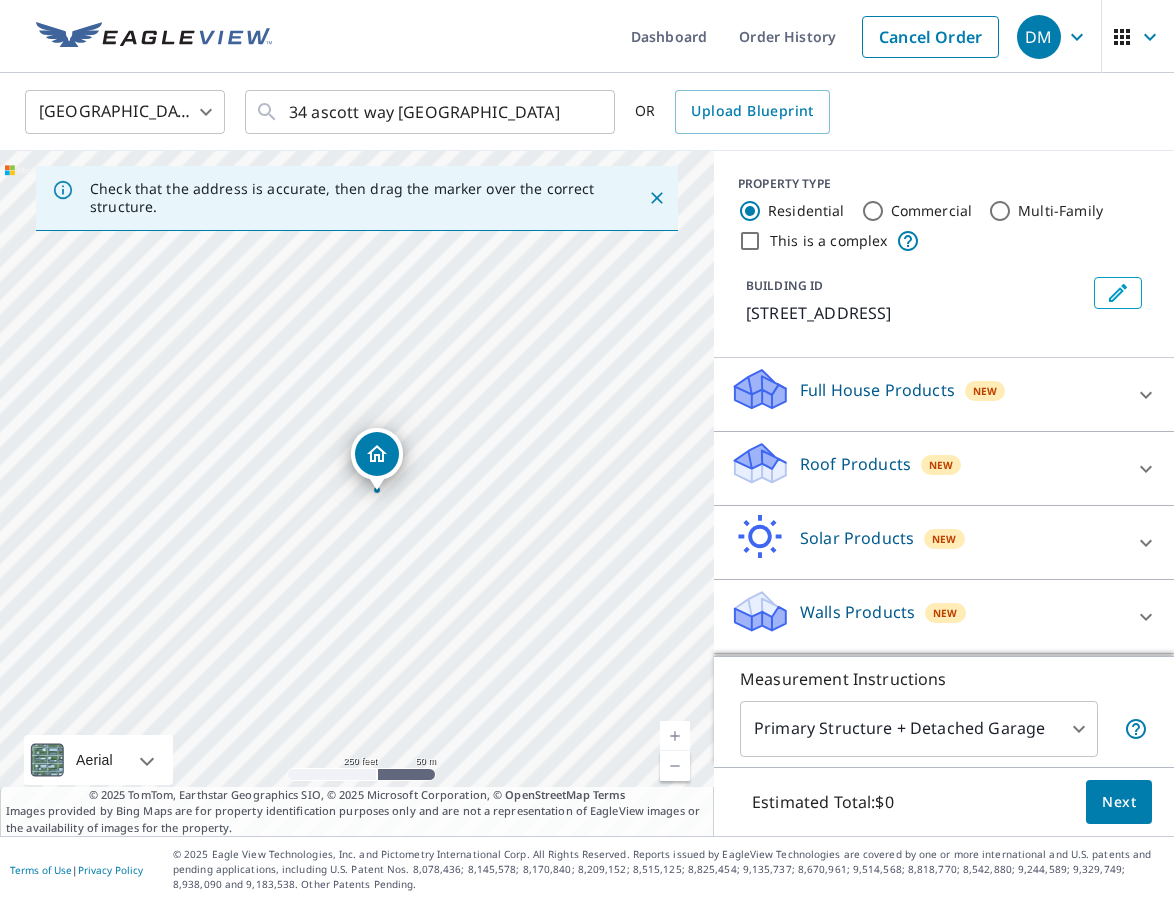 click on "[STREET_ADDRESS]" at bounding box center (357, 493) 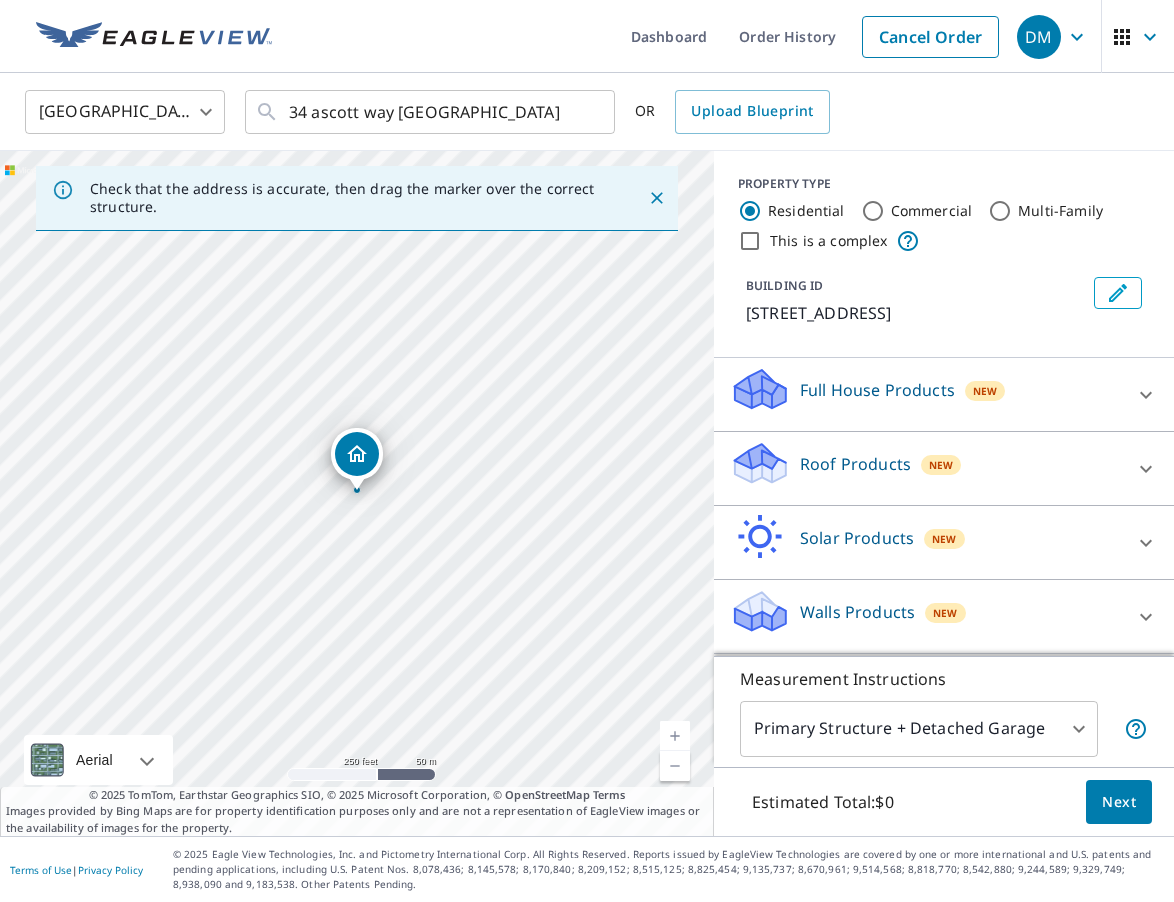 click on "[STREET_ADDRESS]" at bounding box center [357, 493] 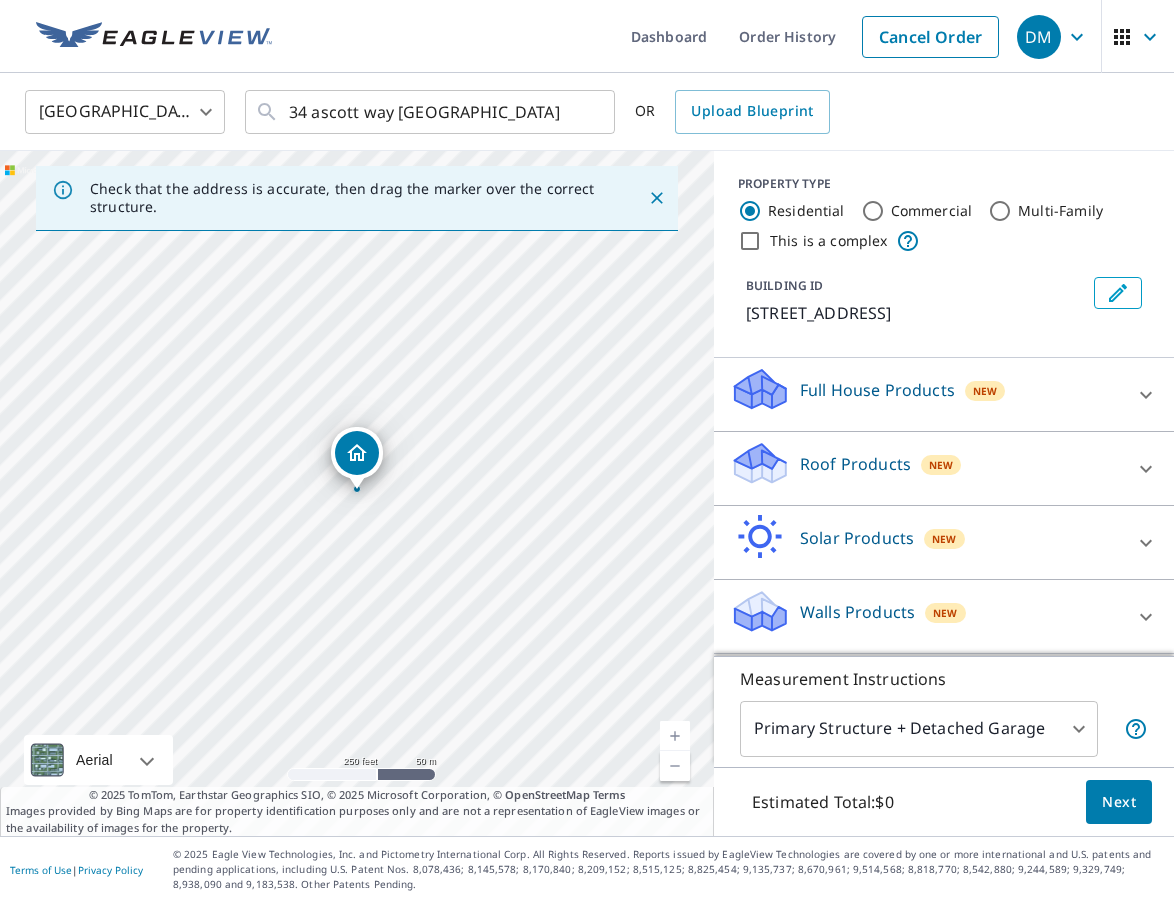 click 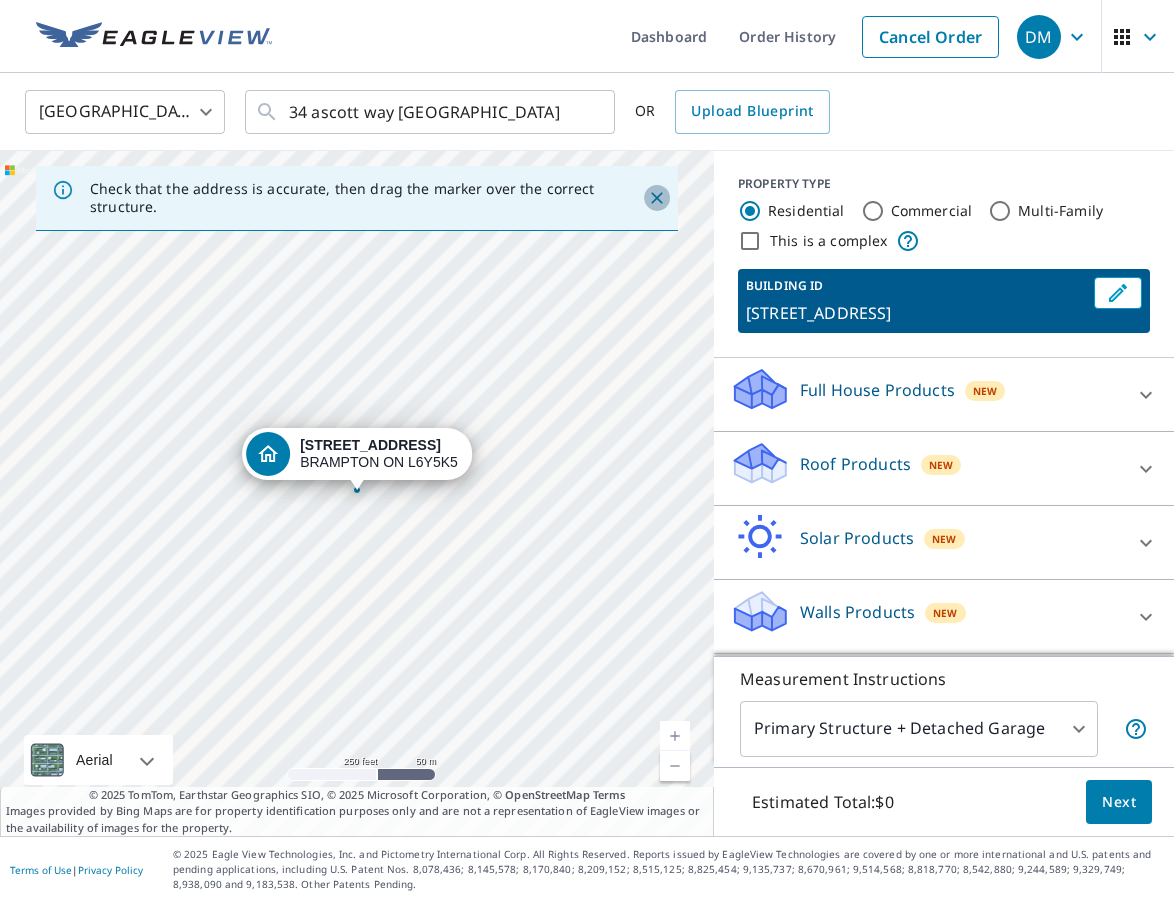 click 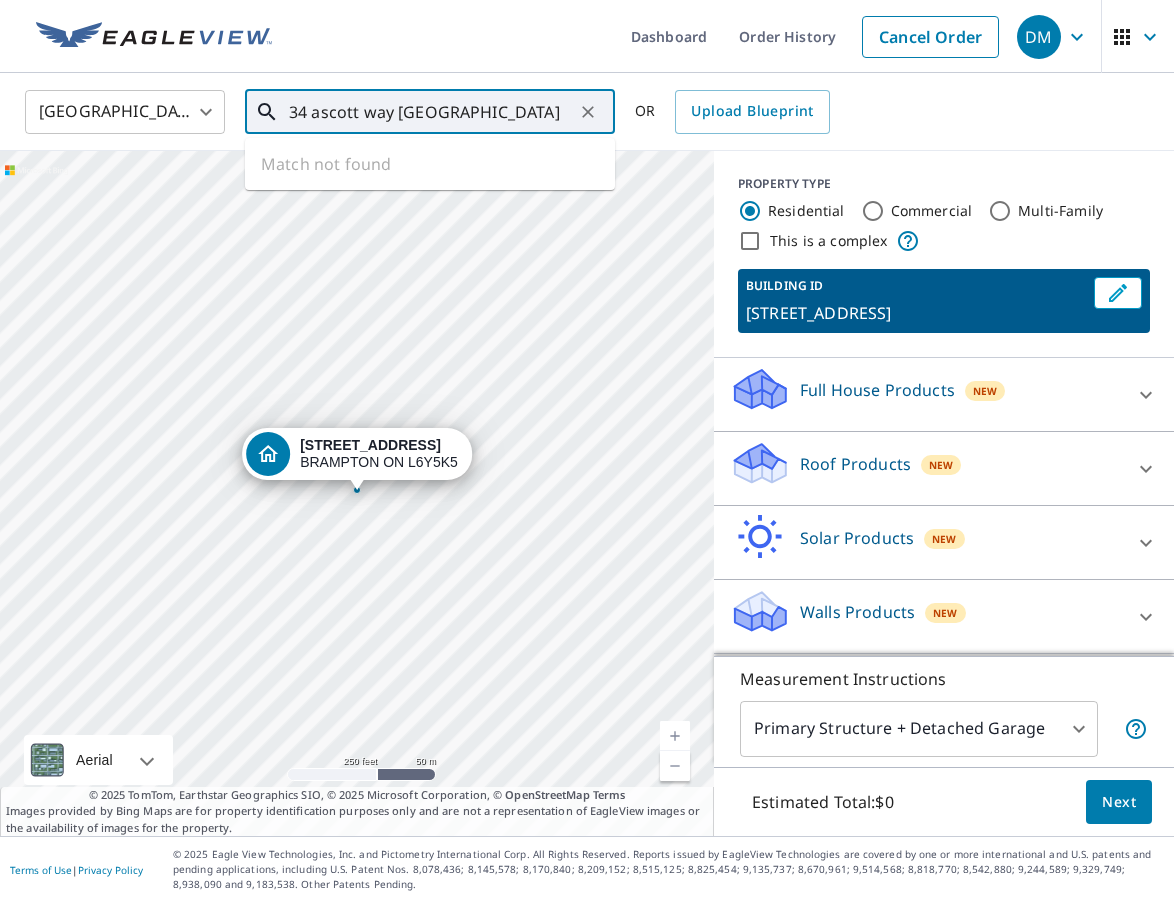 click on "34 ascott way [GEOGRAPHIC_DATA]" at bounding box center (431, 112) 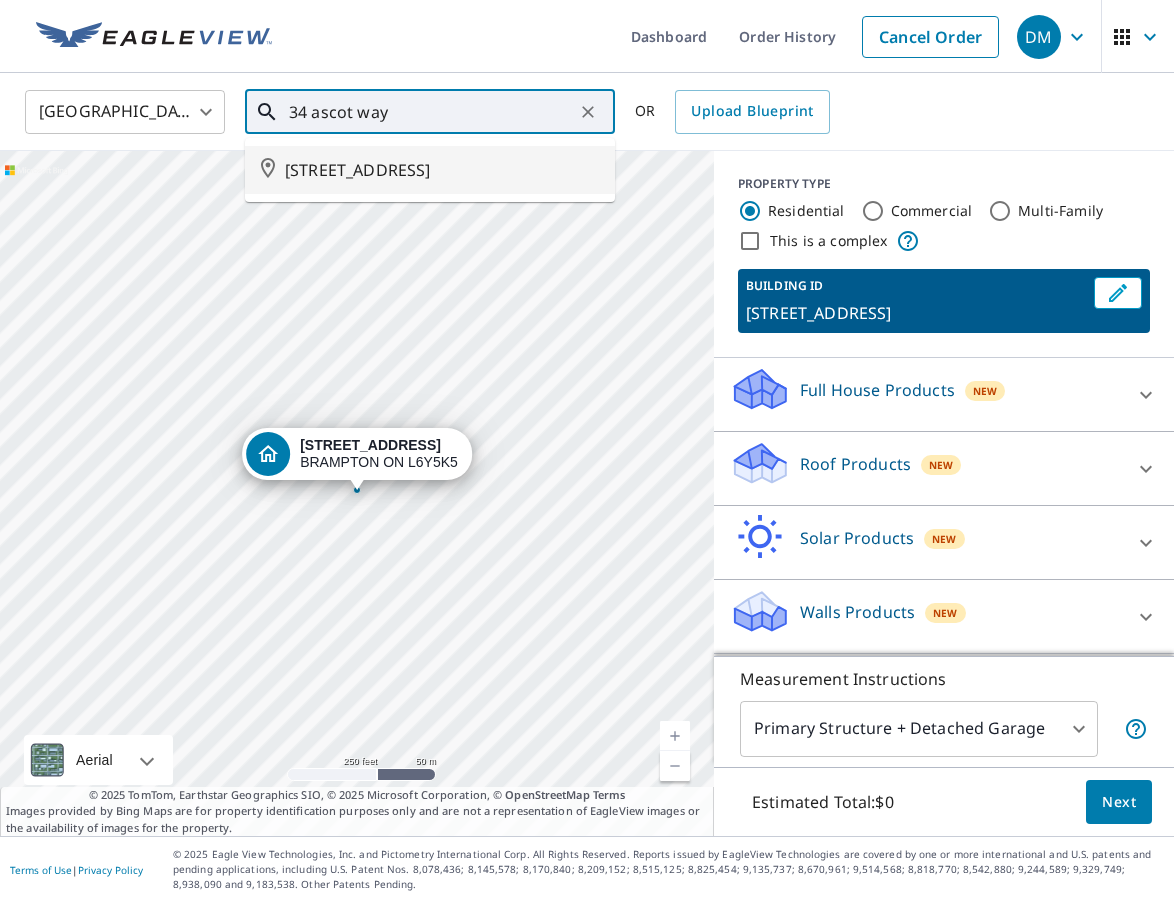 click on "[STREET_ADDRESS]" at bounding box center (442, 170) 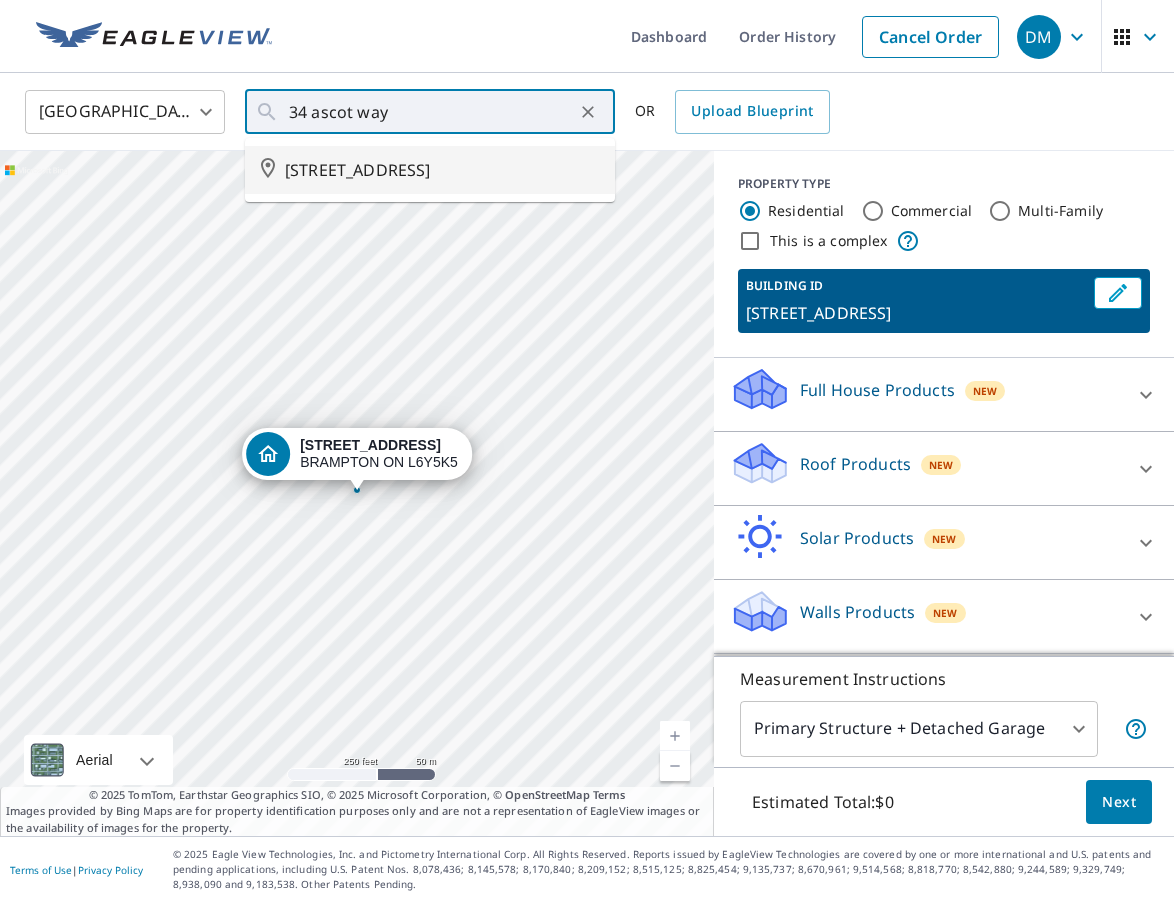 type on "[STREET_ADDRESS]" 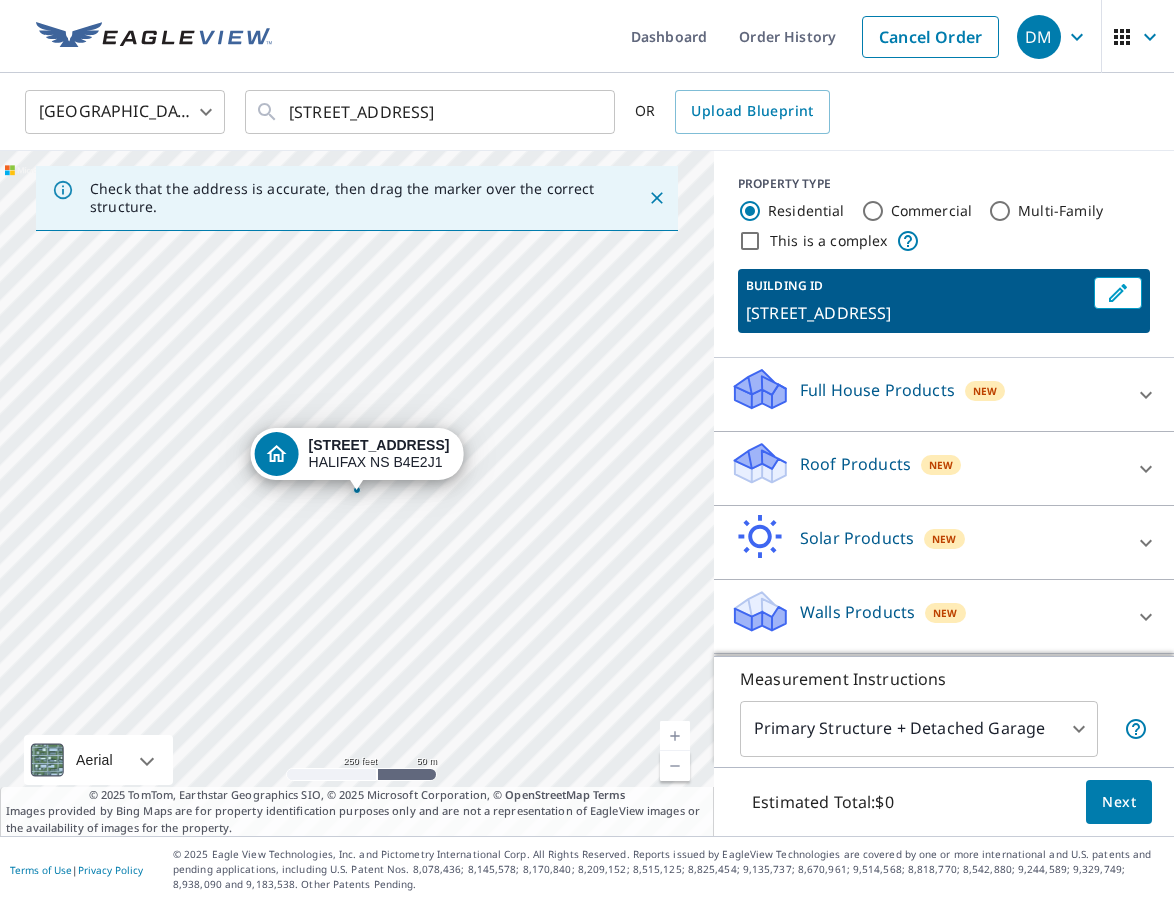 click on "Full House Products" at bounding box center [877, 390] 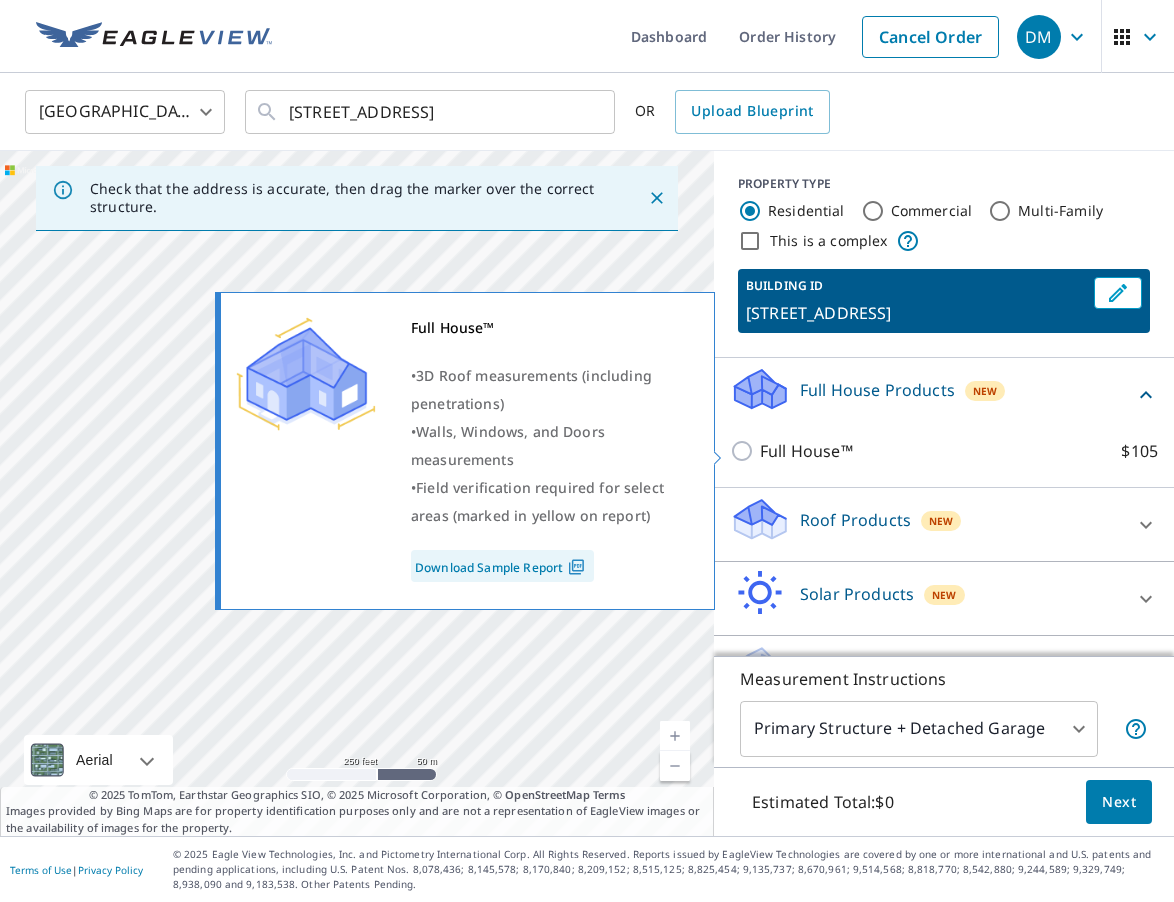 click on "Full House™" at bounding box center [806, 451] 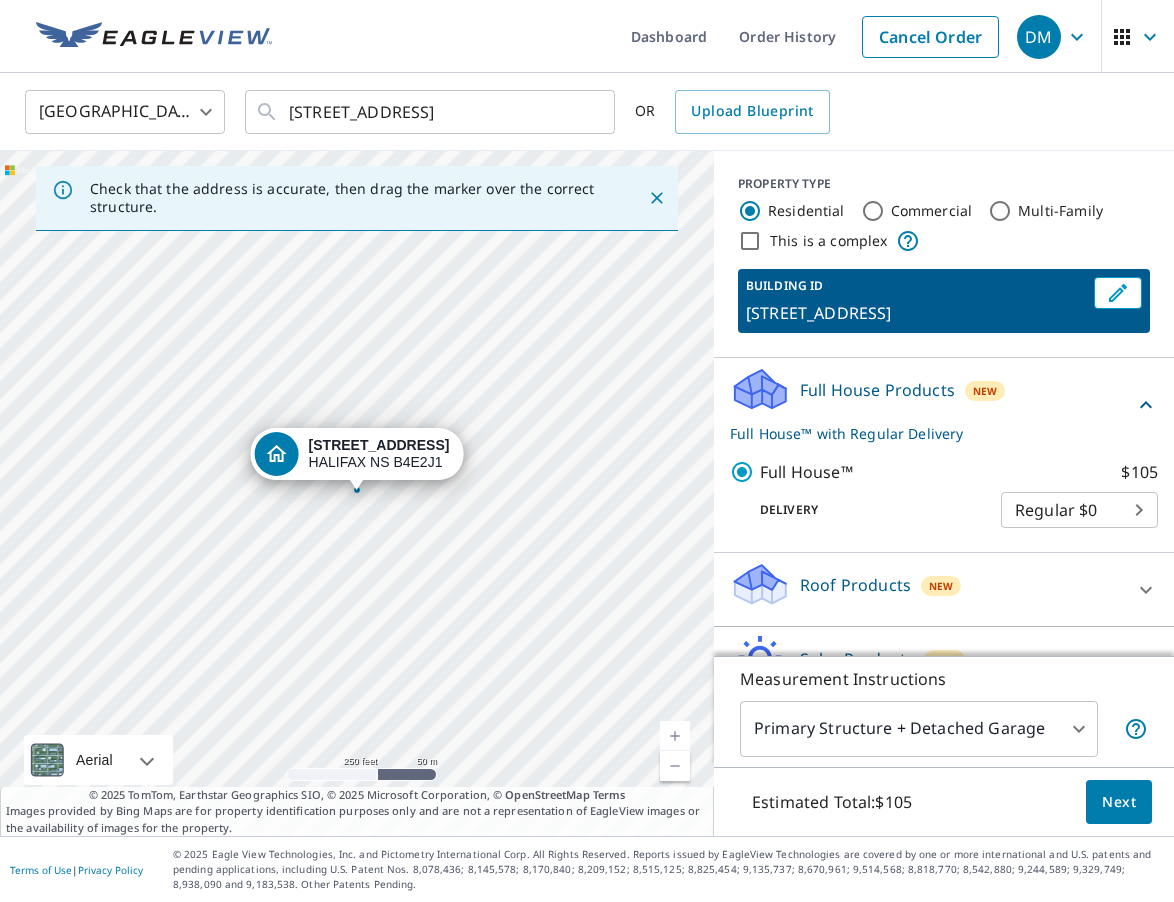 click on "Roof Products New" at bounding box center (926, 589) 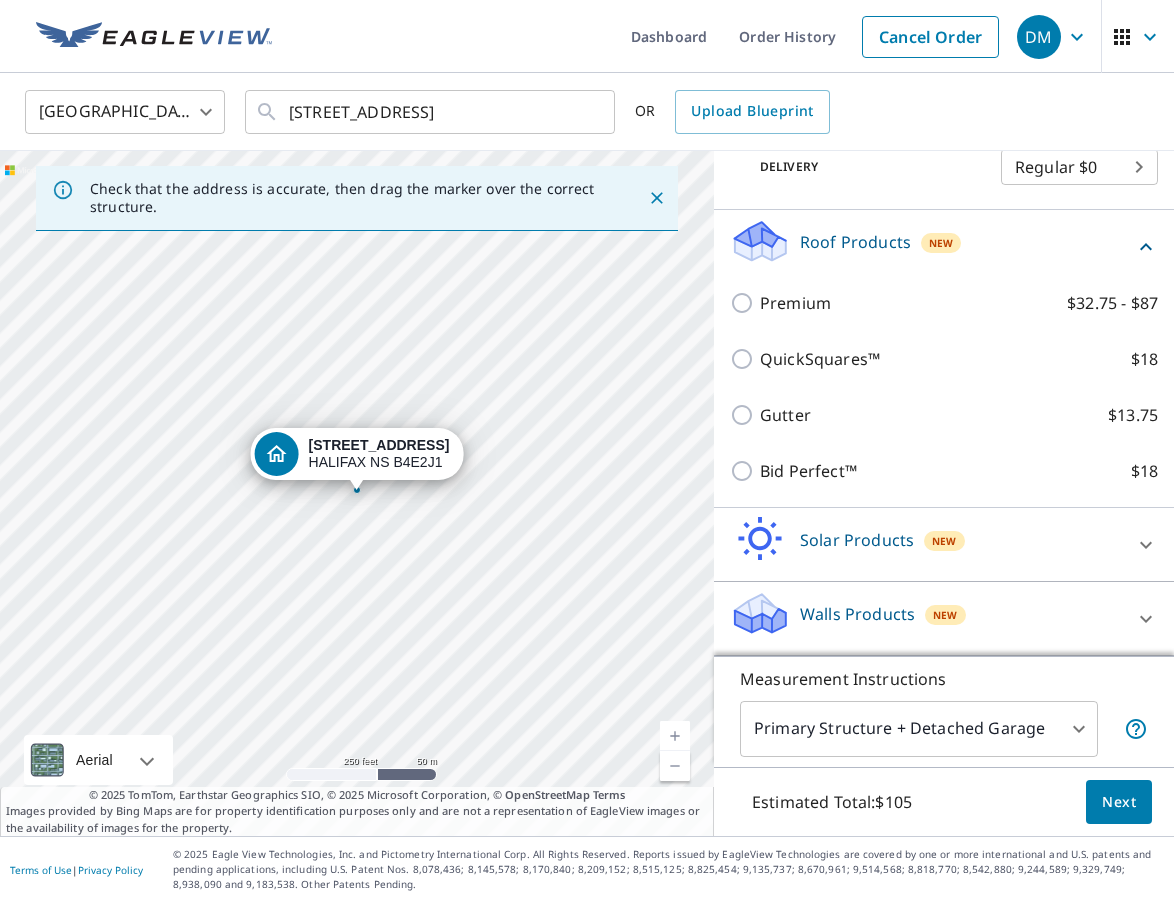 scroll, scrollTop: 343, scrollLeft: 0, axis: vertical 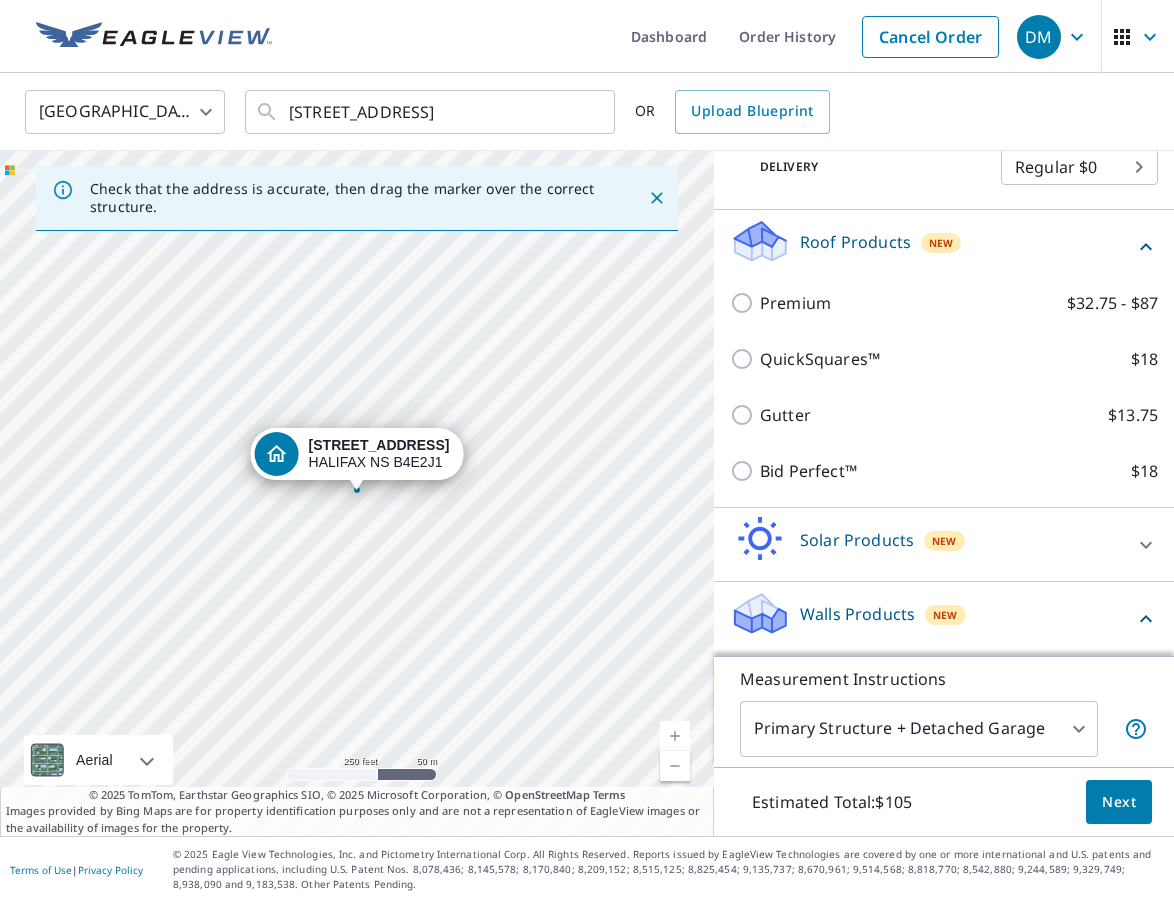 click on "New" at bounding box center (945, 615) 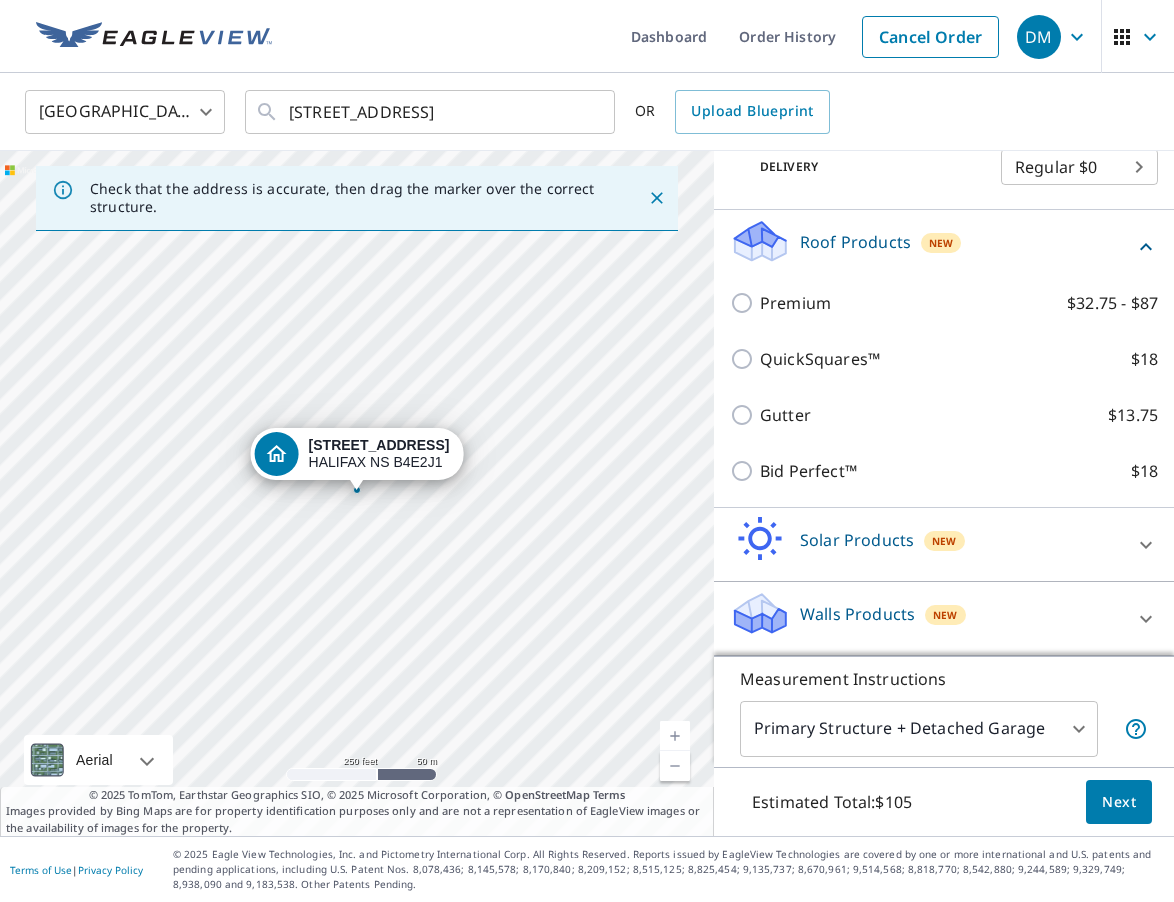 scroll, scrollTop: 343, scrollLeft: 0, axis: vertical 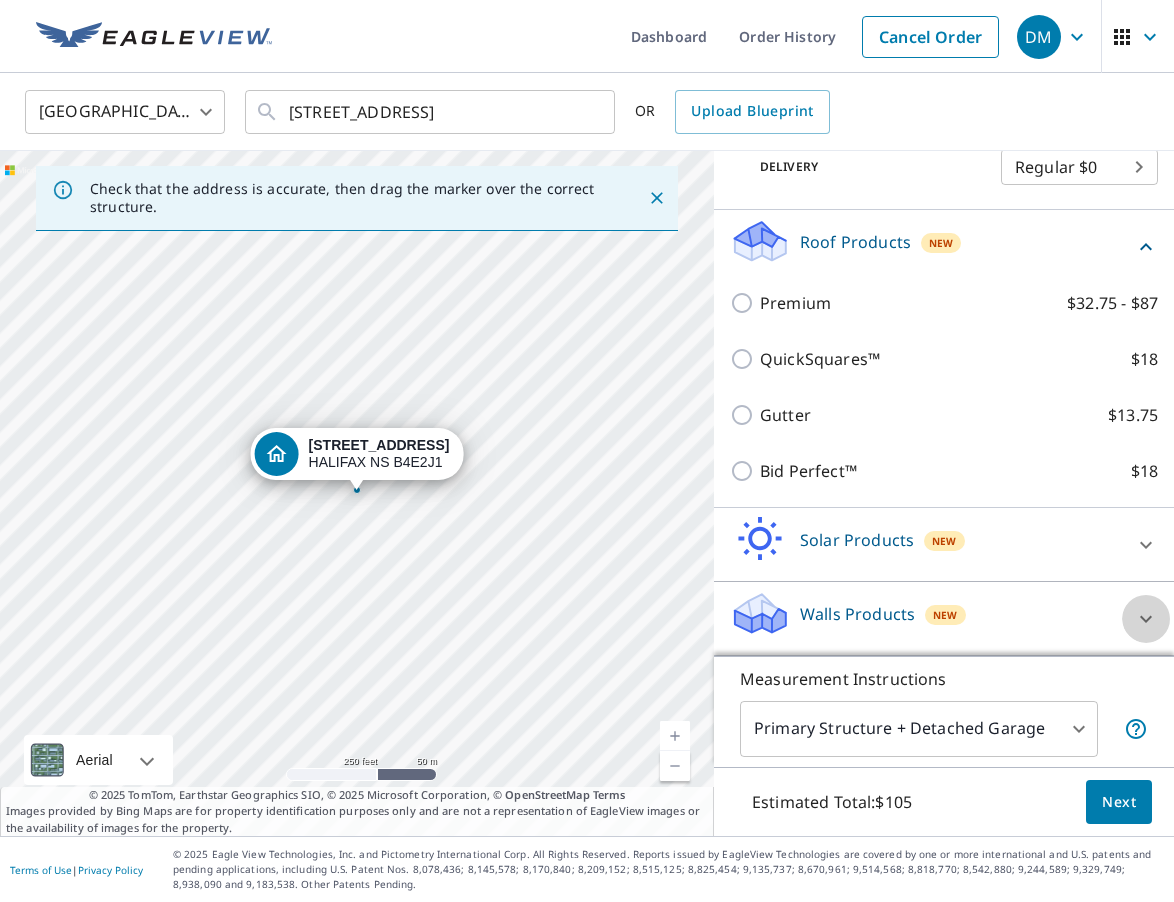 click 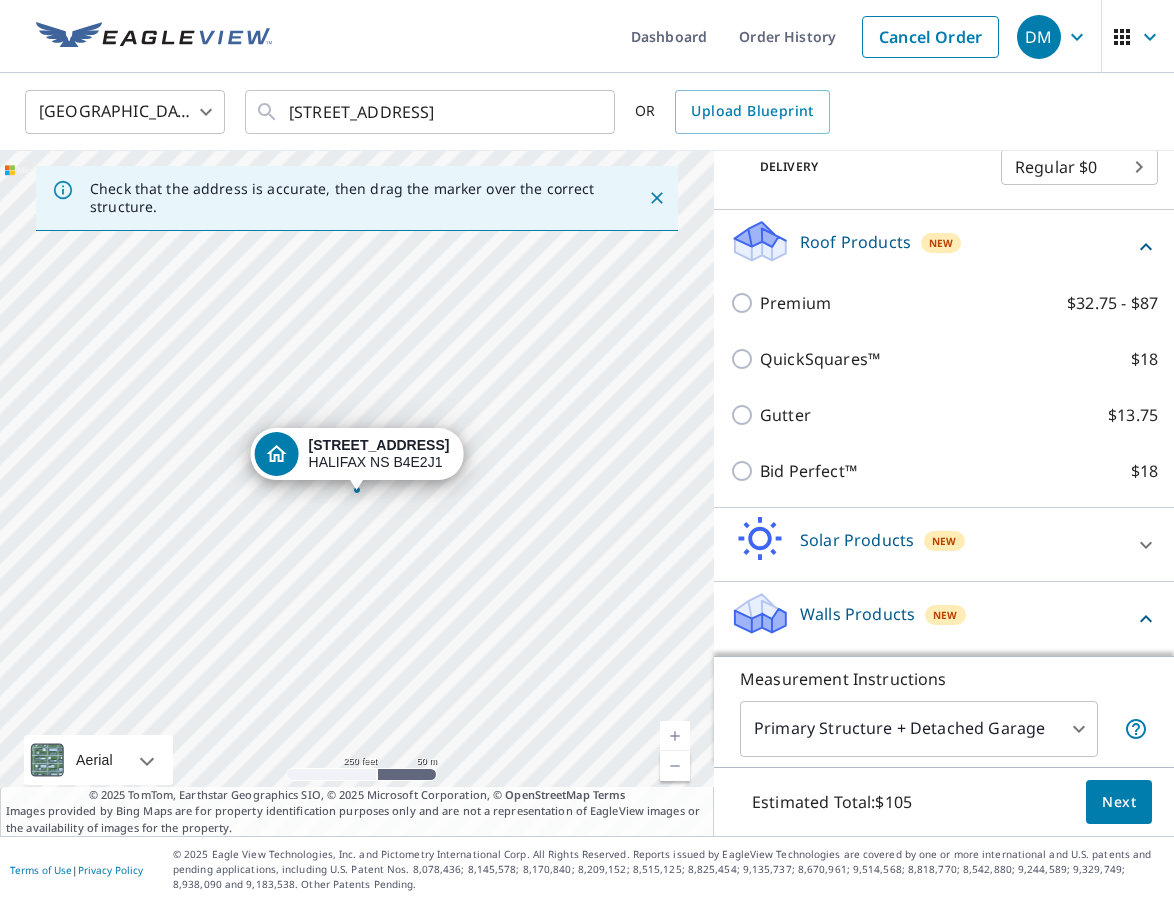 click on "Walls Products New" at bounding box center (932, 618) 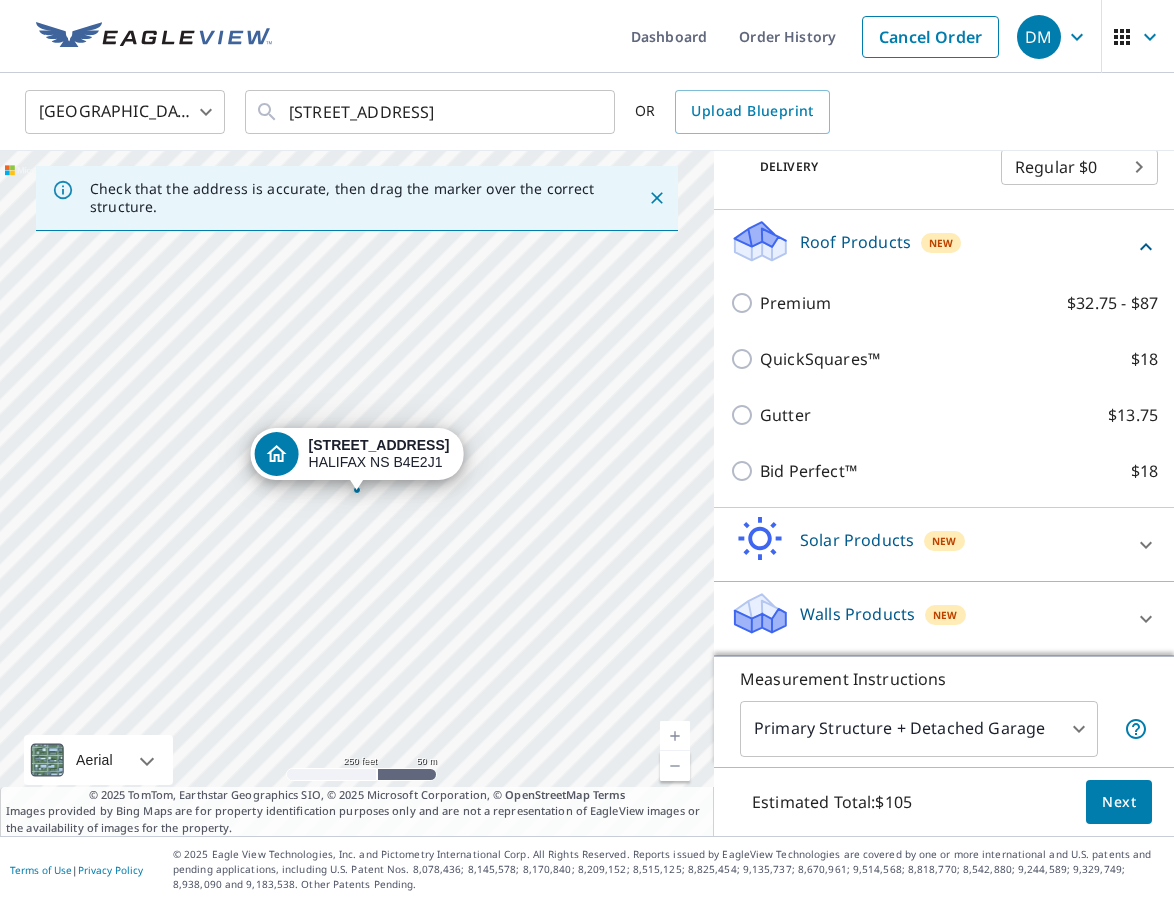 click 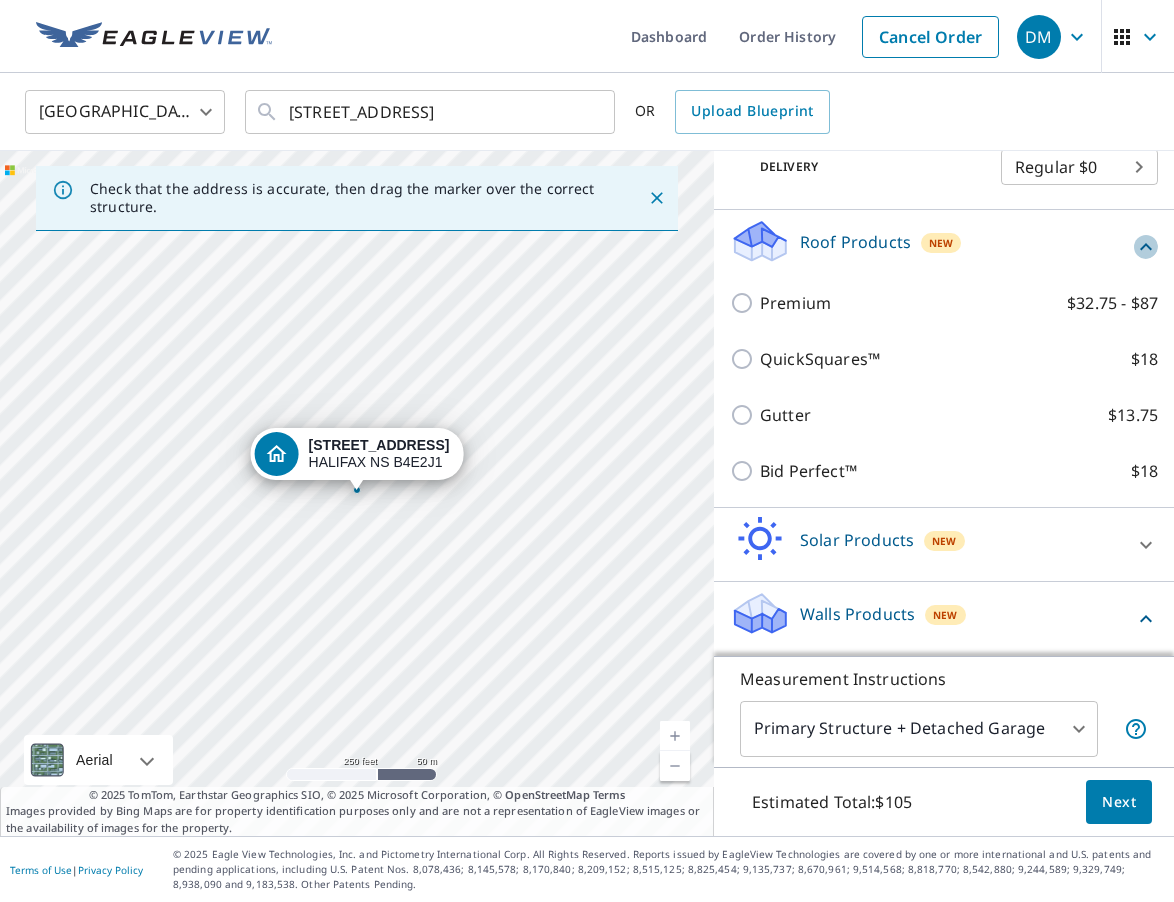 click 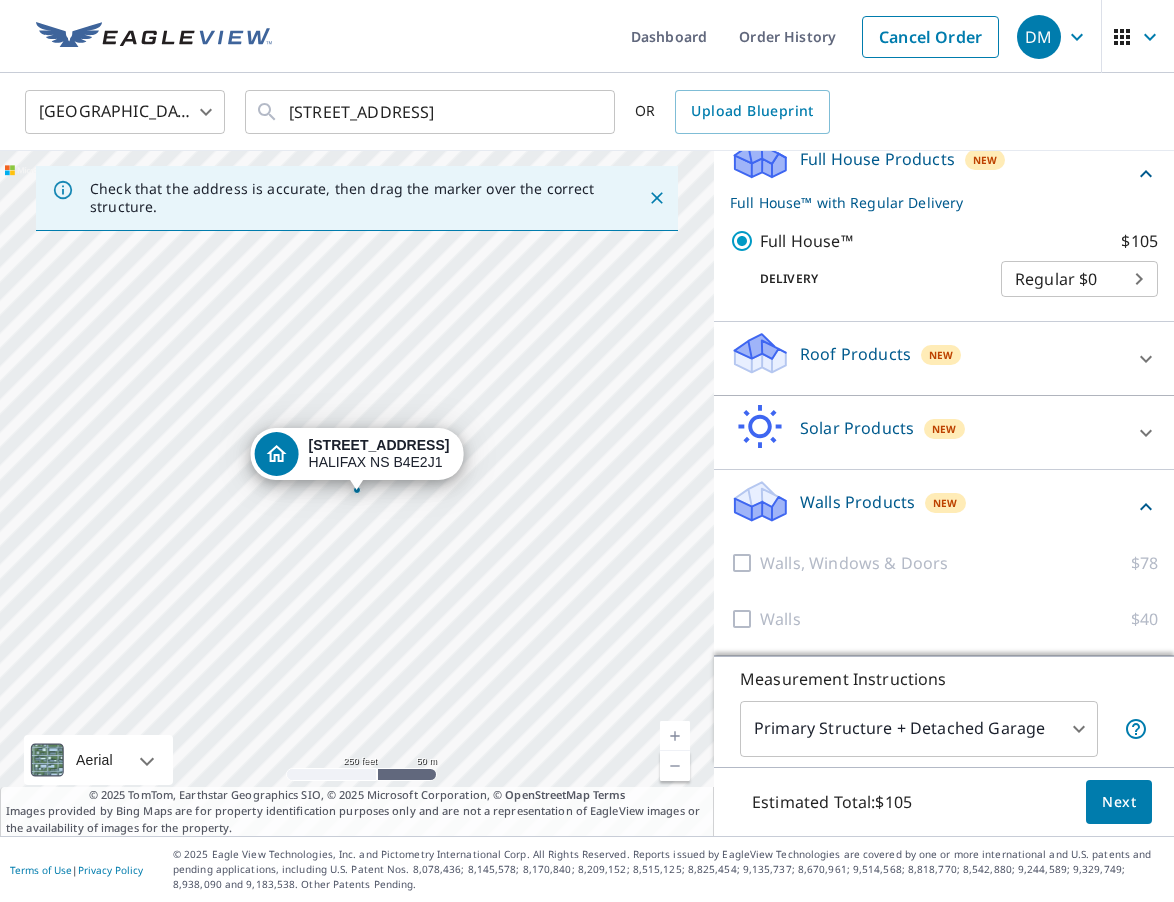scroll, scrollTop: 231, scrollLeft: 0, axis: vertical 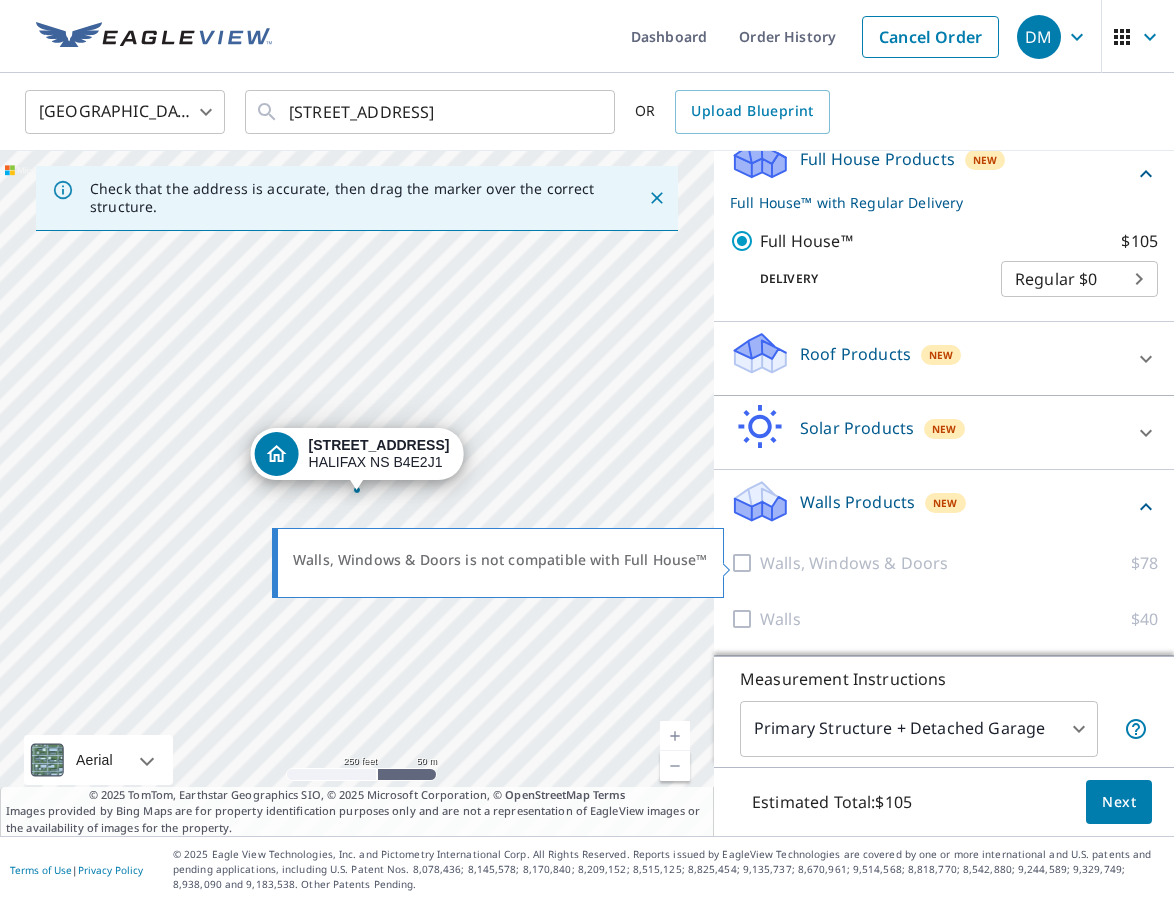 click at bounding box center (745, 563) 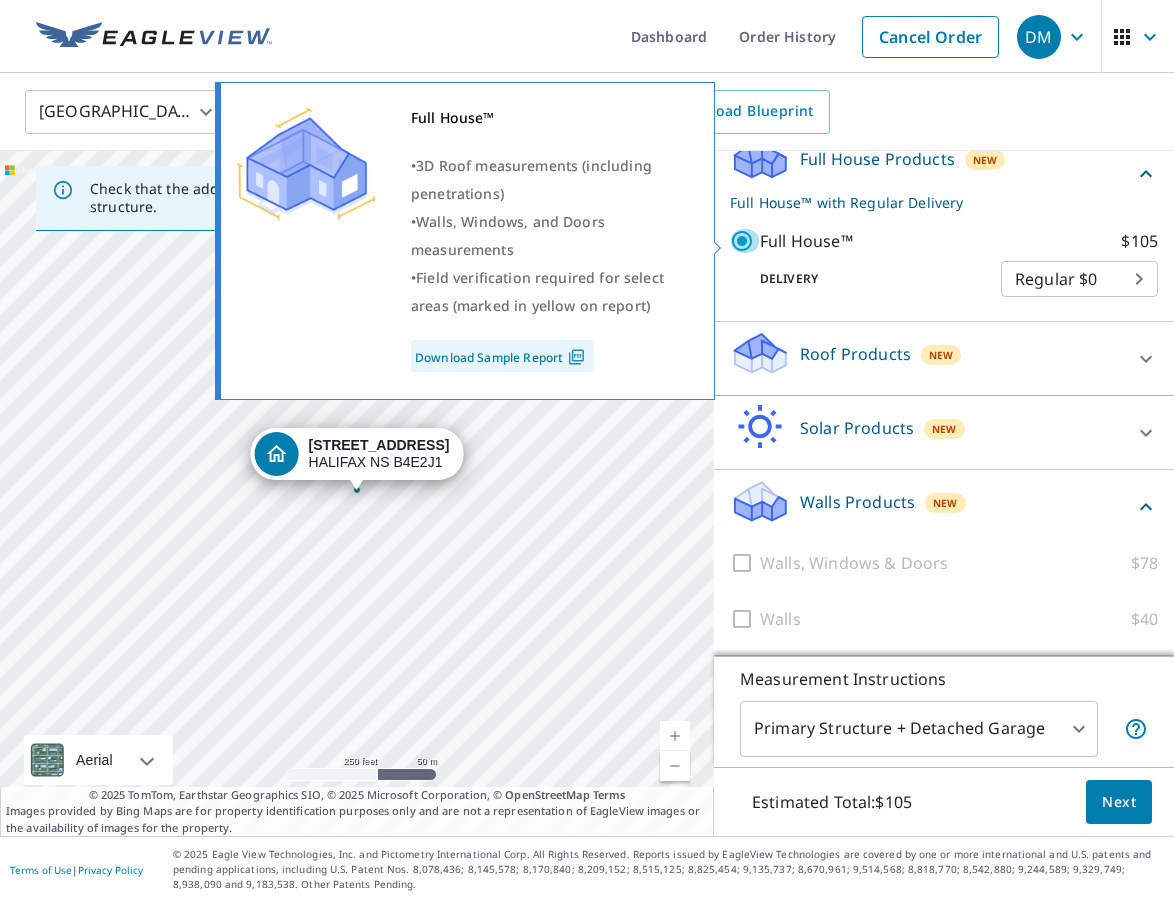 click on "Full House™ $105" at bounding box center [745, 241] 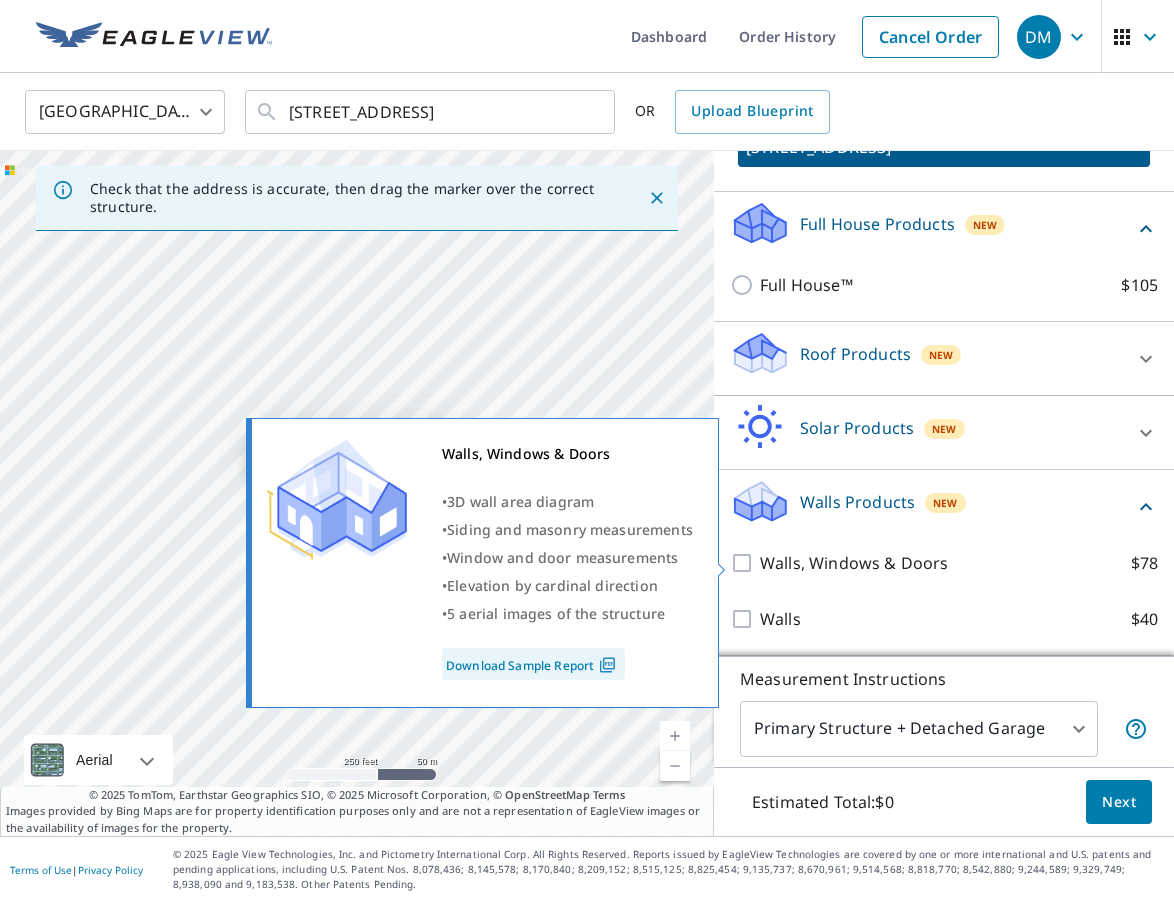 click on "Walls, Windows & Doors" at bounding box center (854, 563) 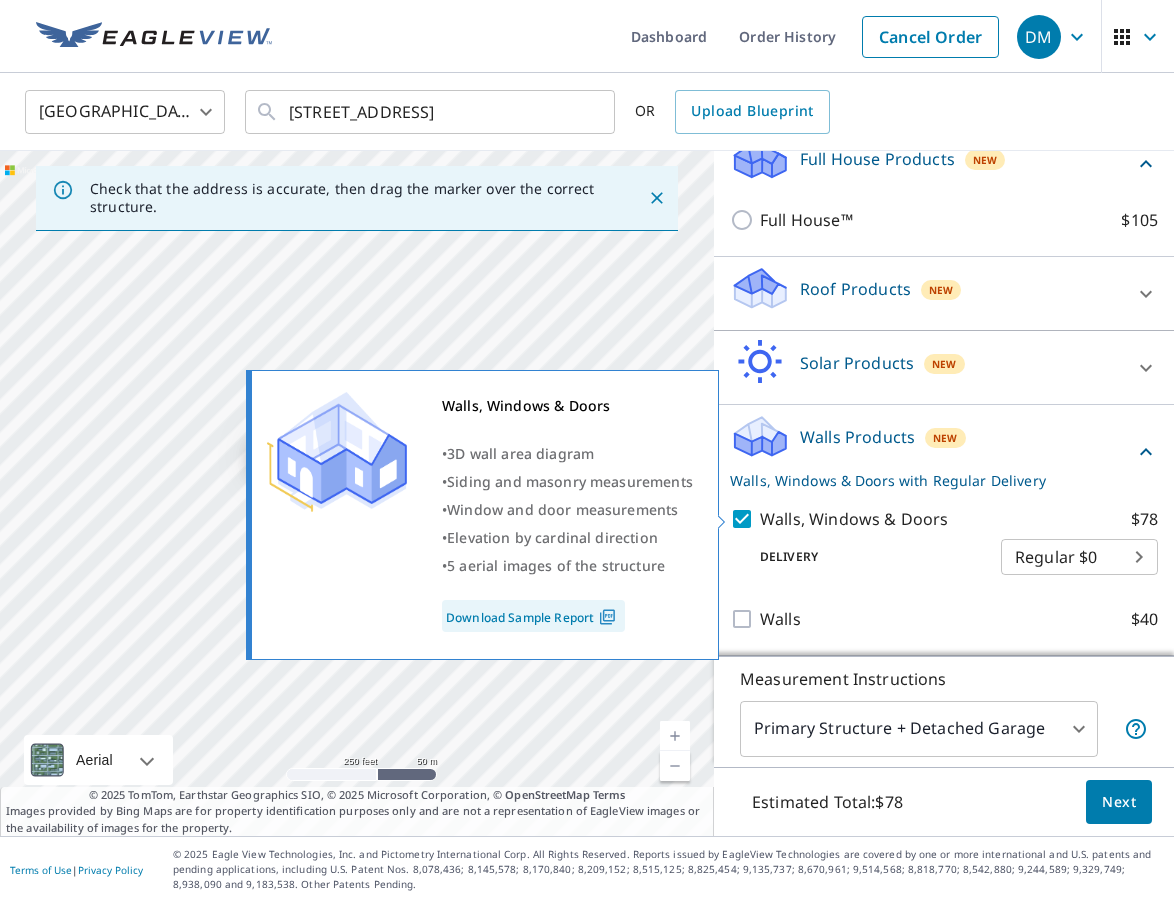 scroll, scrollTop: 231, scrollLeft: 0, axis: vertical 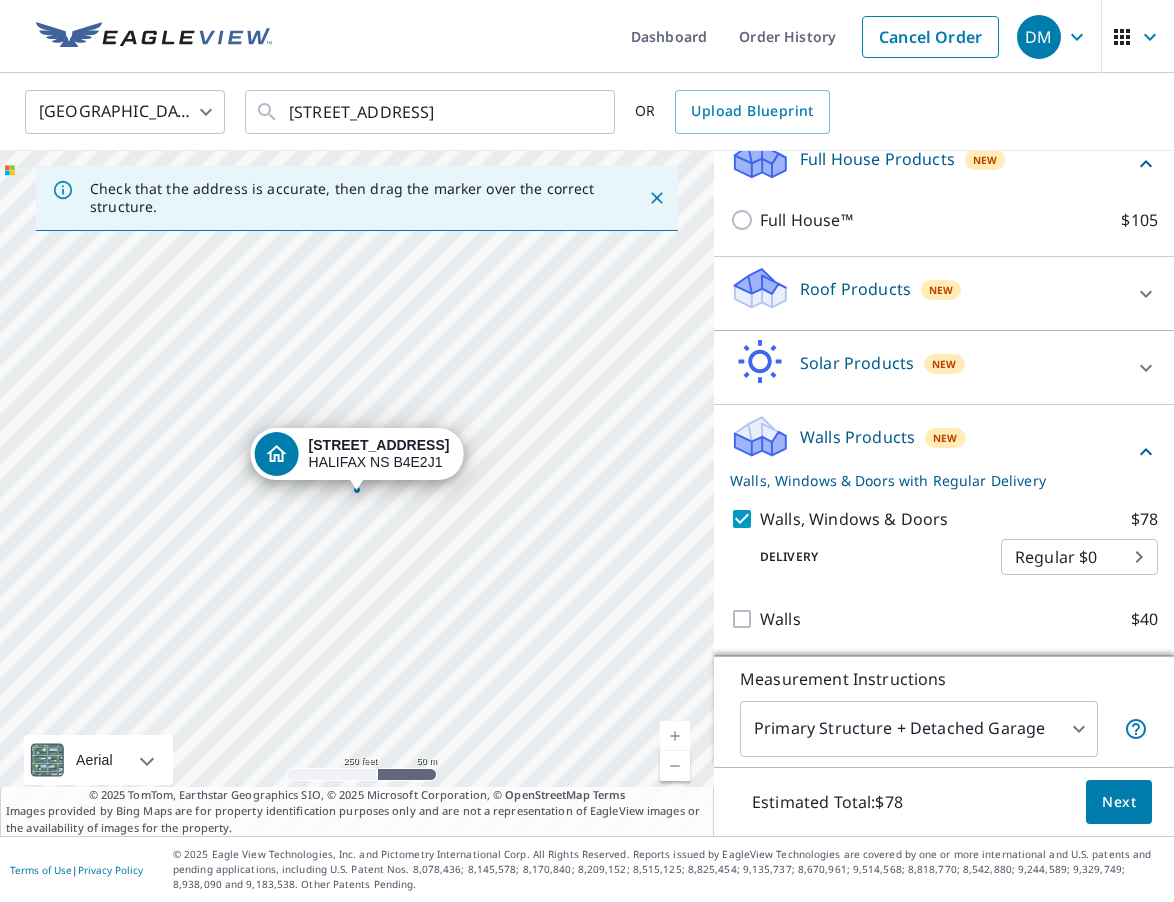 click on "Next" at bounding box center [1119, 802] 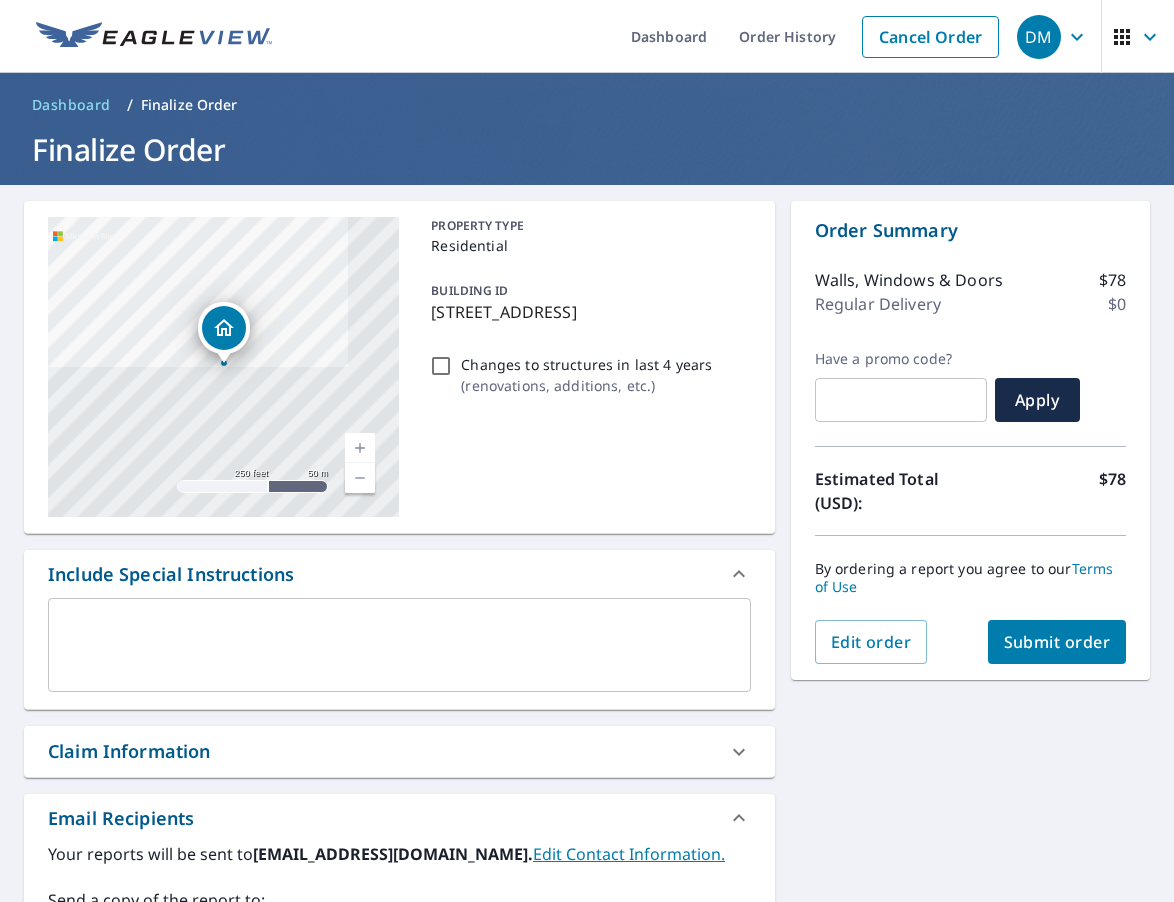 click at bounding box center [360, 448] 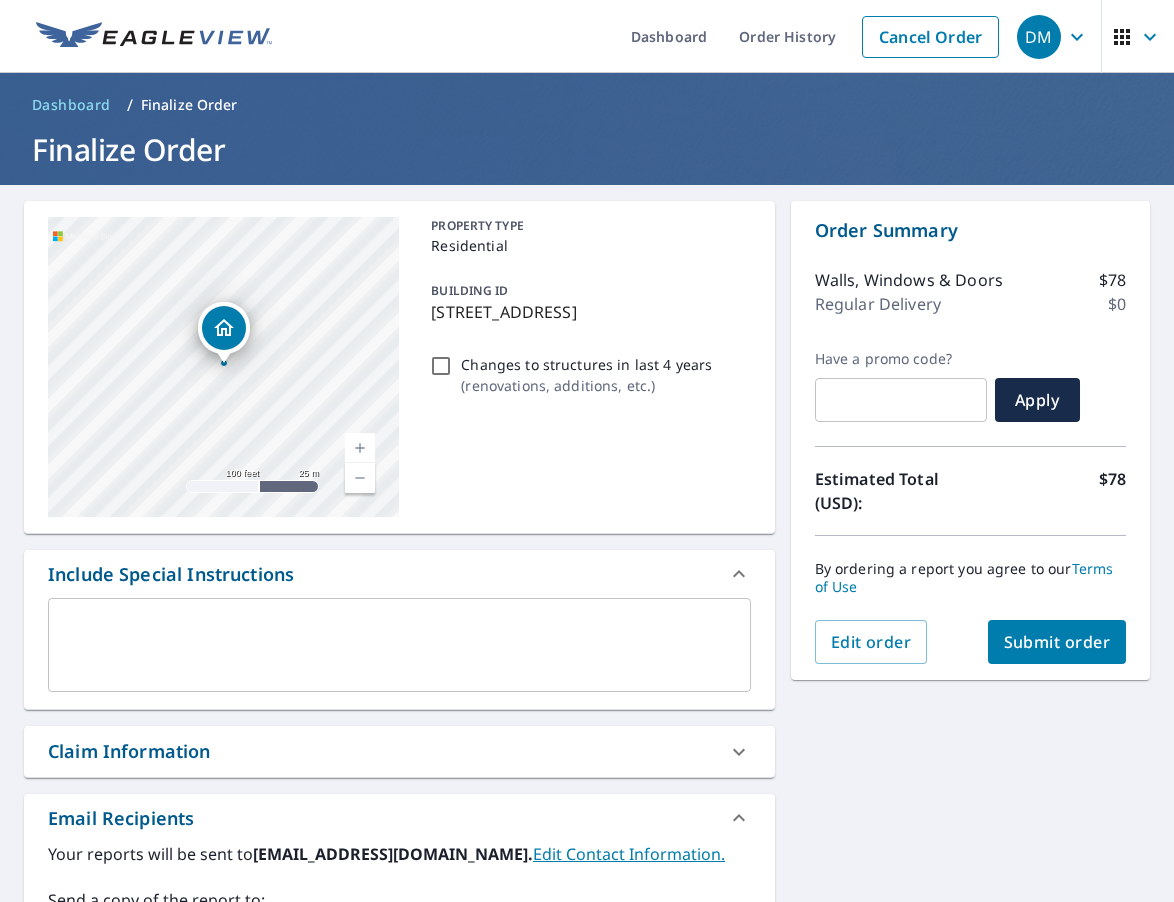 click at bounding box center [360, 448] 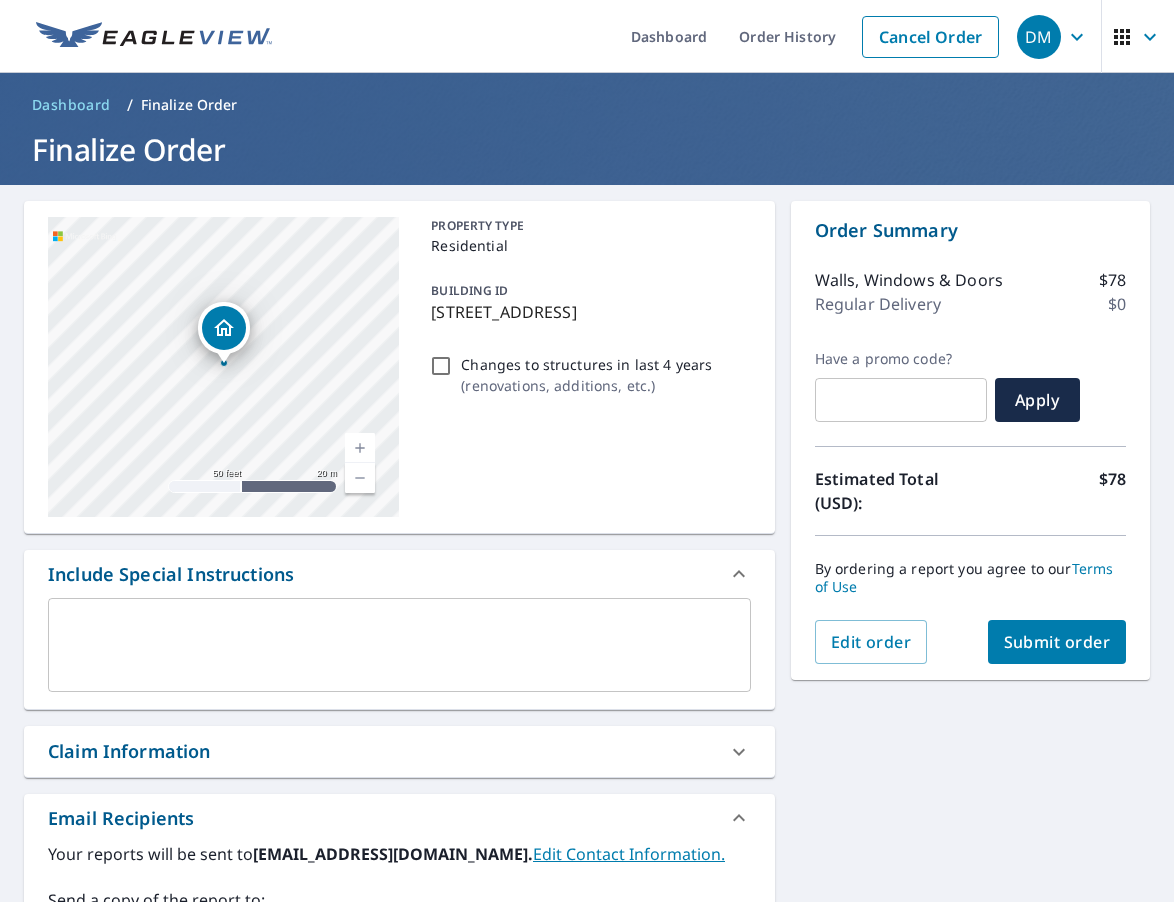 click at bounding box center [360, 478] 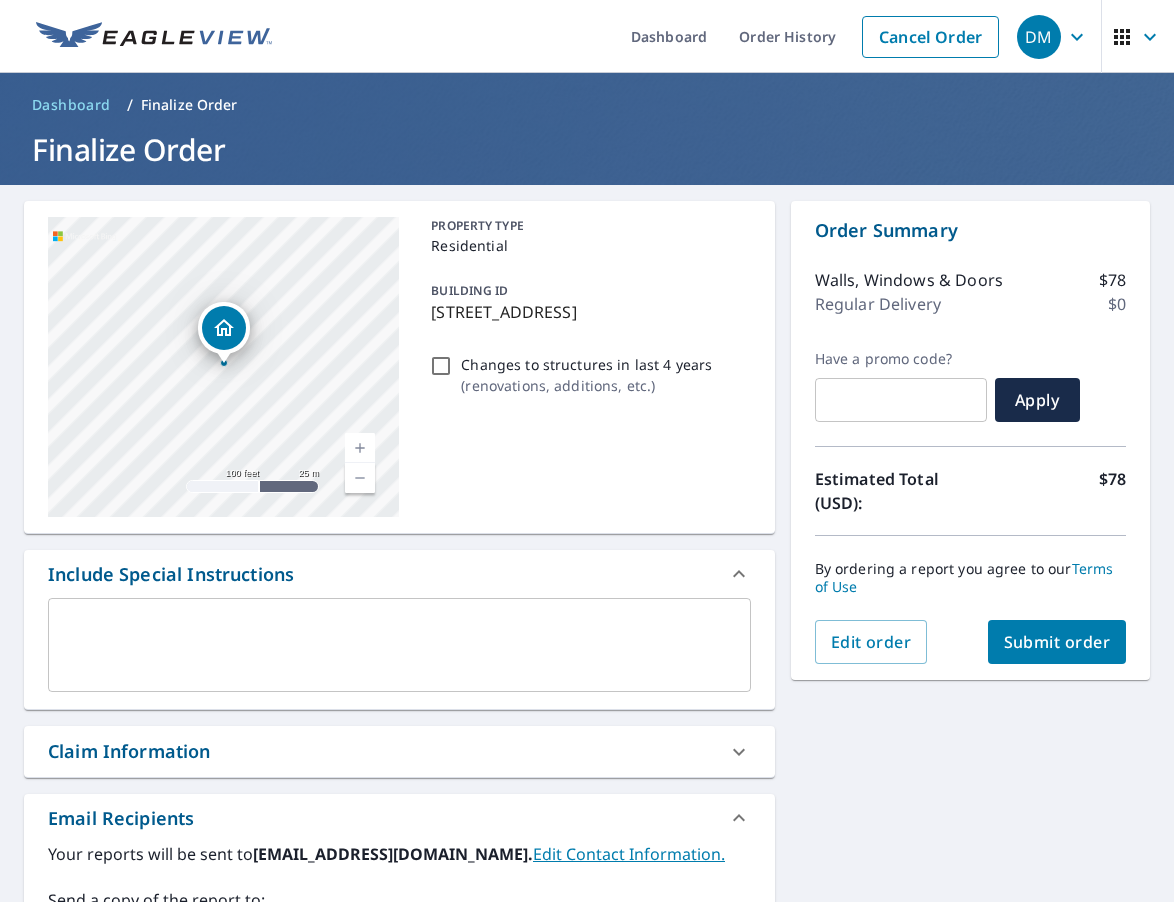 click at bounding box center (360, 478) 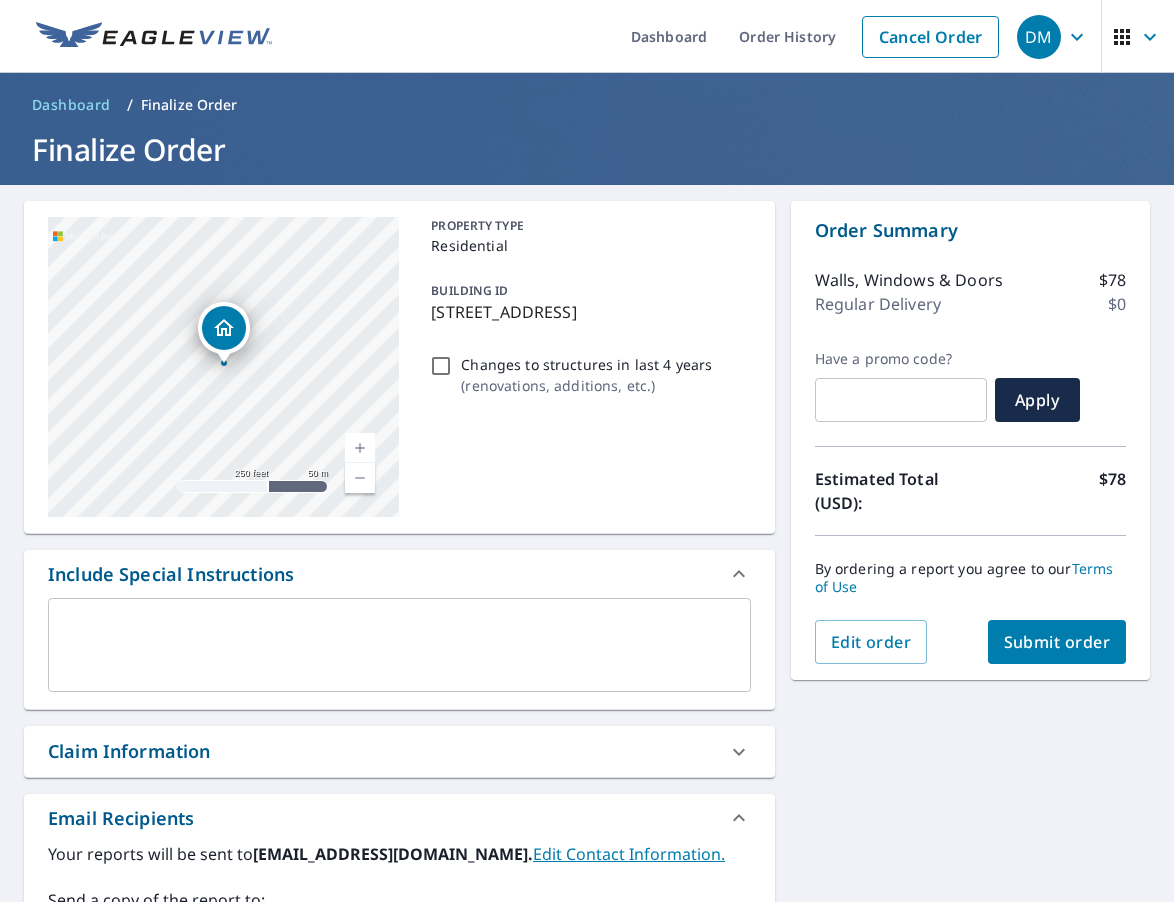 click at bounding box center (360, 478) 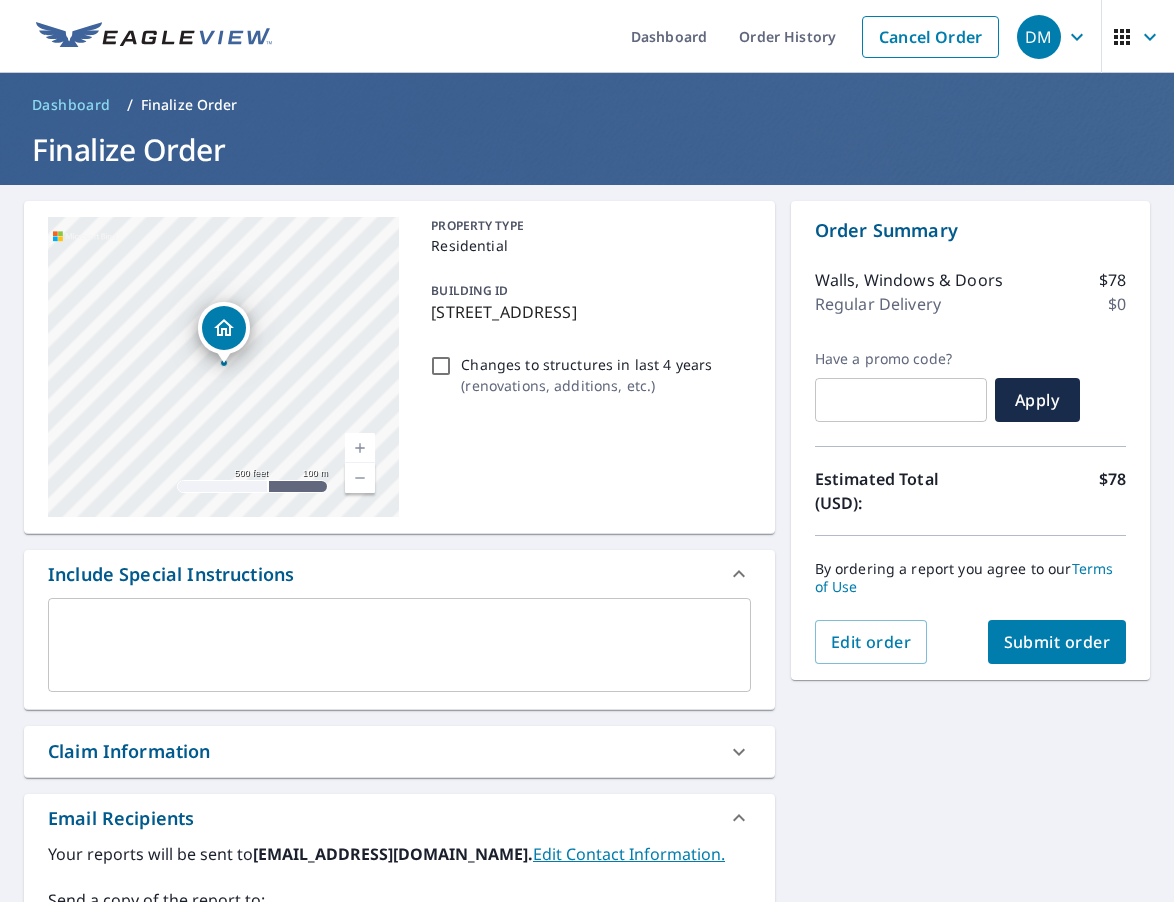 click at bounding box center [360, 478] 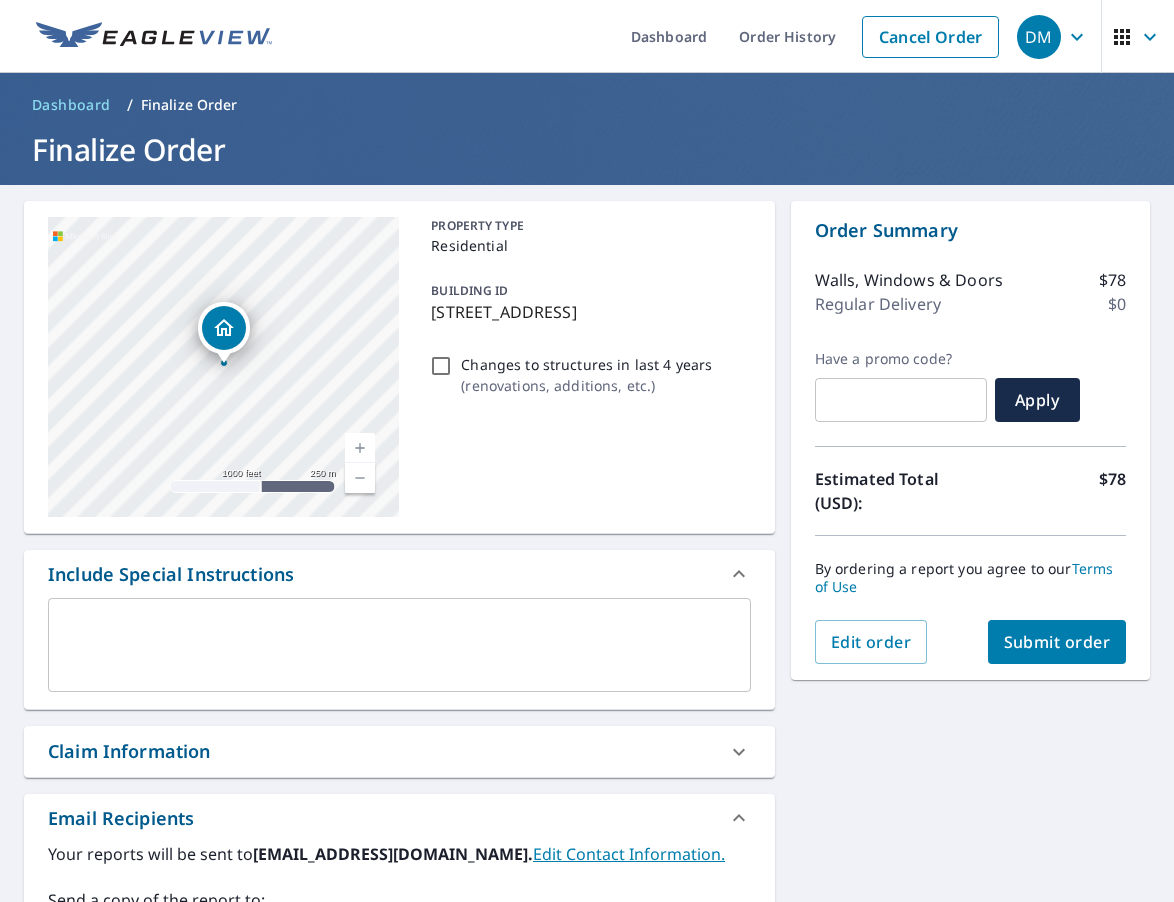 click at bounding box center [360, 478] 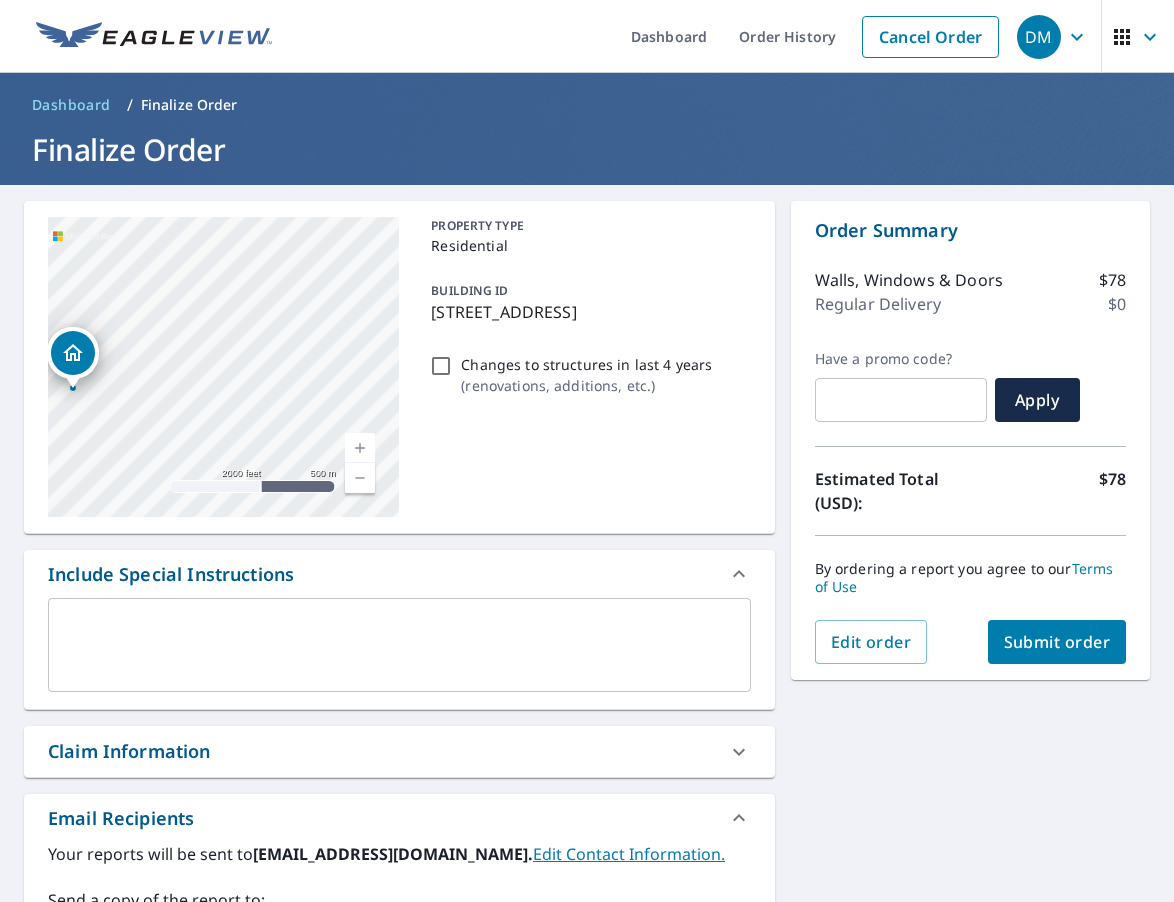 drag, startPoint x: 311, startPoint y: 418, endPoint x: 160, endPoint y: 443, distance: 153.05554 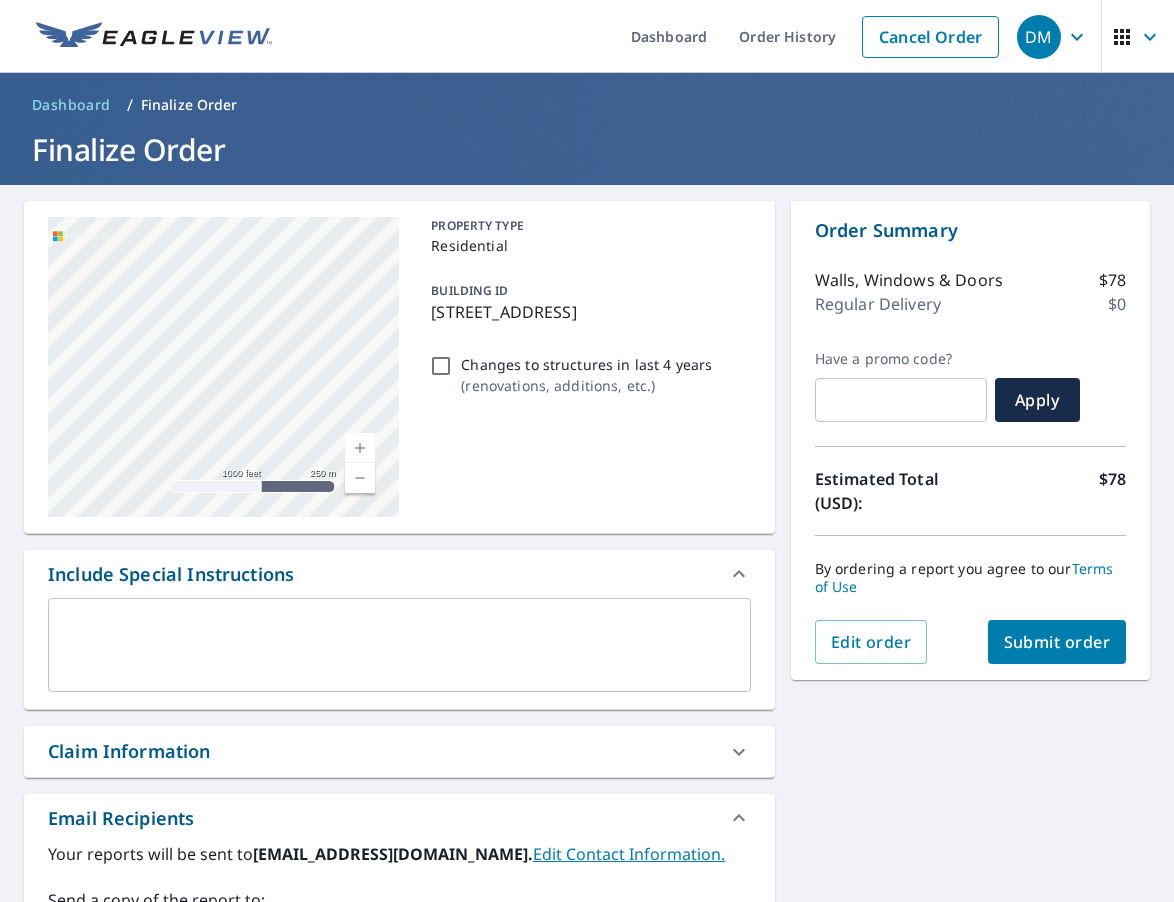 click at bounding box center [360, 448] 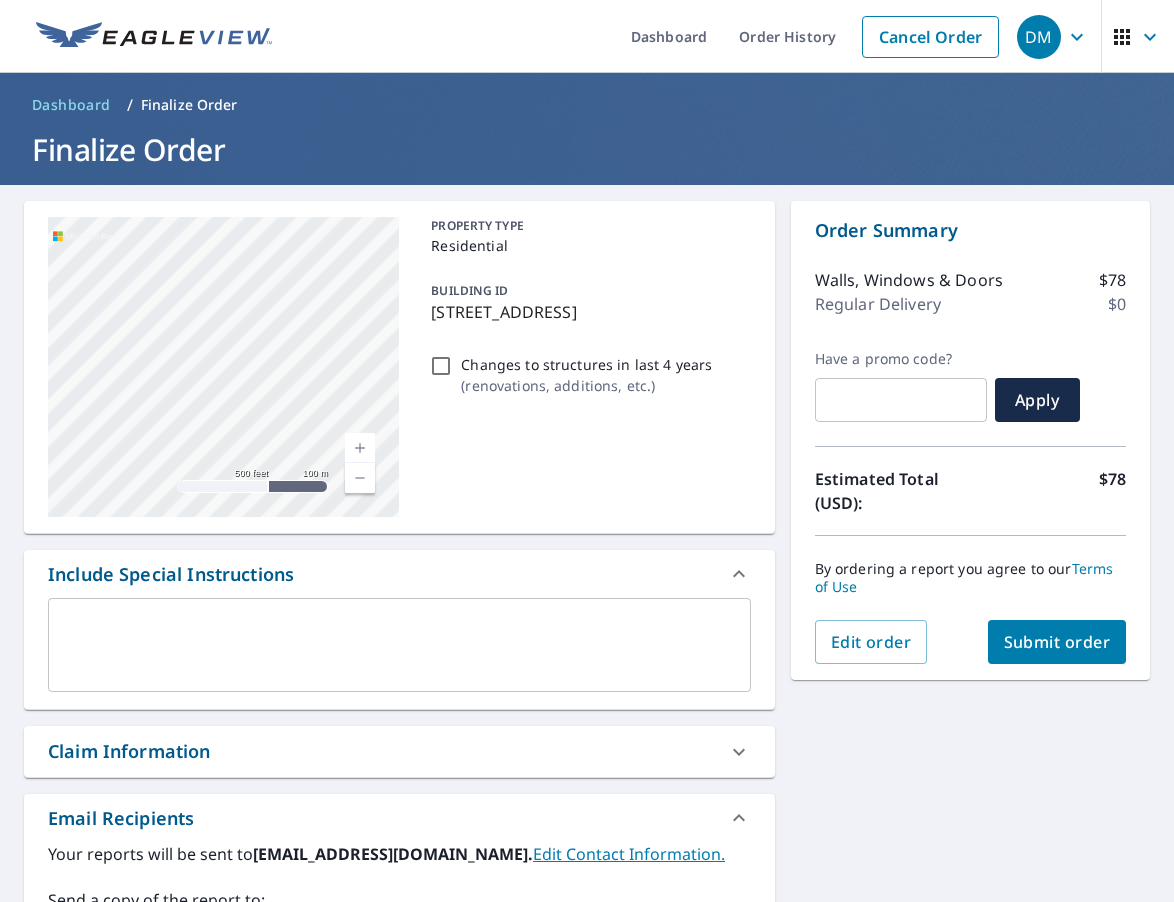 drag, startPoint x: 101, startPoint y: 325, endPoint x: 251, endPoint y: 394, distance: 165.10905 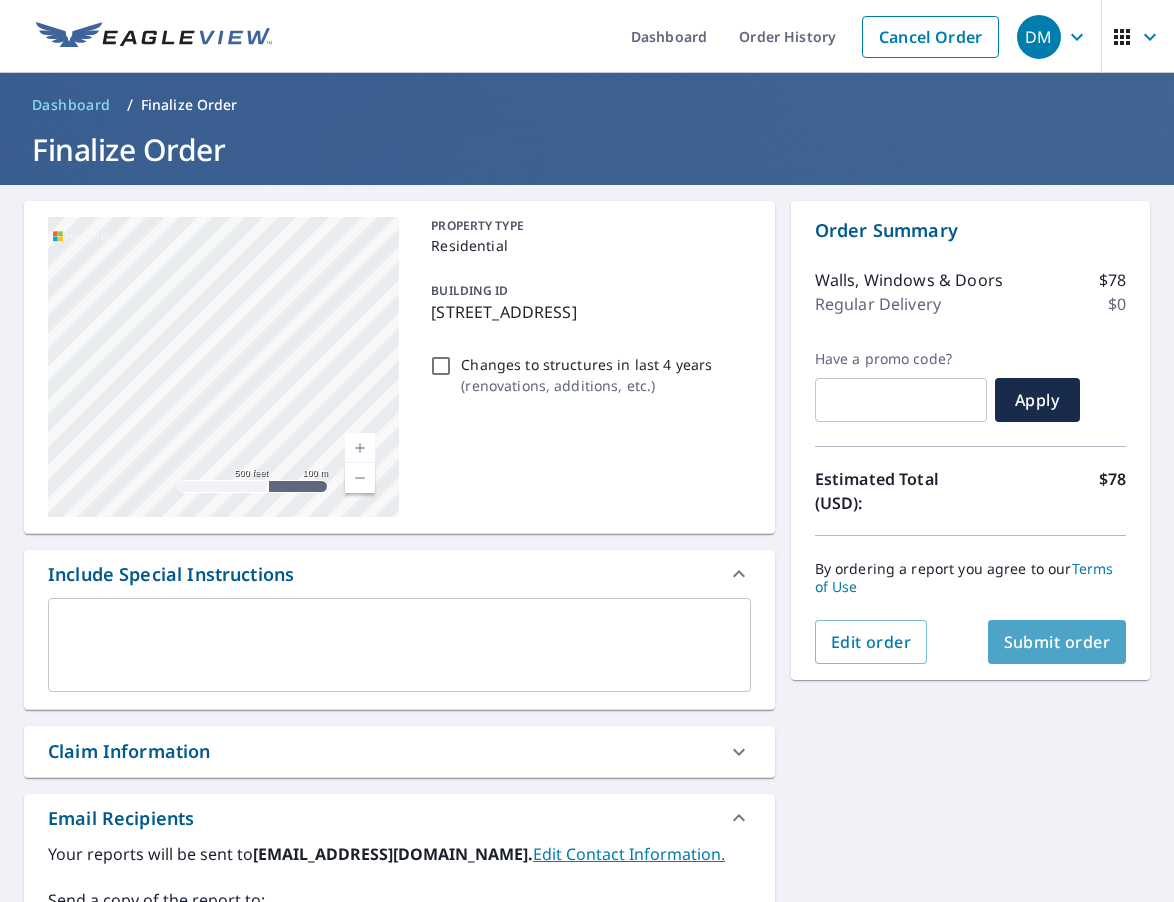 click on "Submit order" at bounding box center (1057, 642) 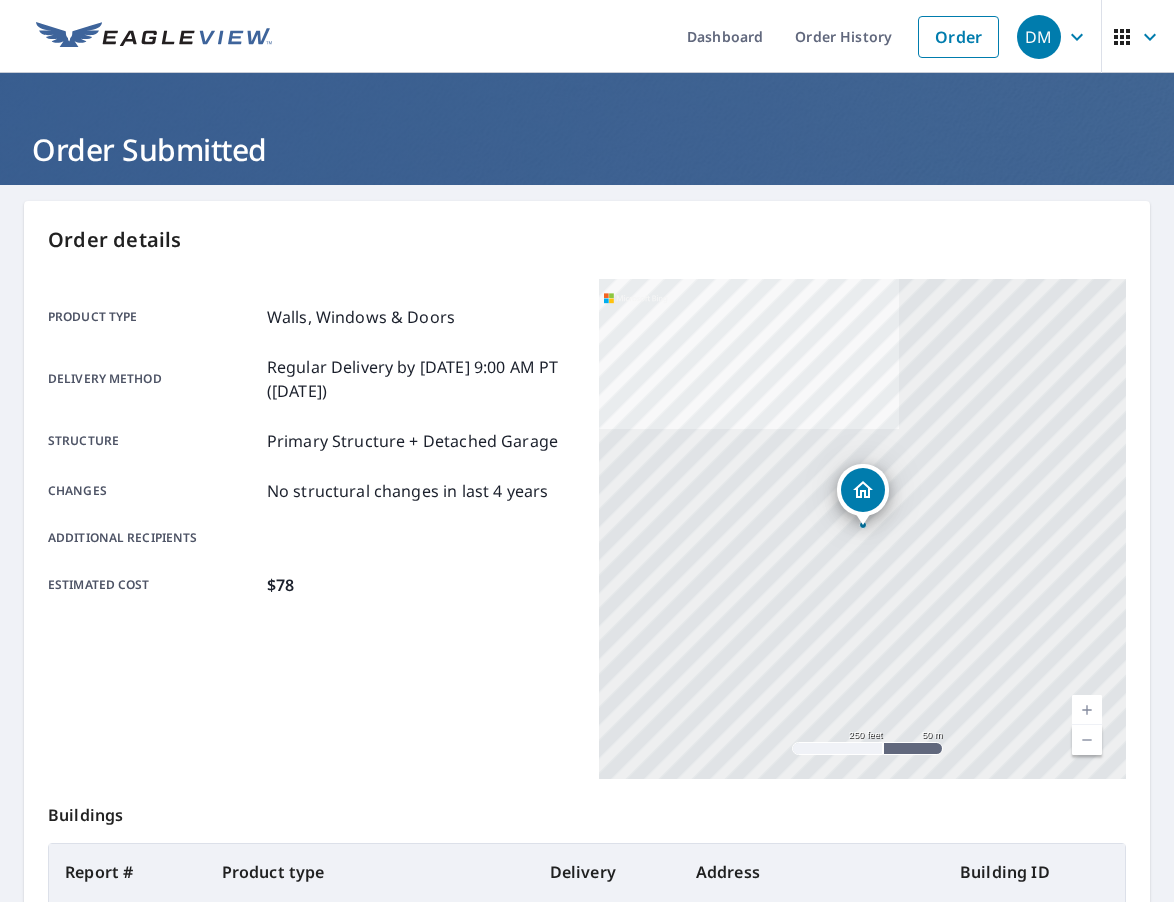 click on "Product type Walls, Windows & Doors Delivery method Regular Delivery by [DATE] 9:00 AM PT ([DATE]) Structure Primary Structure + Detached Garage Changes No structural changes in last 4 years Additional recipients Estimated cost $78" at bounding box center (311, 529) 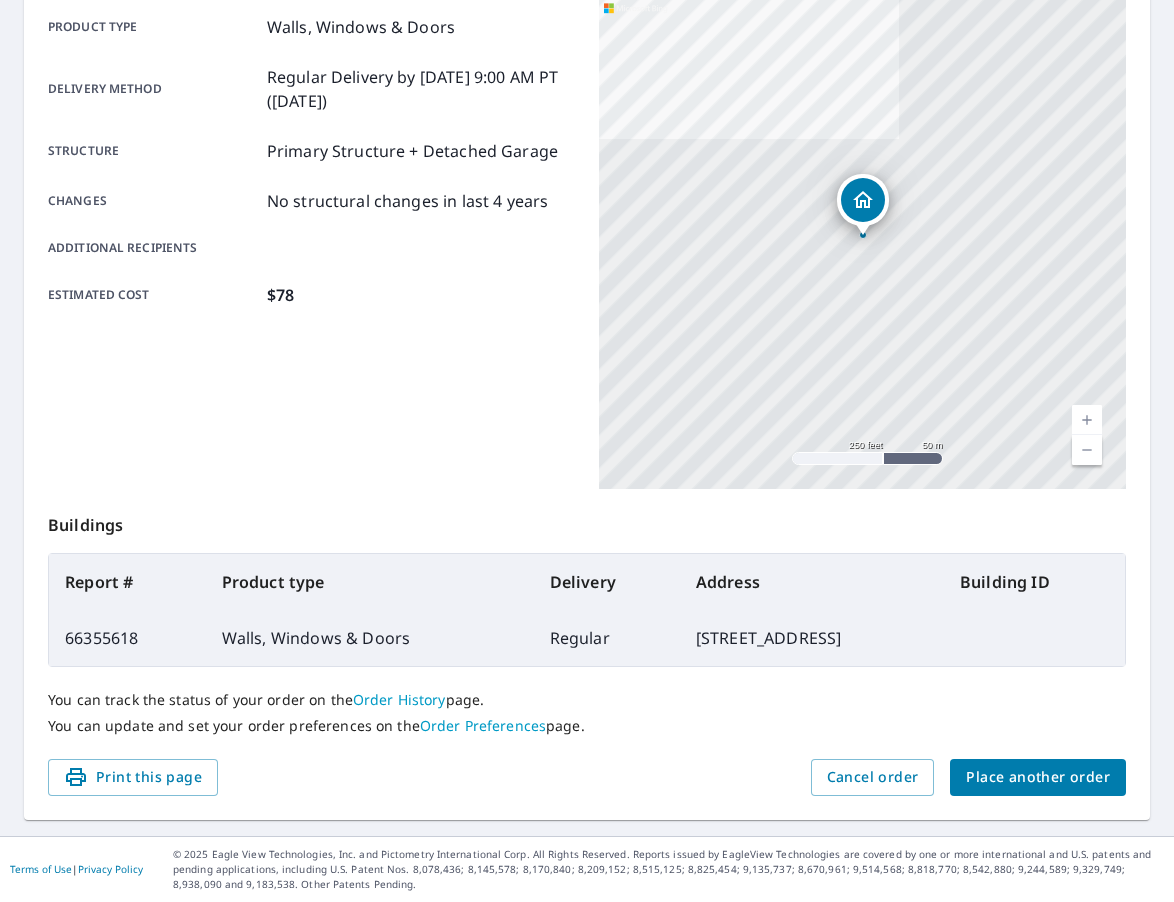 scroll, scrollTop: 289, scrollLeft: 0, axis: vertical 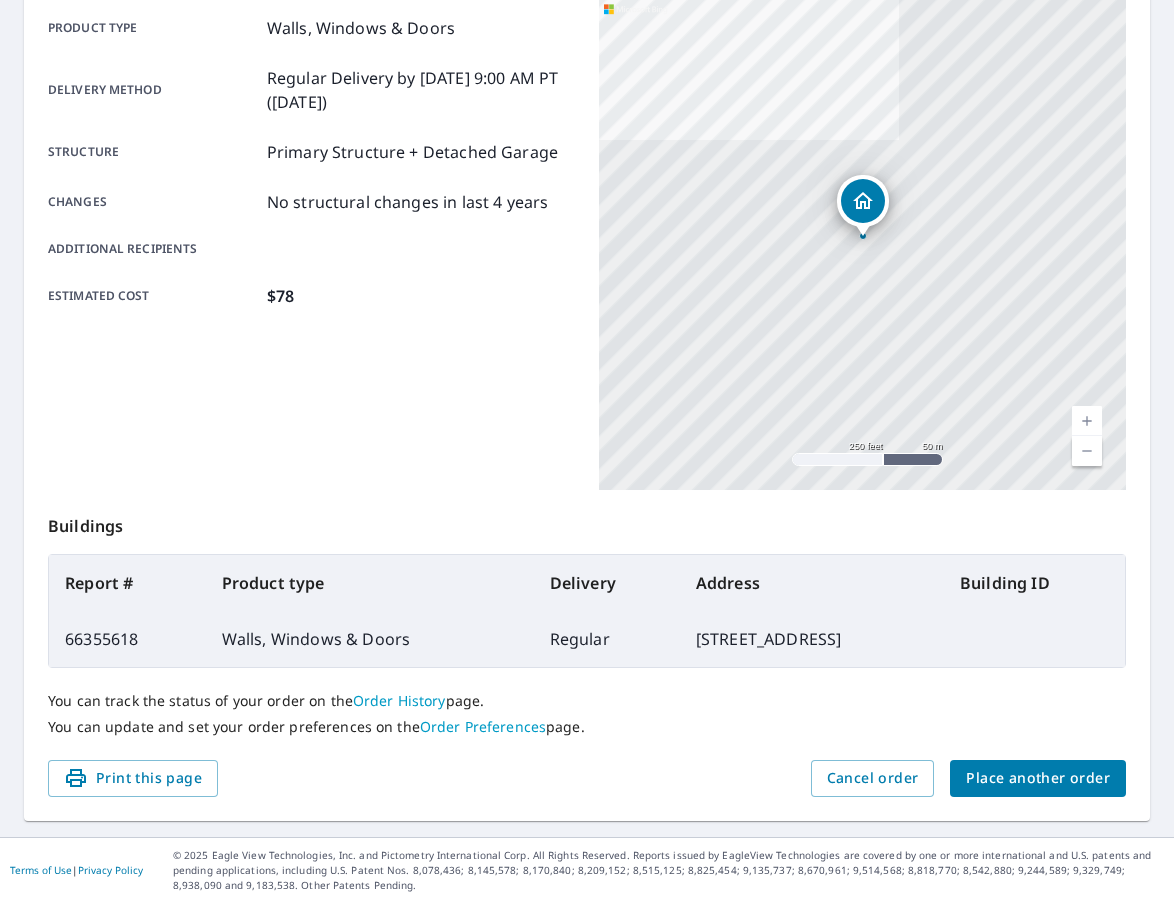 click on "Place another order" at bounding box center (1038, 778) 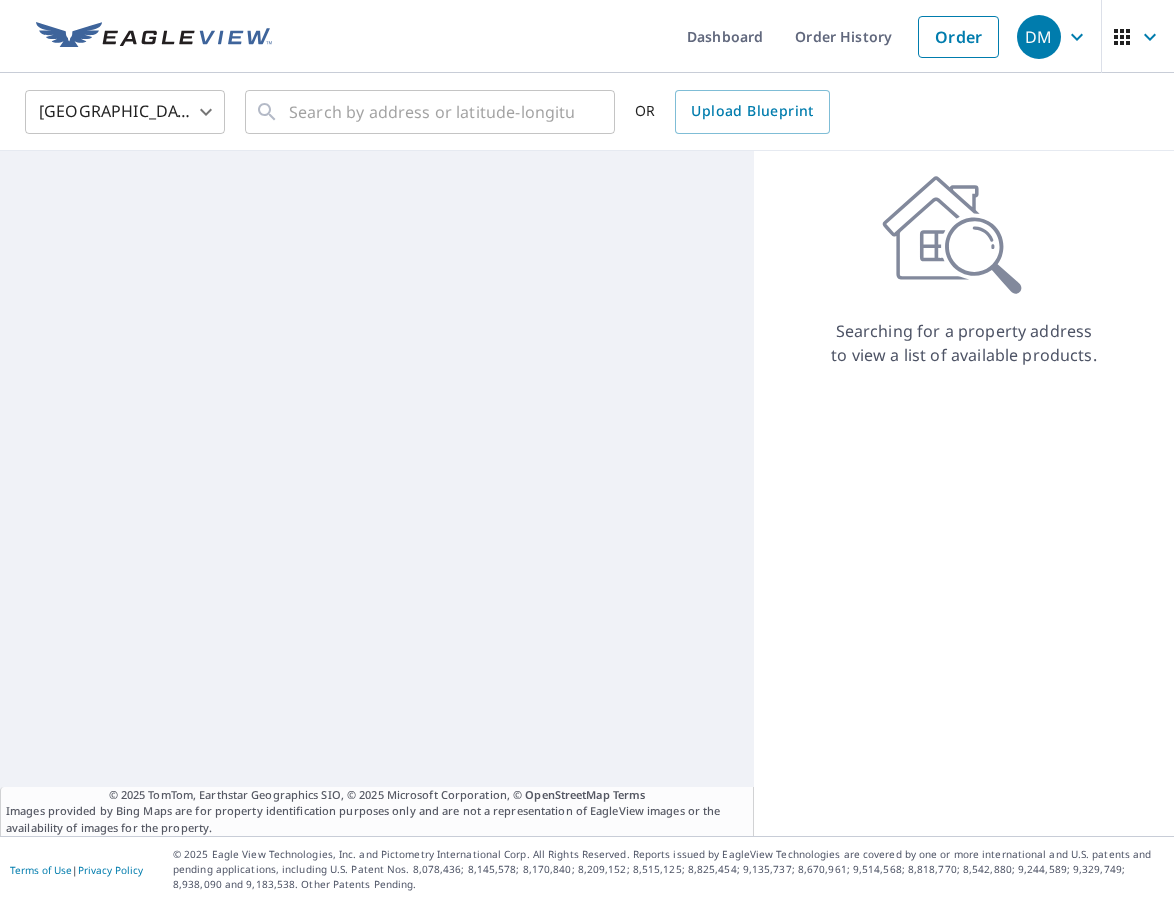 scroll, scrollTop: 0, scrollLeft: 0, axis: both 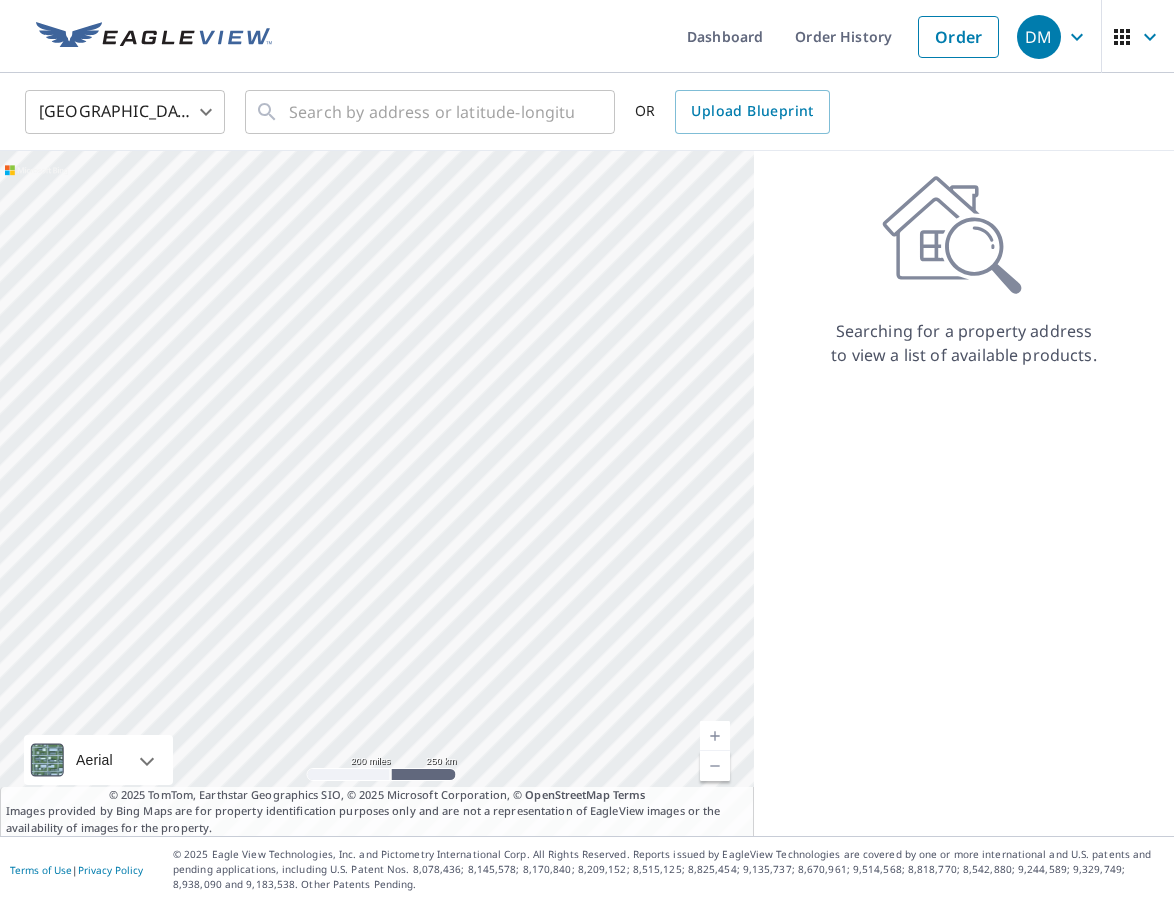 click on "DM .favicon_svg__cls-1{fill:#8ccc4c}.favicon_svg__cls-2{fill:#0098c5} DM
Dashboard Order History Order DM United States US ​ ​ OR Upload Blueprint Aerial Road A standard road map Aerial A detailed look from above Labels Labels 200 miles 250 km © 2025 TomTom, Earthstar Geographics  SIO, © 2025 Microsoft Corporation Terms © 2025 TomTom, Earthstar Geographics SIO, © 2025 Microsoft Corporation, ©   OpenStreetMap   Terms Images provided by Bing Maps are for property identification purposes only and are not a representation of EagleView images or the availability of images for the property. Searching for a property address to view a list of available products. Terms of Use  |  Privacy Policy © 2025 Eagle View Technologies, Inc. and Pictometry International Corp. All Rights Reserved. Reports issued by EagleView Technologies are covered by   one or more international and U.S. patents and pending applications, including U.S. Patent Nos. 8,078,436; 8,145,578; 8,170,840; 8,209,152;" at bounding box center [587, 451] 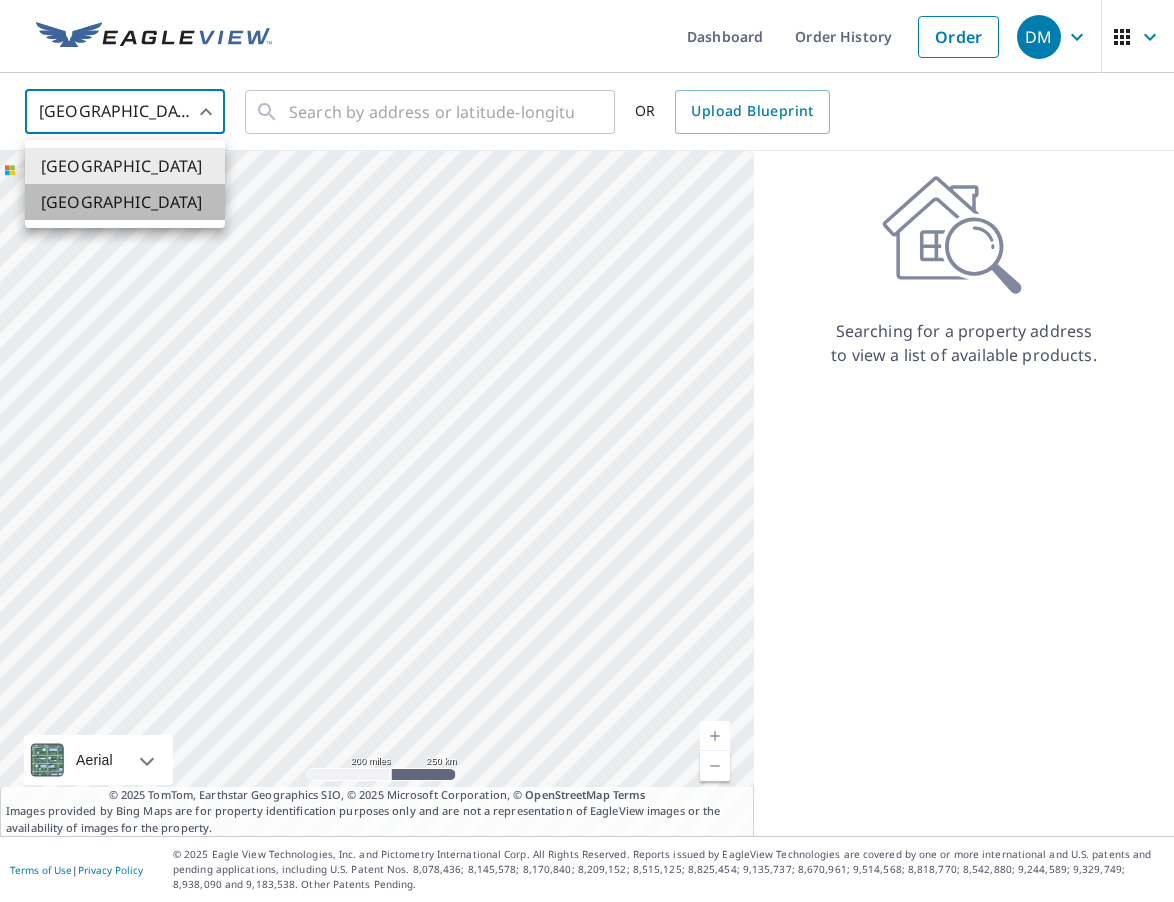 click on "[GEOGRAPHIC_DATA]" at bounding box center [125, 202] 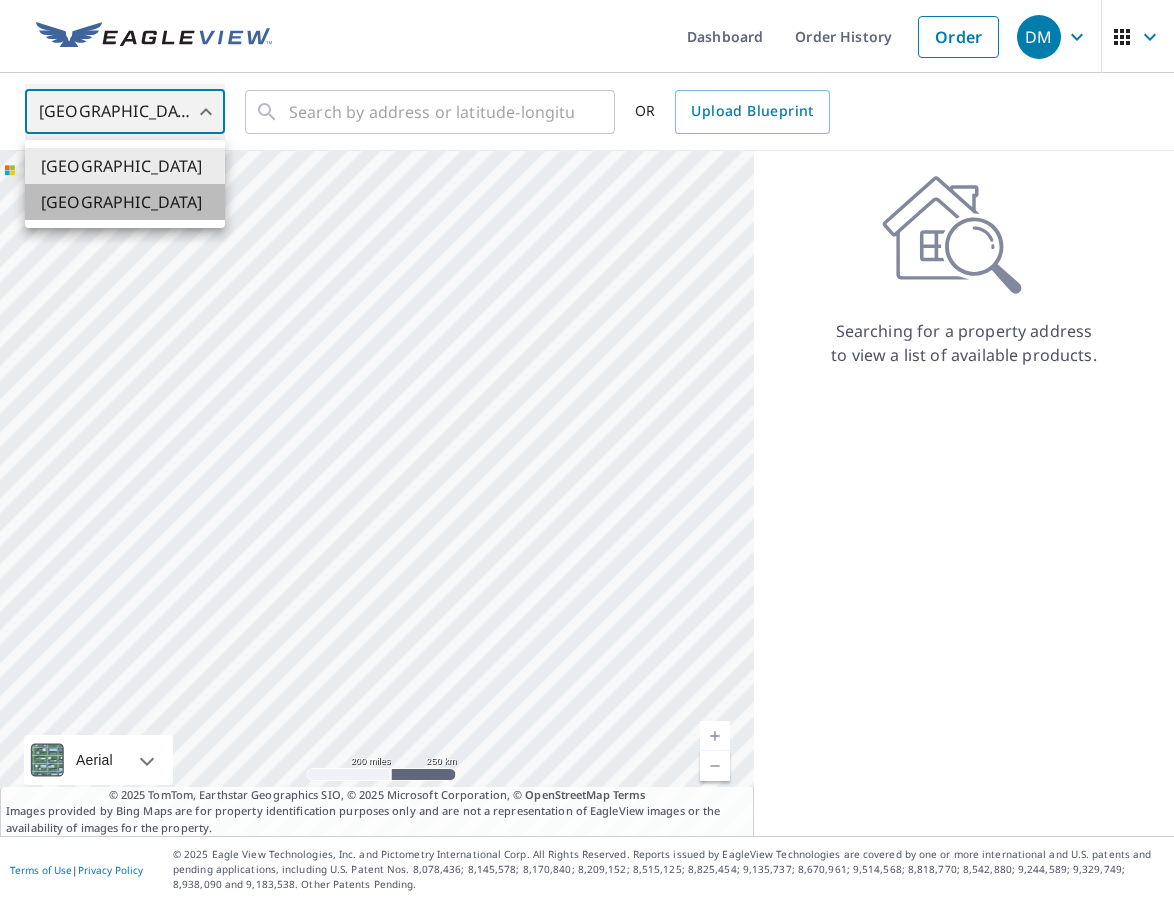 type on "CA" 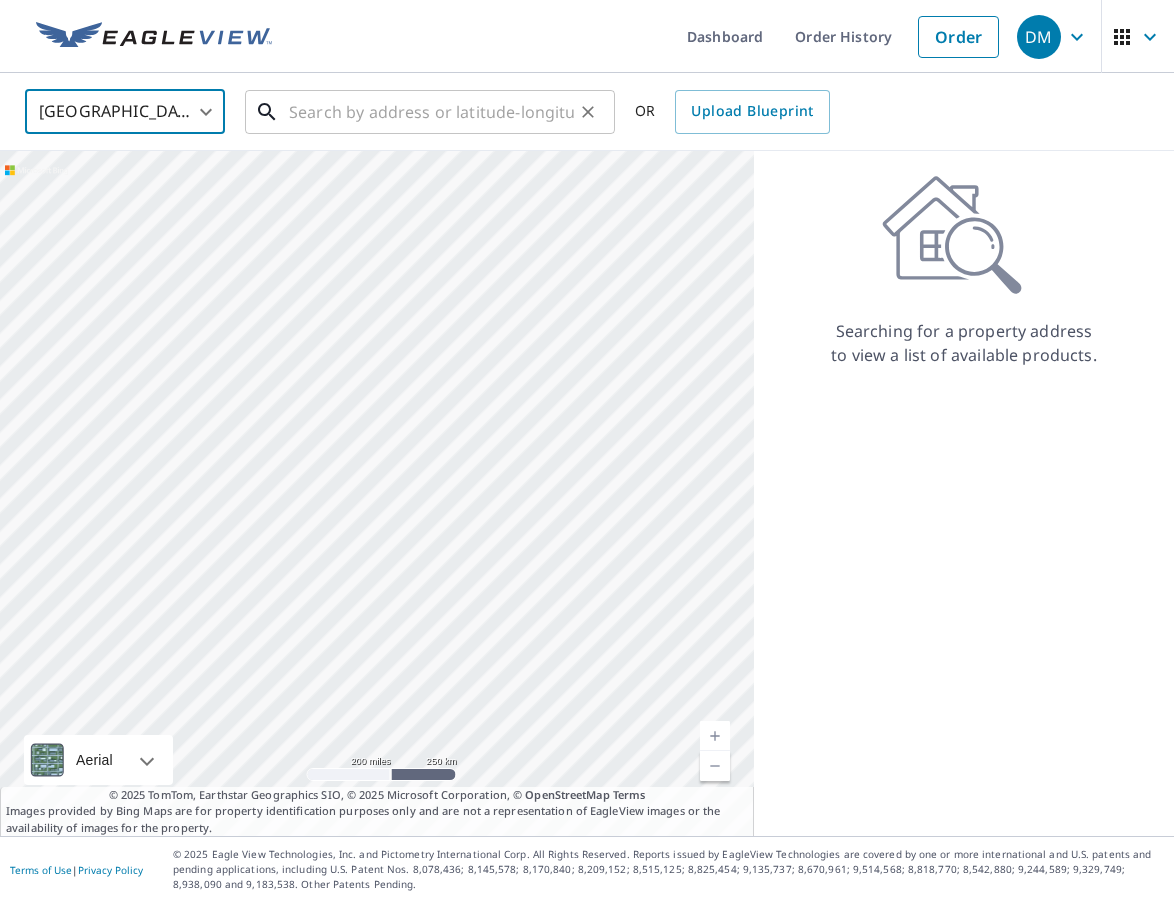 click at bounding box center (431, 112) 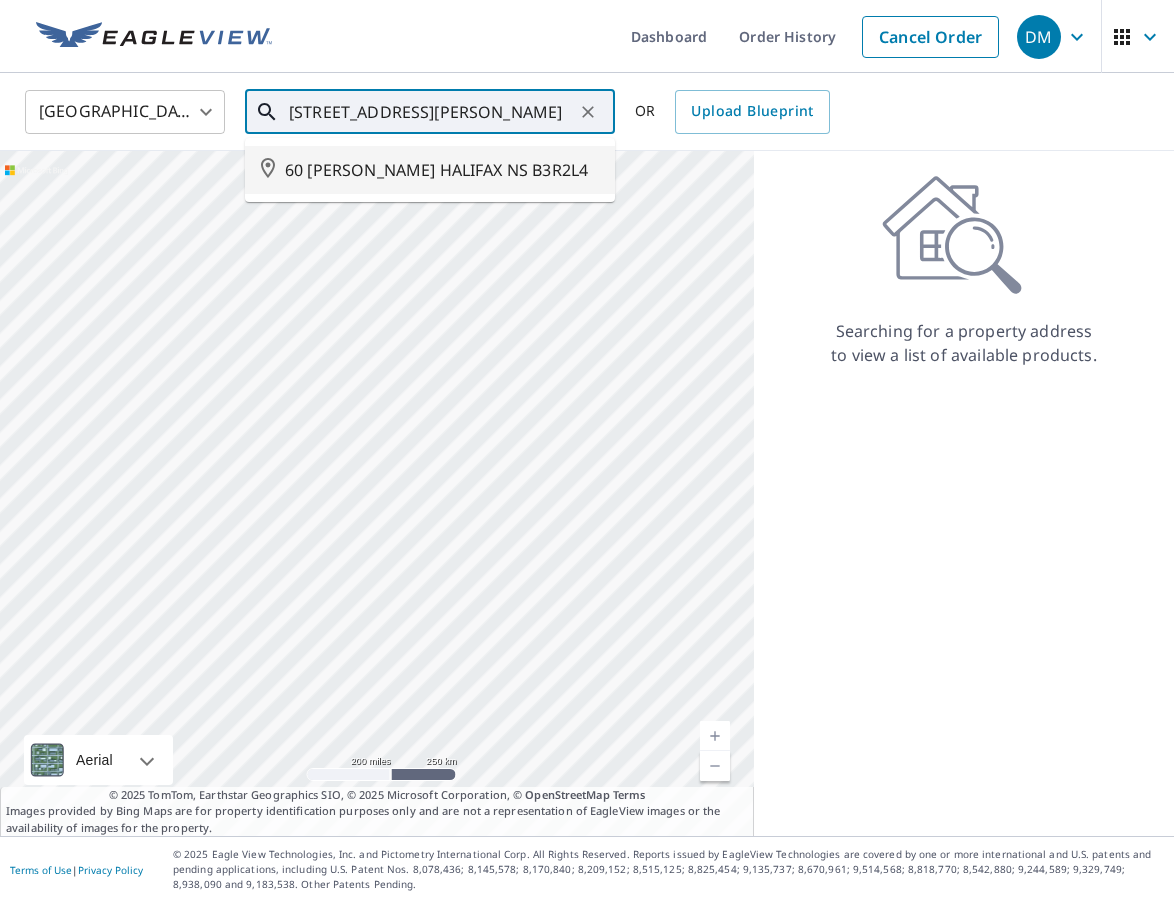 click on "60 [PERSON_NAME] HALIFAX NS B3R2L4" at bounding box center [442, 170] 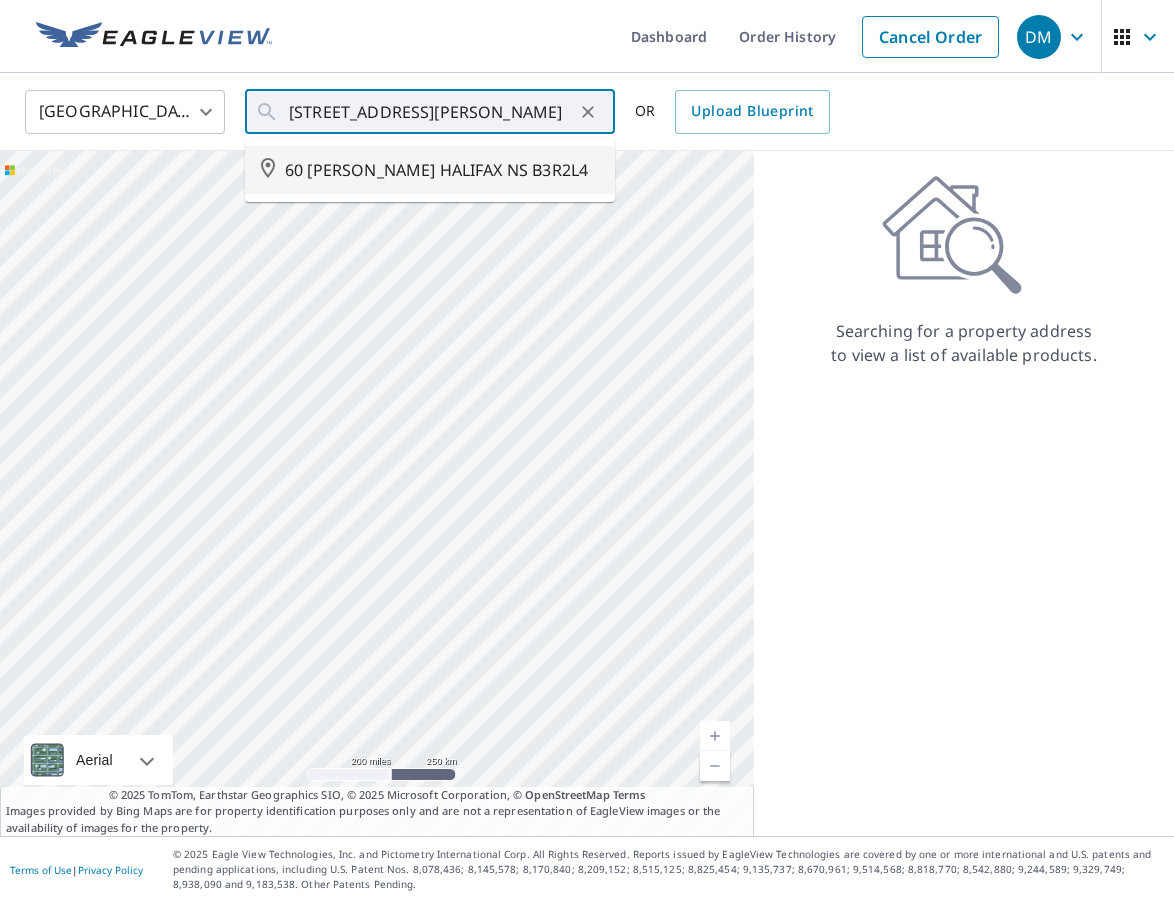 type on "60 [PERSON_NAME] HALIFAX NS B3R2L4" 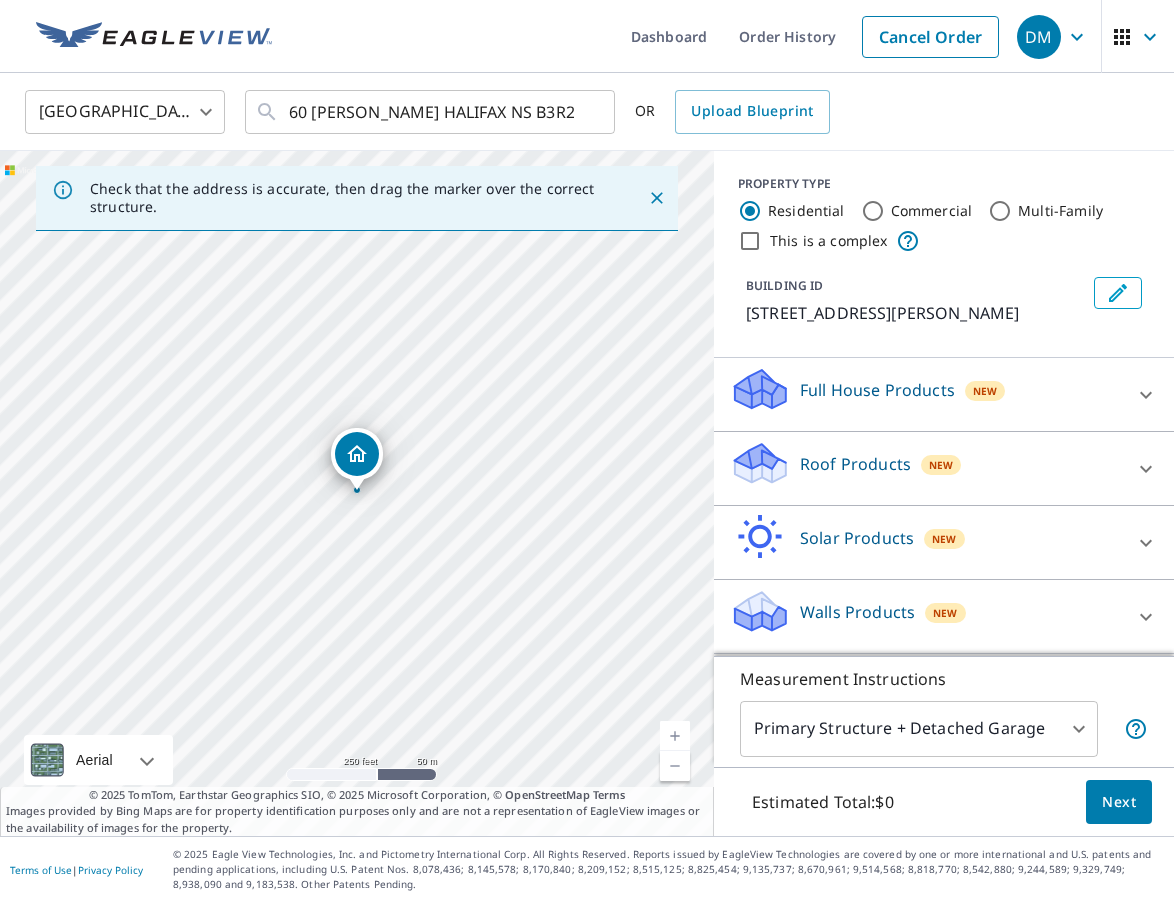 click on "Walls Products New" at bounding box center (926, 616) 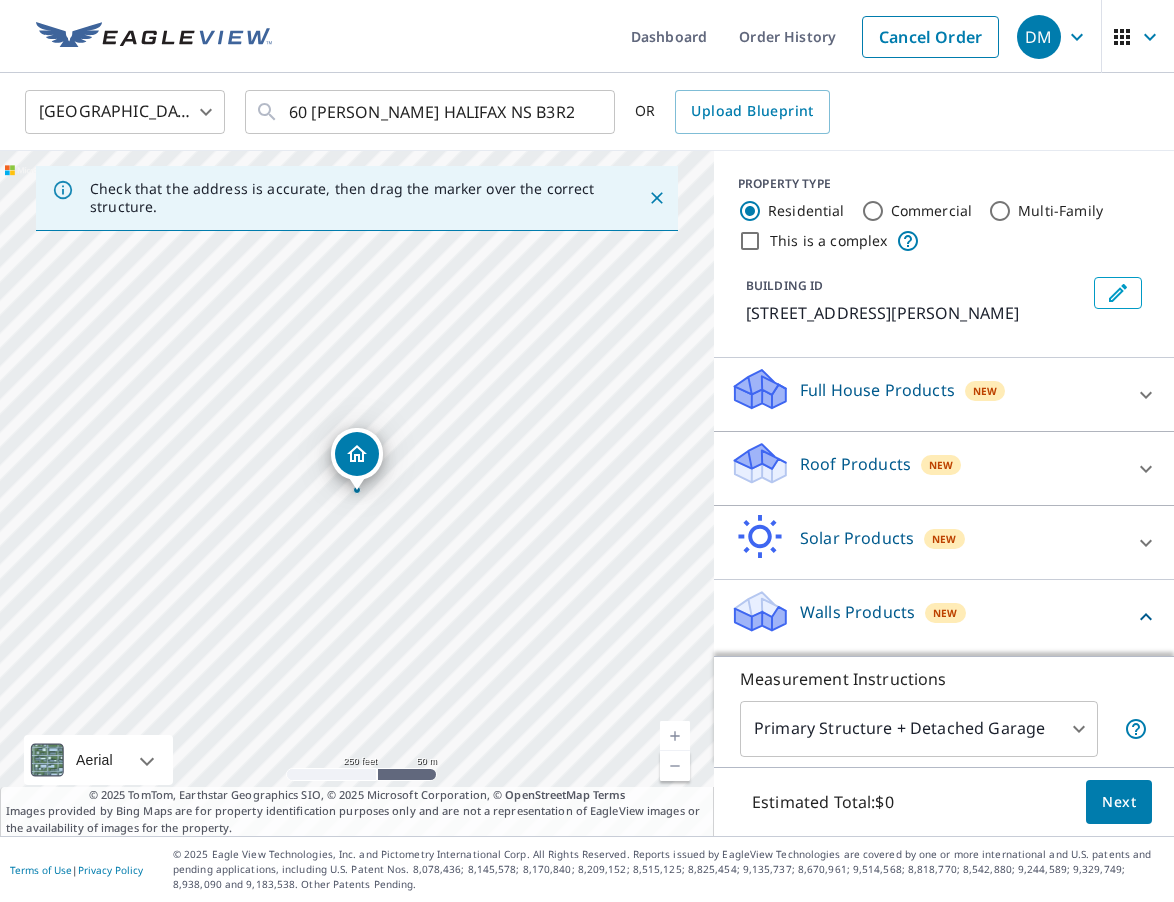 click on "Walls Products" at bounding box center [857, 612] 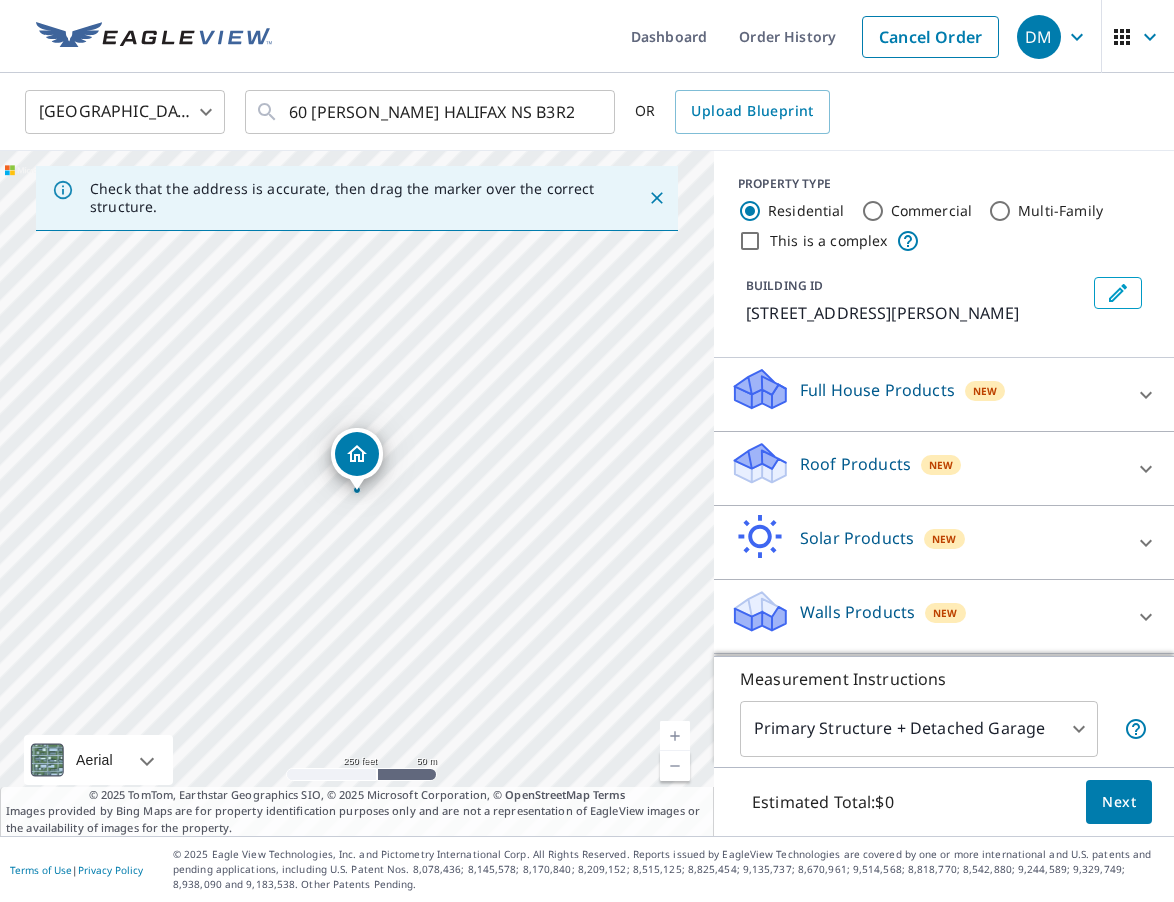 click on "Walls Products" at bounding box center [857, 612] 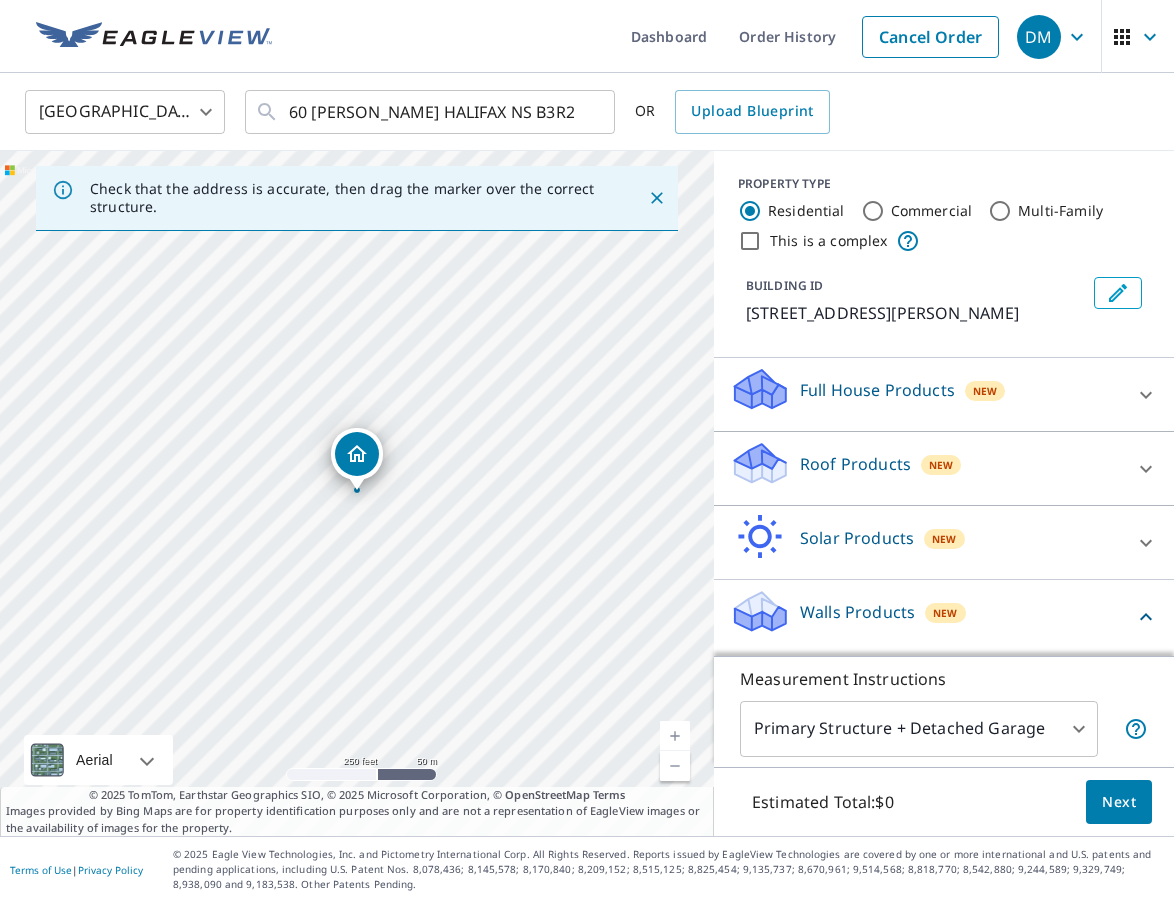 click on "Full House Products" at bounding box center [877, 390] 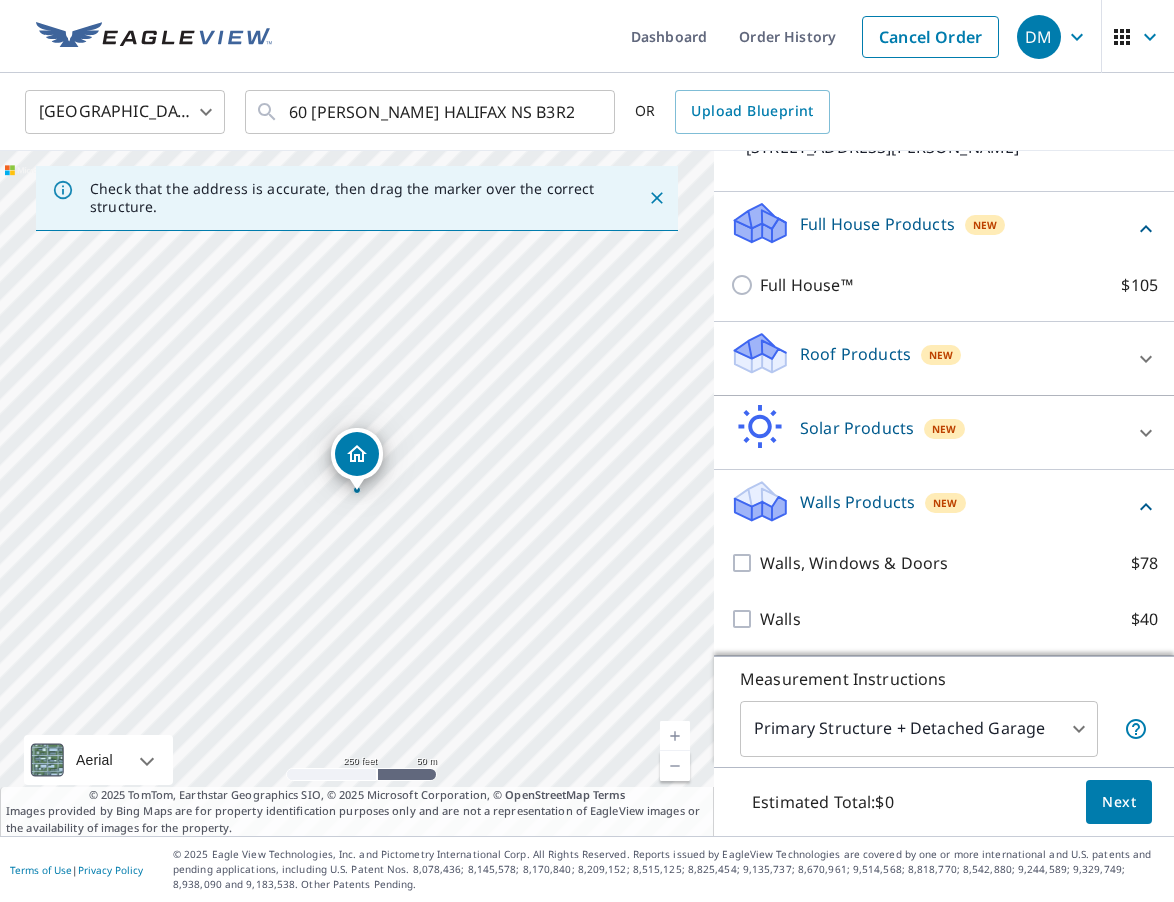 scroll, scrollTop: 166, scrollLeft: 0, axis: vertical 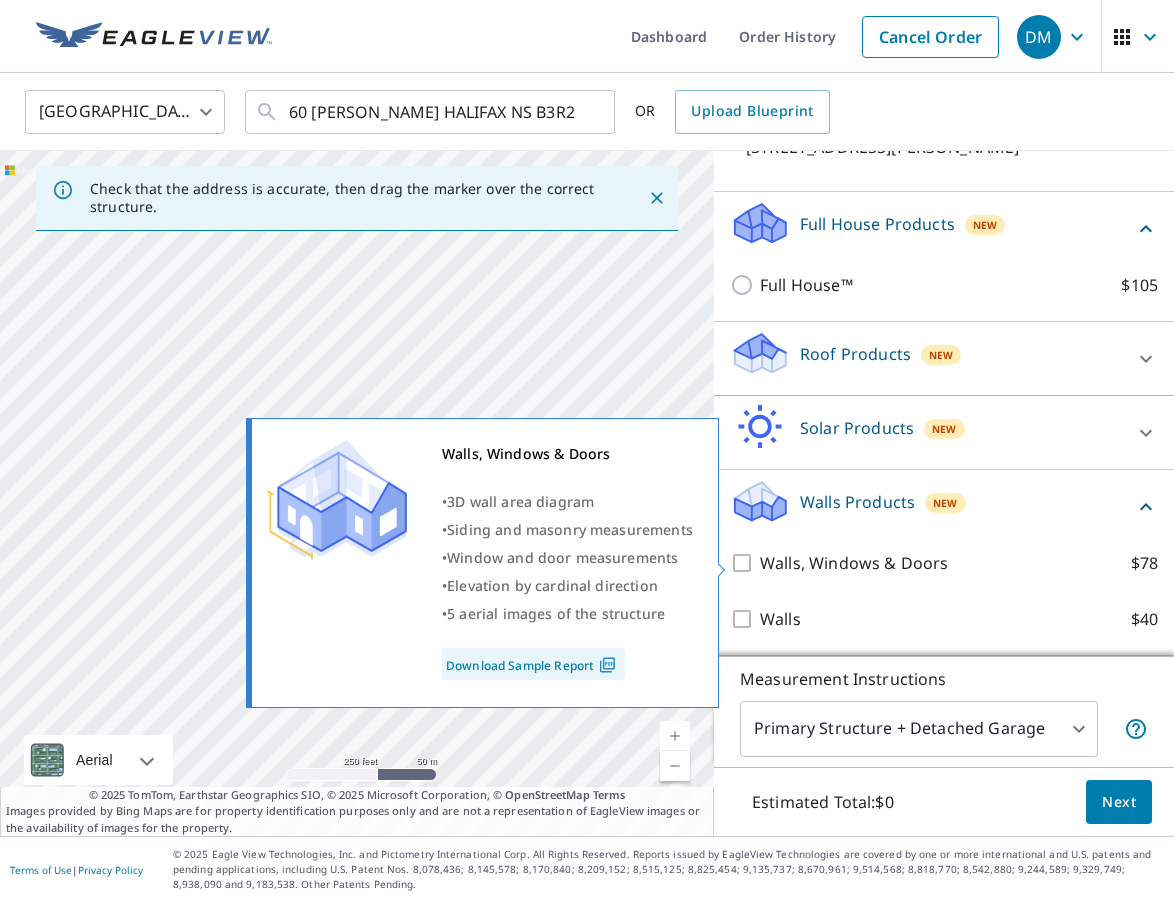 click on "Walls, Windows & Doors" at bounding box center [854, 563] 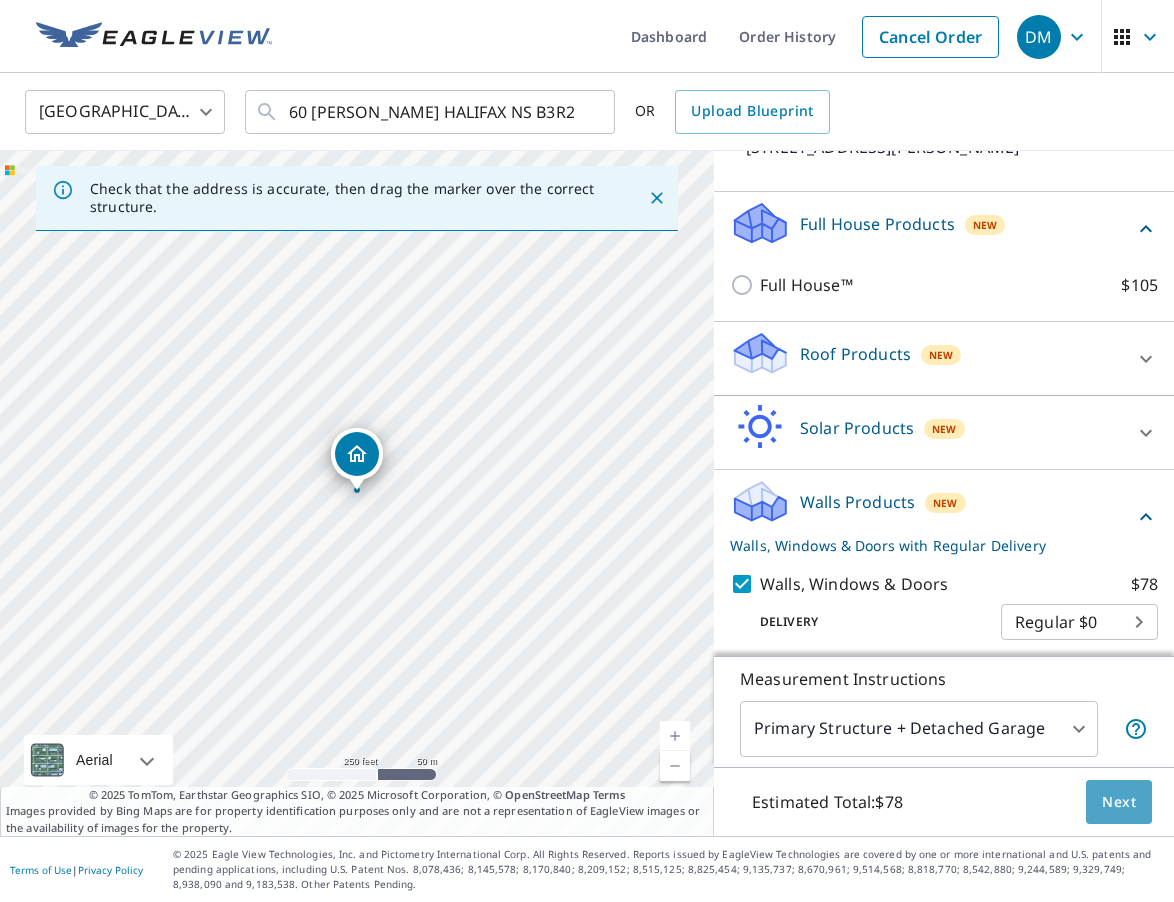 click on "Next" at bounding box center [1119, 802] 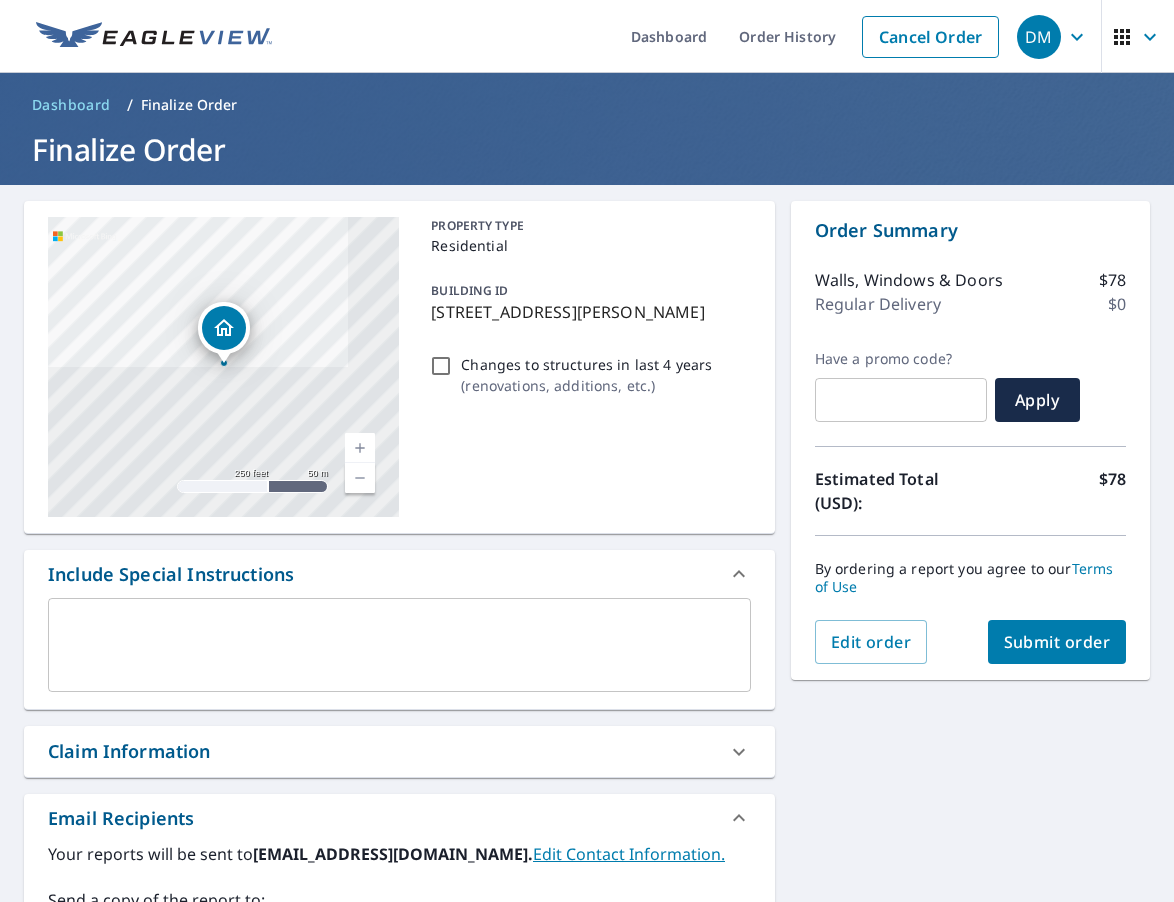 click on "Submit order" at bounding box center (1057, 642) 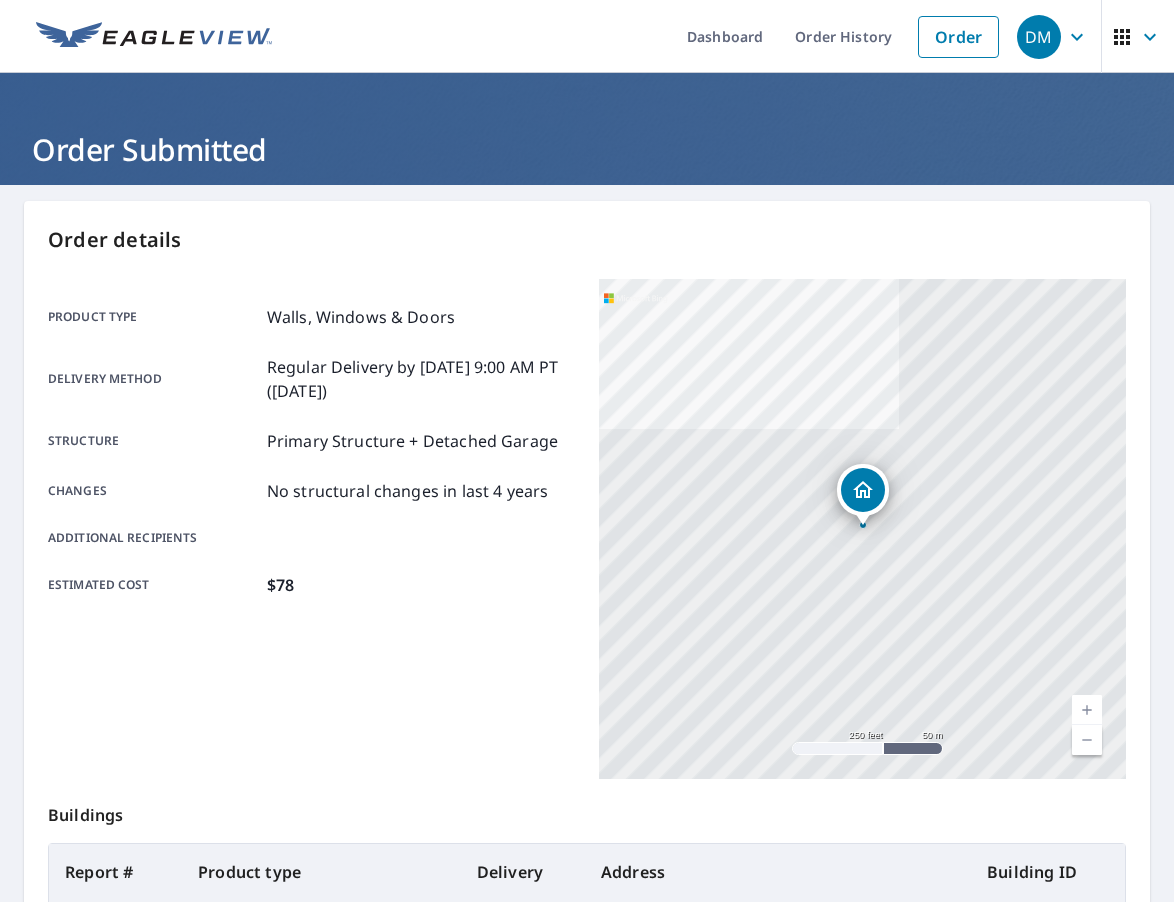 click on "Product type Walls, Windows & Doors Delivery method Regular Delivery by [DATE] 9:00 AM PT ([DATE]) Structure Primary Structure + Detached Garage Changes No structural changes in last 4 years Additional recipients Estimated cost $78" at bounding box center [311, 529] 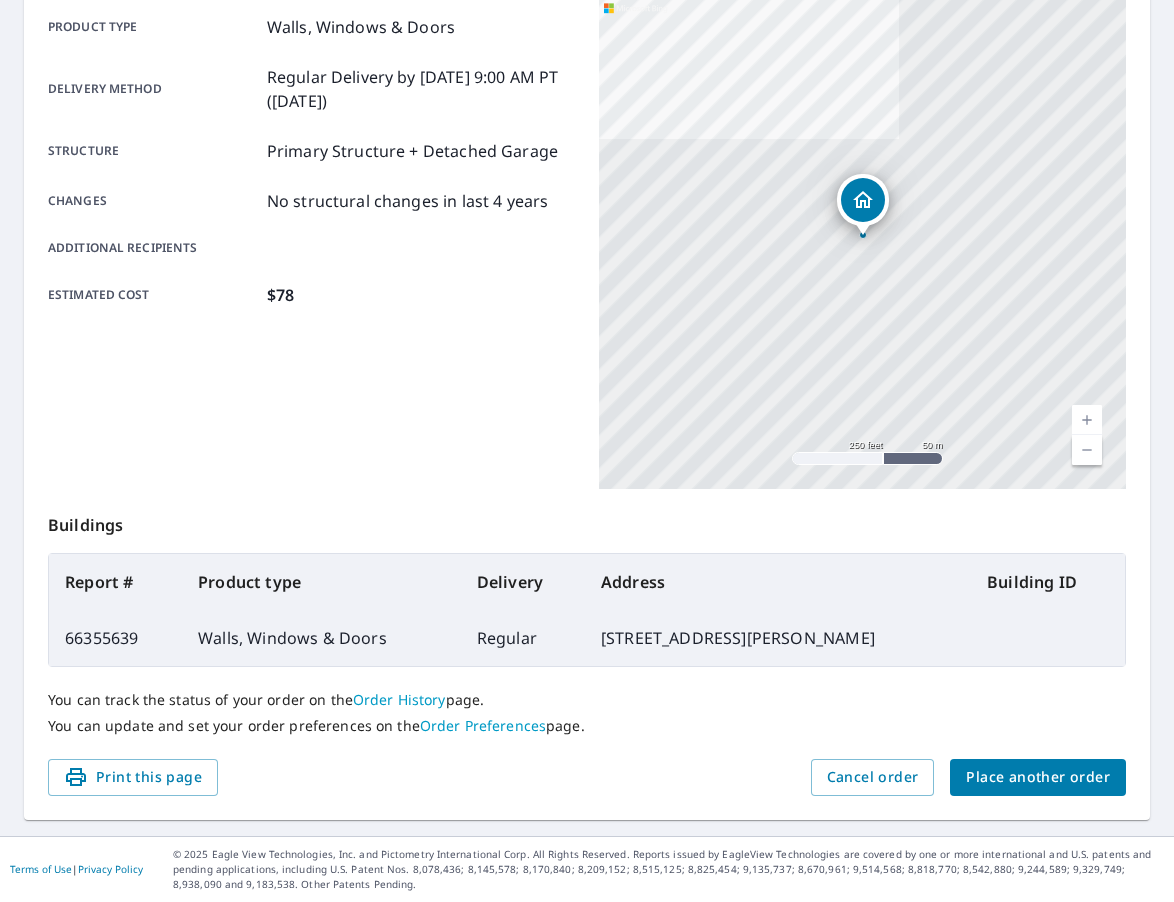 scroll, scrollTop: 289, scrollLeft: 0, axis: vertical 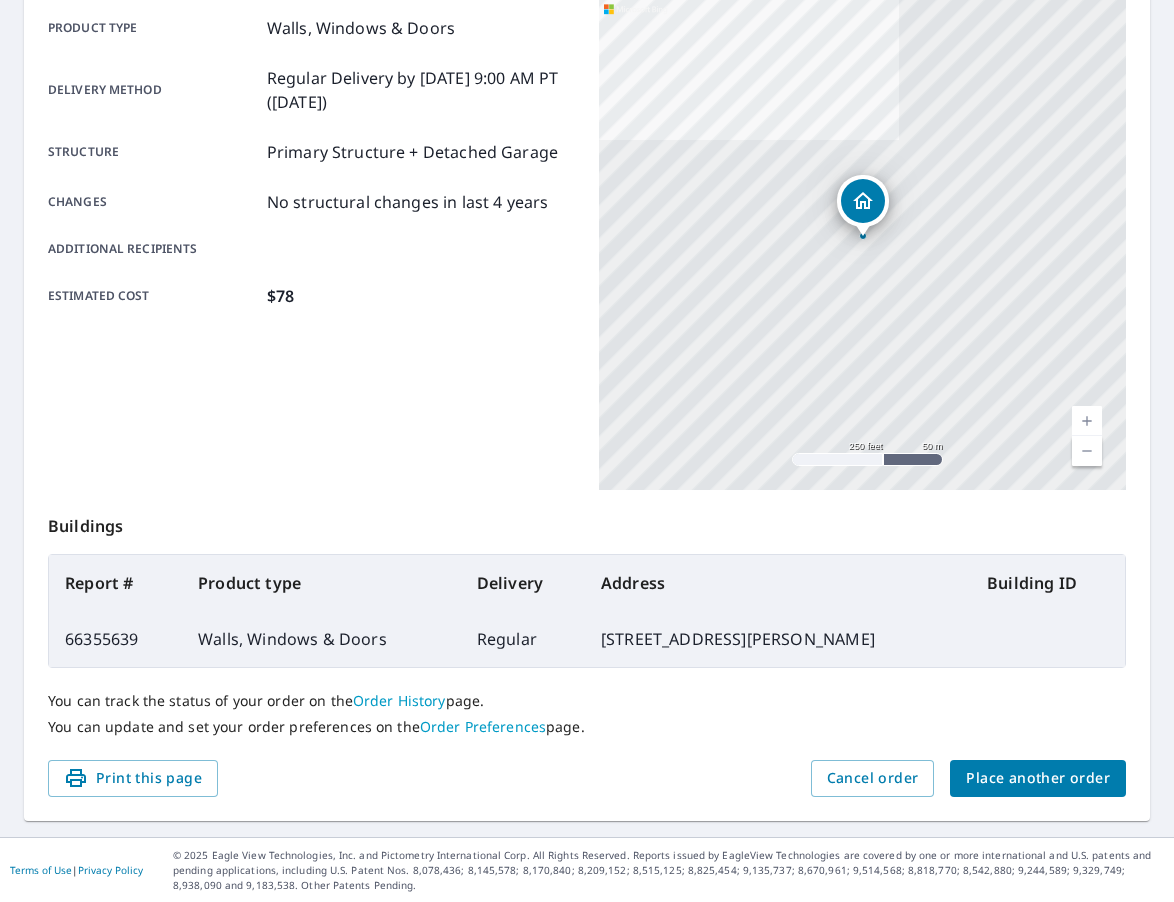 click on "Place another order" at bounding box center [1038, 778] 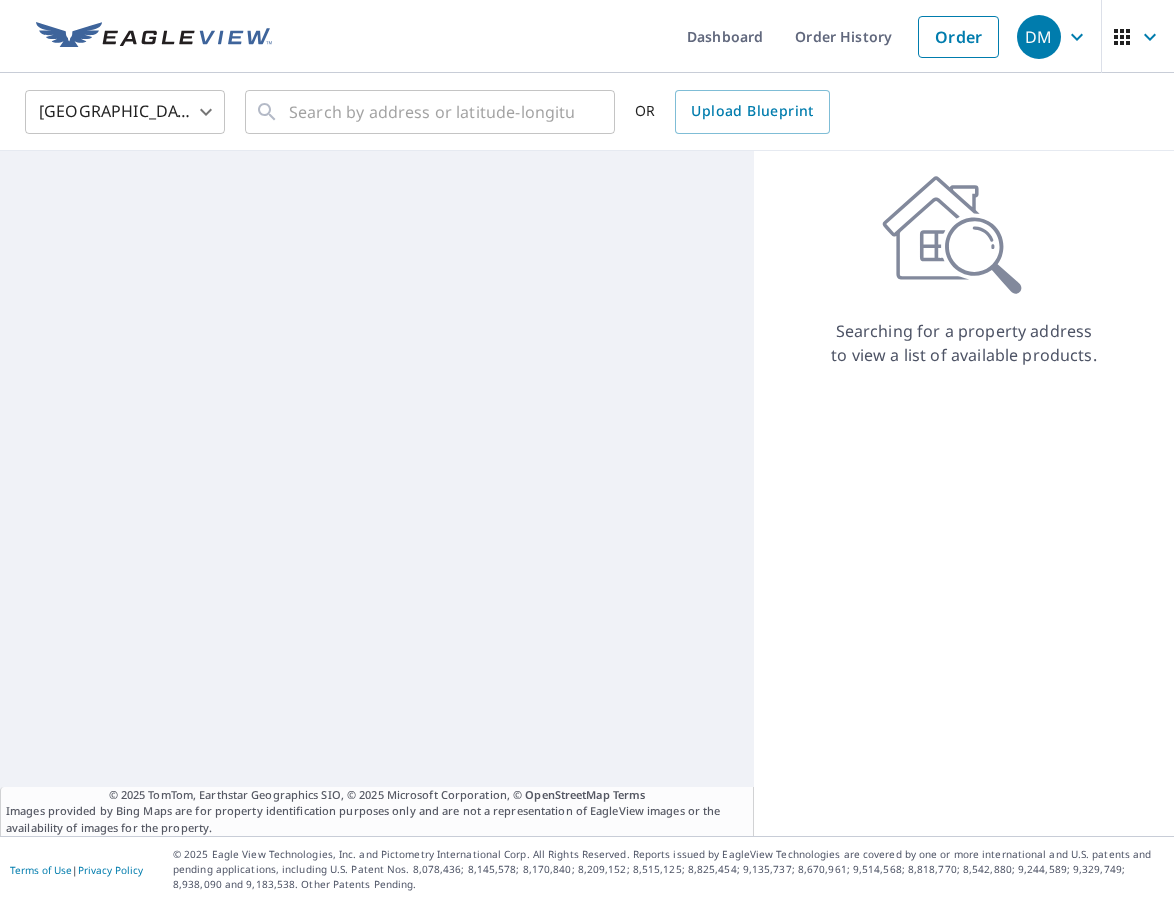 scroll, scrollTop: 0, scrollLeft: 0, axis: both 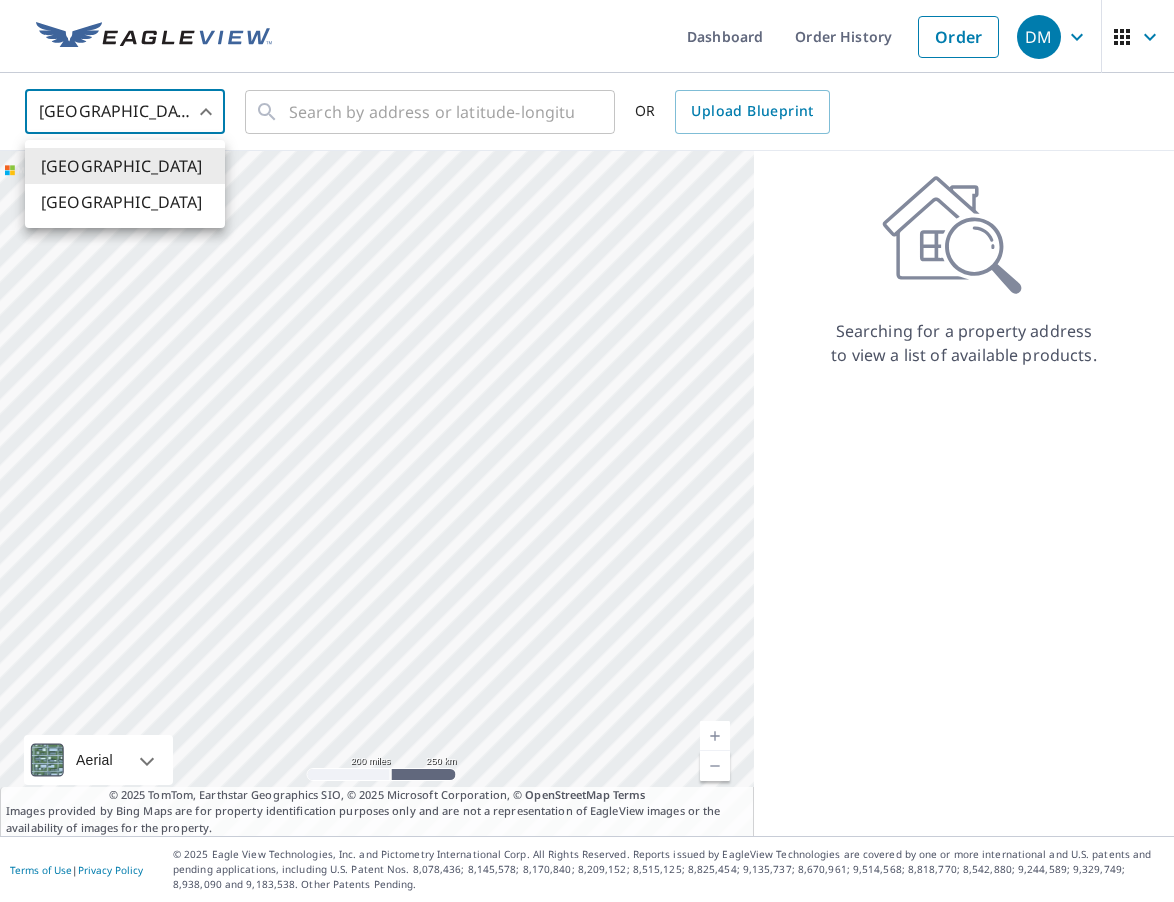 click on "DM .favicon_svg__cls-1{fill:#8ccc4c}.favicon_svg__cls-2{fill:#0098c5} DM
Dashboard Order History Order DM United States US ​ ​ OR Upload Blueprint Aerial Road A standard road map Aerial A detailed look from above Labels Labels 200 miles 250 km © 2025 TomTom, Earthstar Geographics  SIO, © 2025 Microsoft Corporation Terms © 2025 TomTom, Earthstar Geographics SIO, © 2025 Microsoft Corporation, ©   OpenStreetMap   Terms Images provided by Bing Maps are for property identification purposes only and are not a representation of EagleView images or the availability of images for the property. Searching for a property address to view a list of available products. Terms of Use  |  Privacy Policy © 2025 Eagle View Technologies, Inc. and Pictometry International Corp. All Rights Reserved. Reports issued by EagleView Technologies are covered by   one or more international and U.S. patents and pending applications, including U.S. Patent Nos. 8,078,436; 8,145,578; 8,170,840; 8,209,152;" at bounding box center (587, 451) 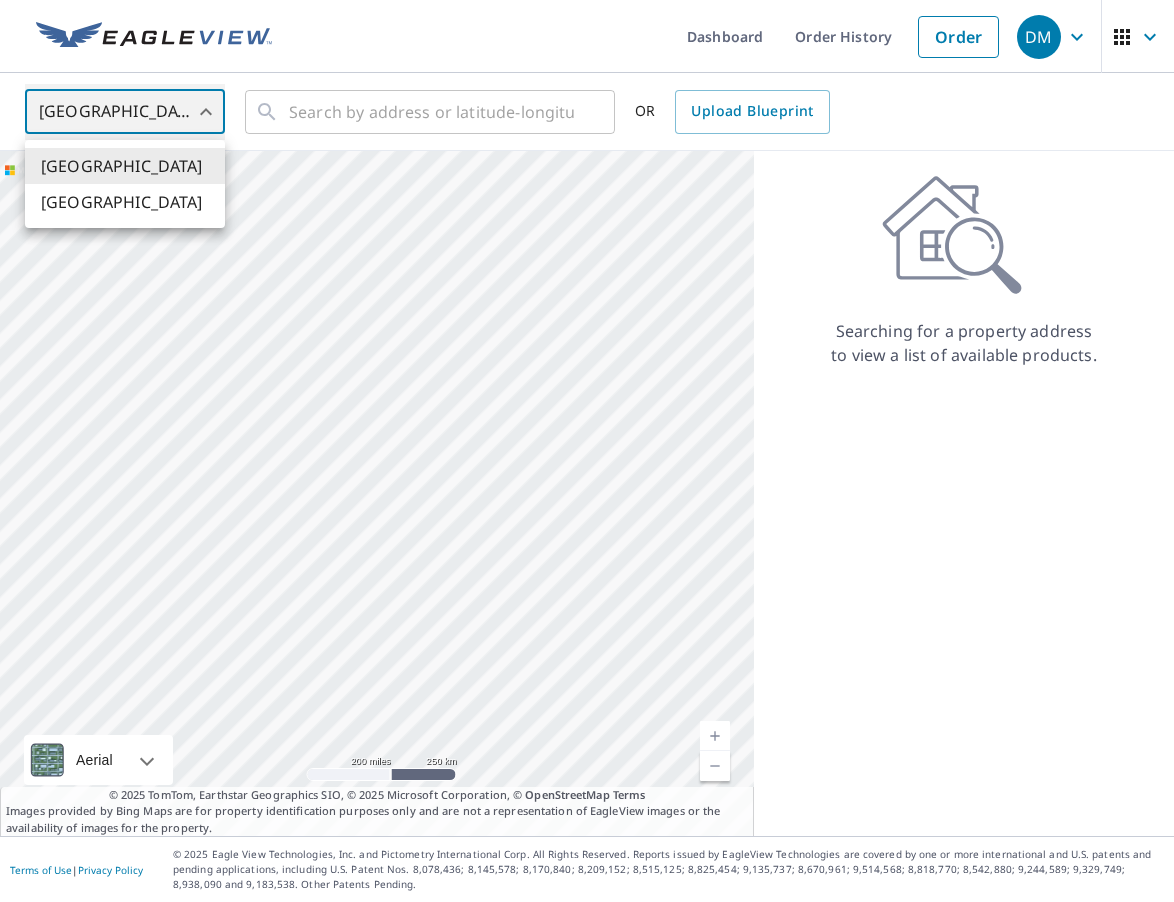 type on "CA" 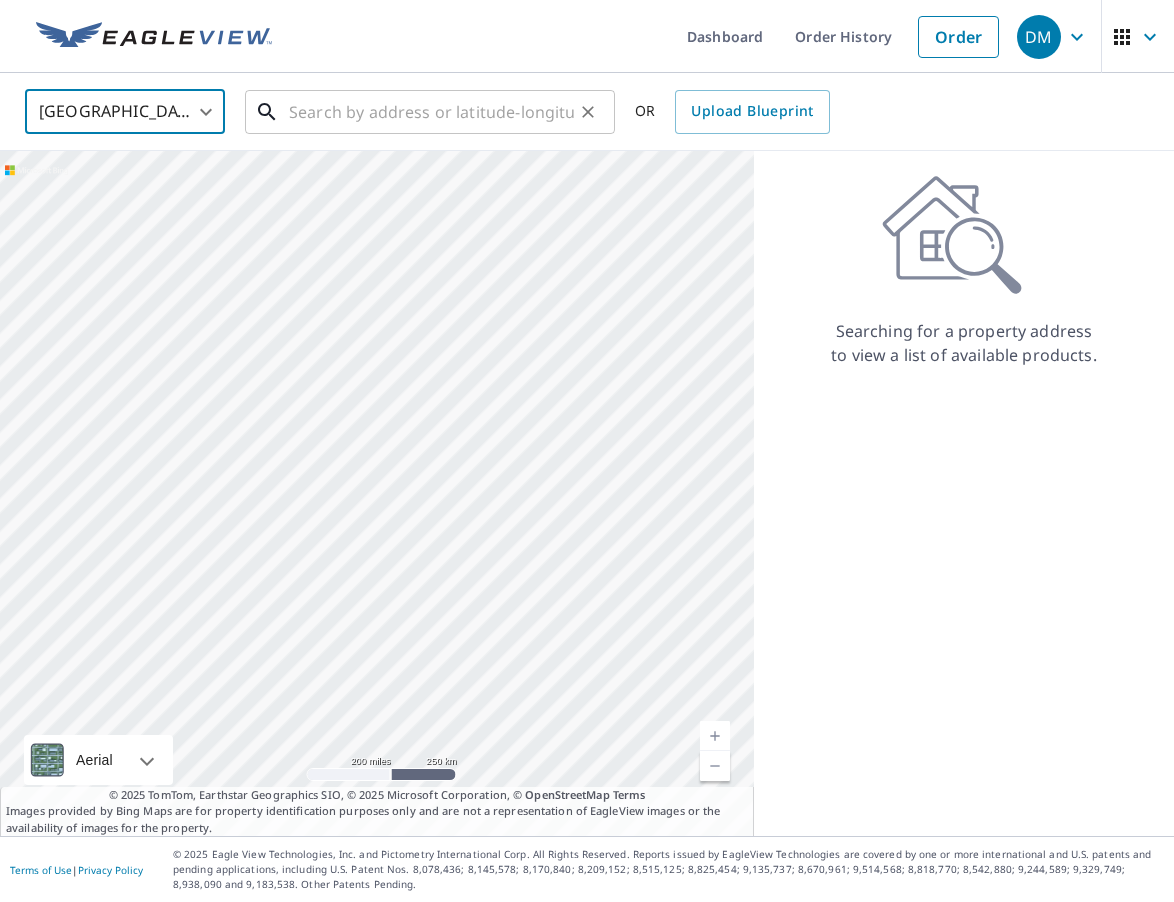 click at bounding box center [431, 112] 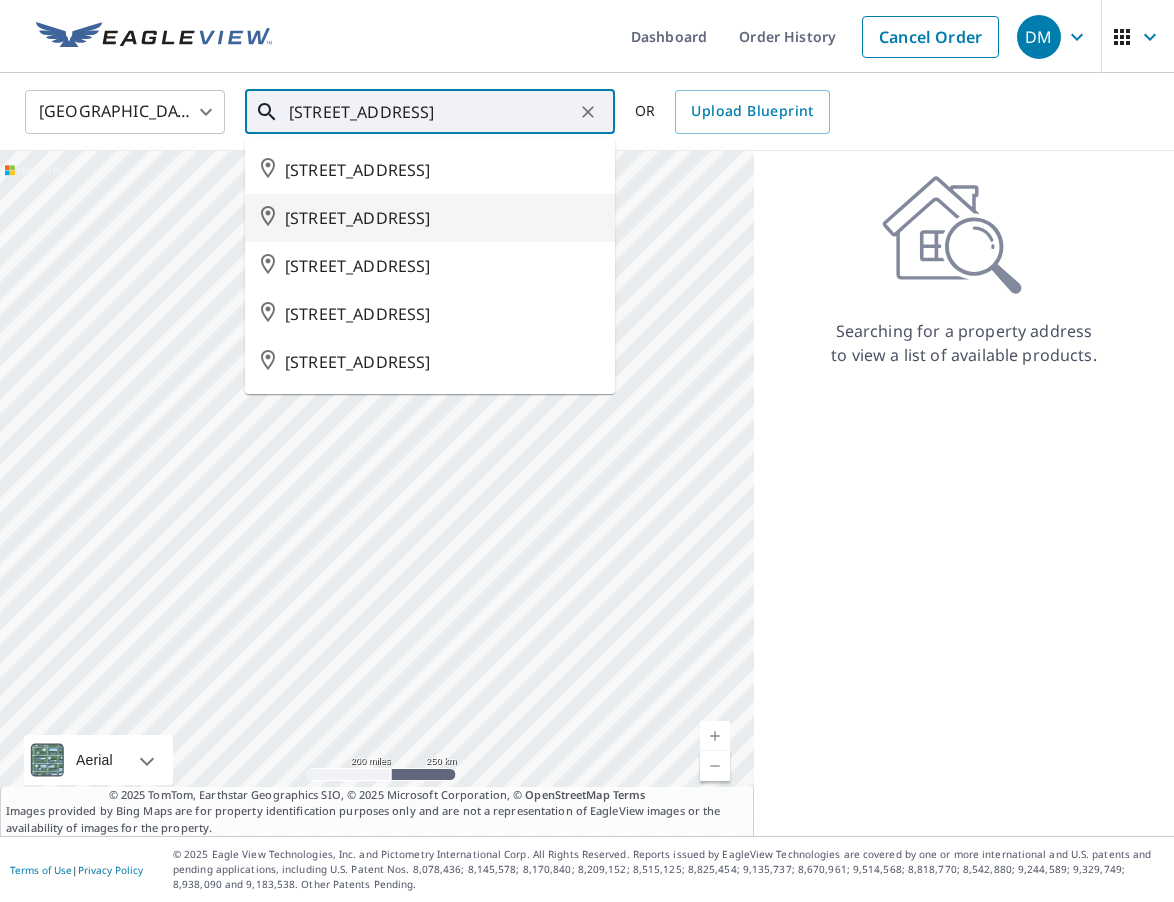 click on "[STREET_ADDRESS]" at bounding box center (442, 218) 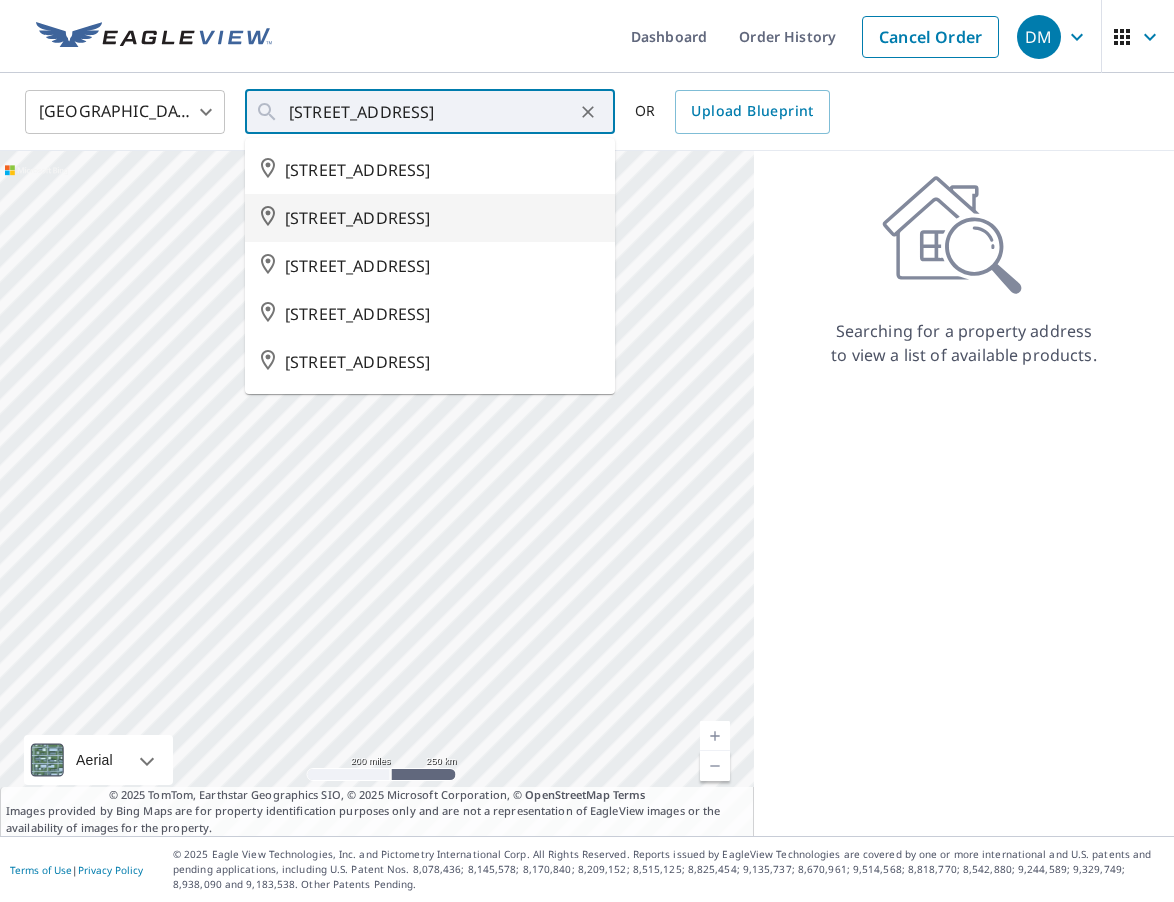 type on "[STREET_ADDRESS]" 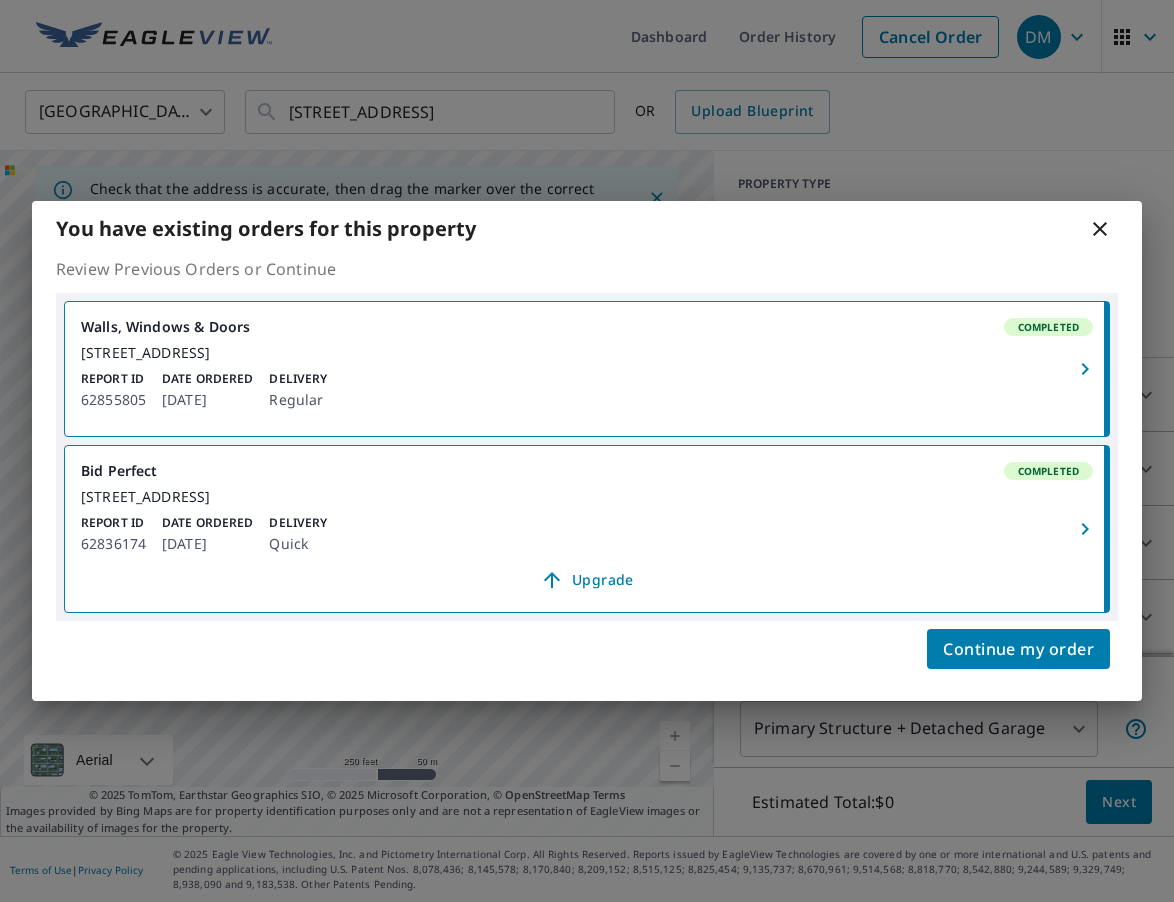 click 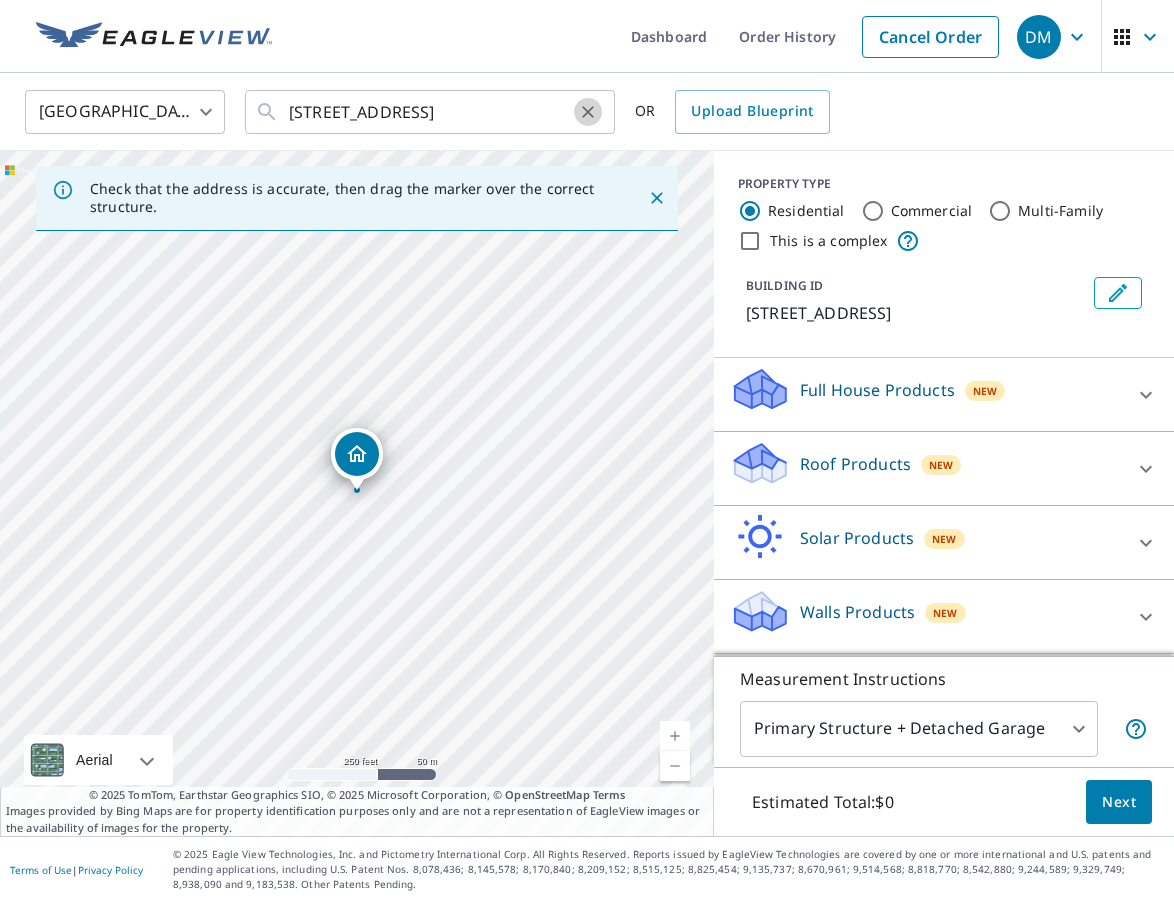 click 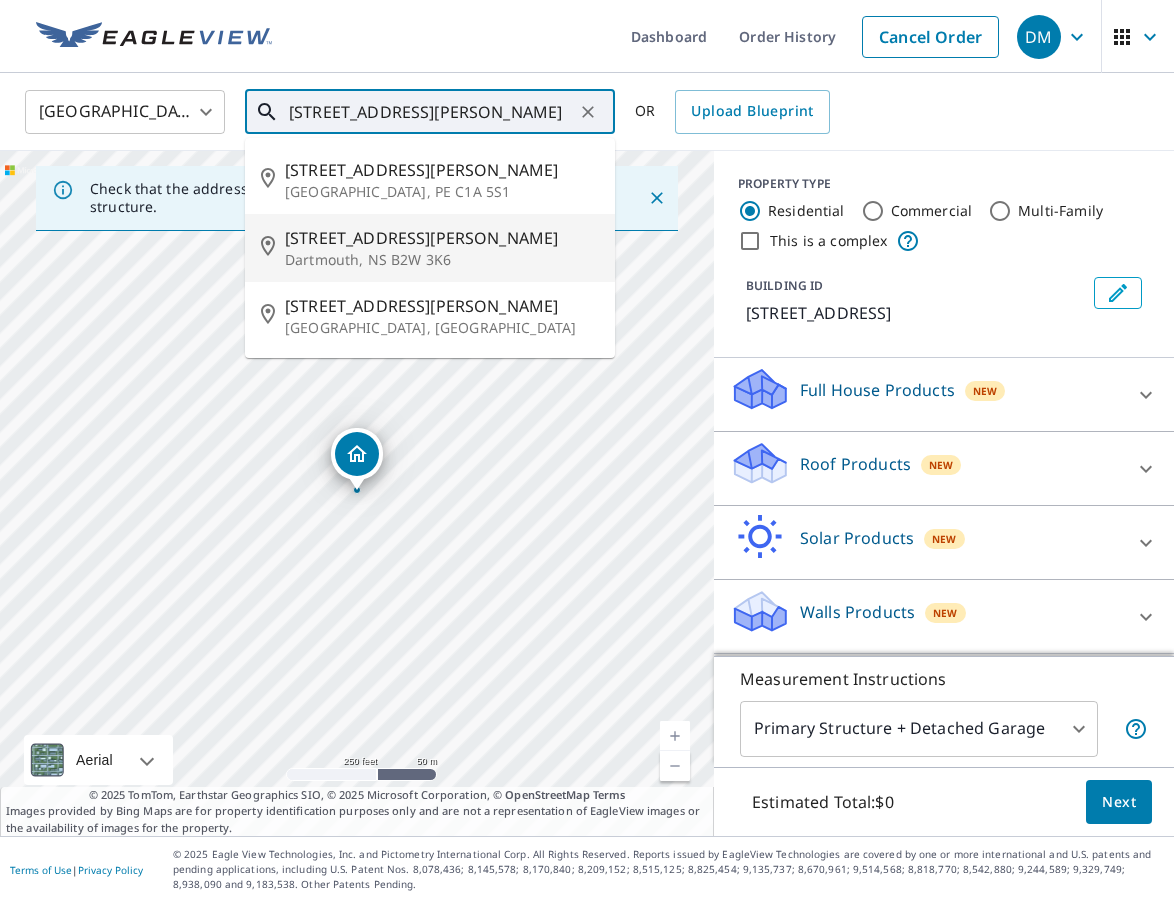 click on "[STREET_ADDRESS][PERSON_NAME]" at bounding box center (442, 238) 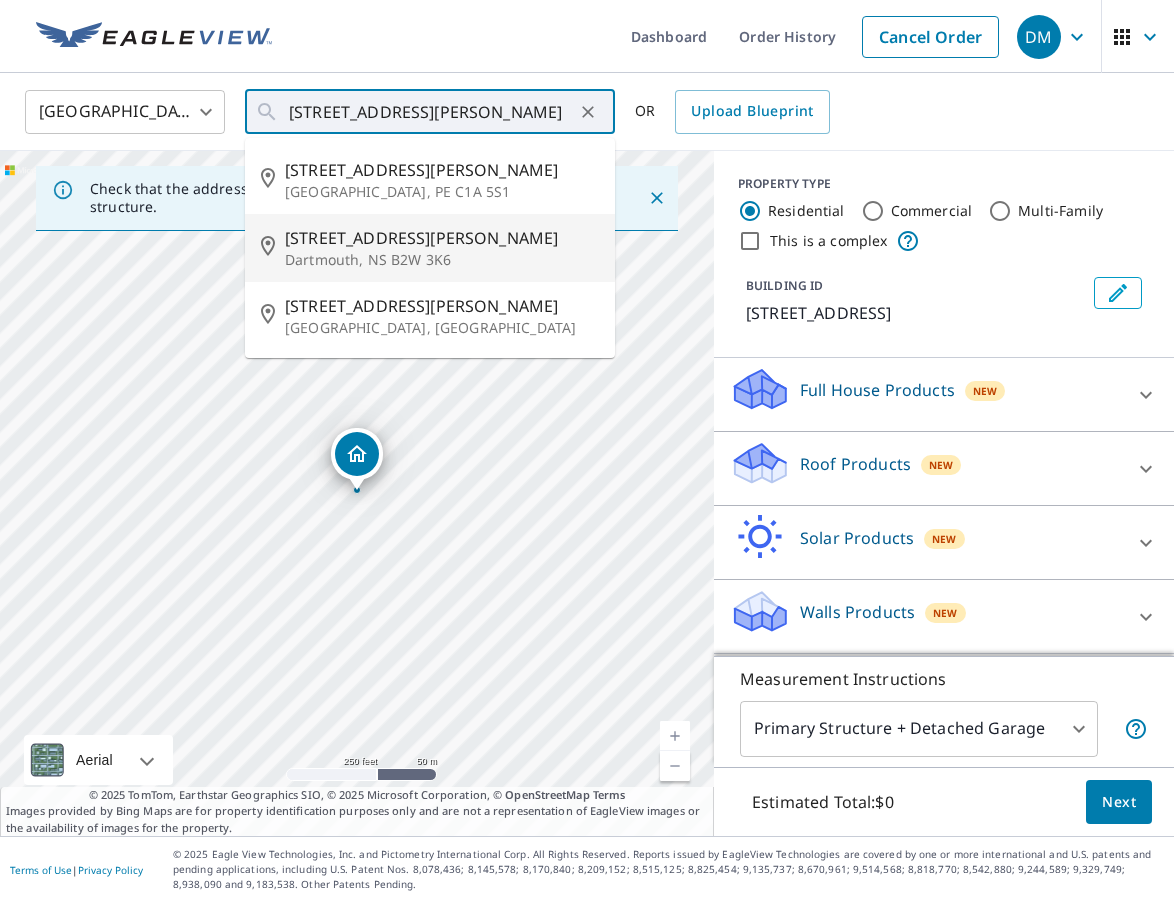 type on "[STREET_ADDRESS][PERSON_NAME]" 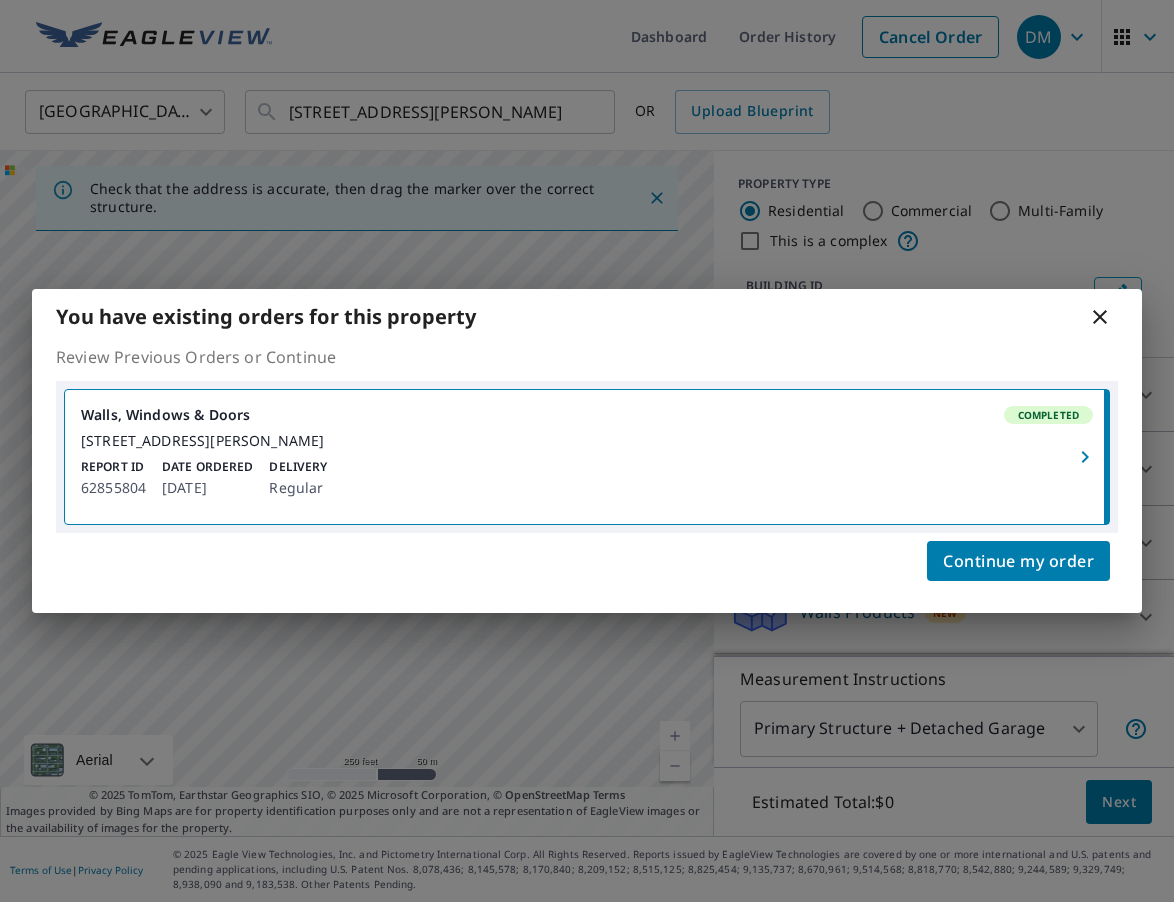 click 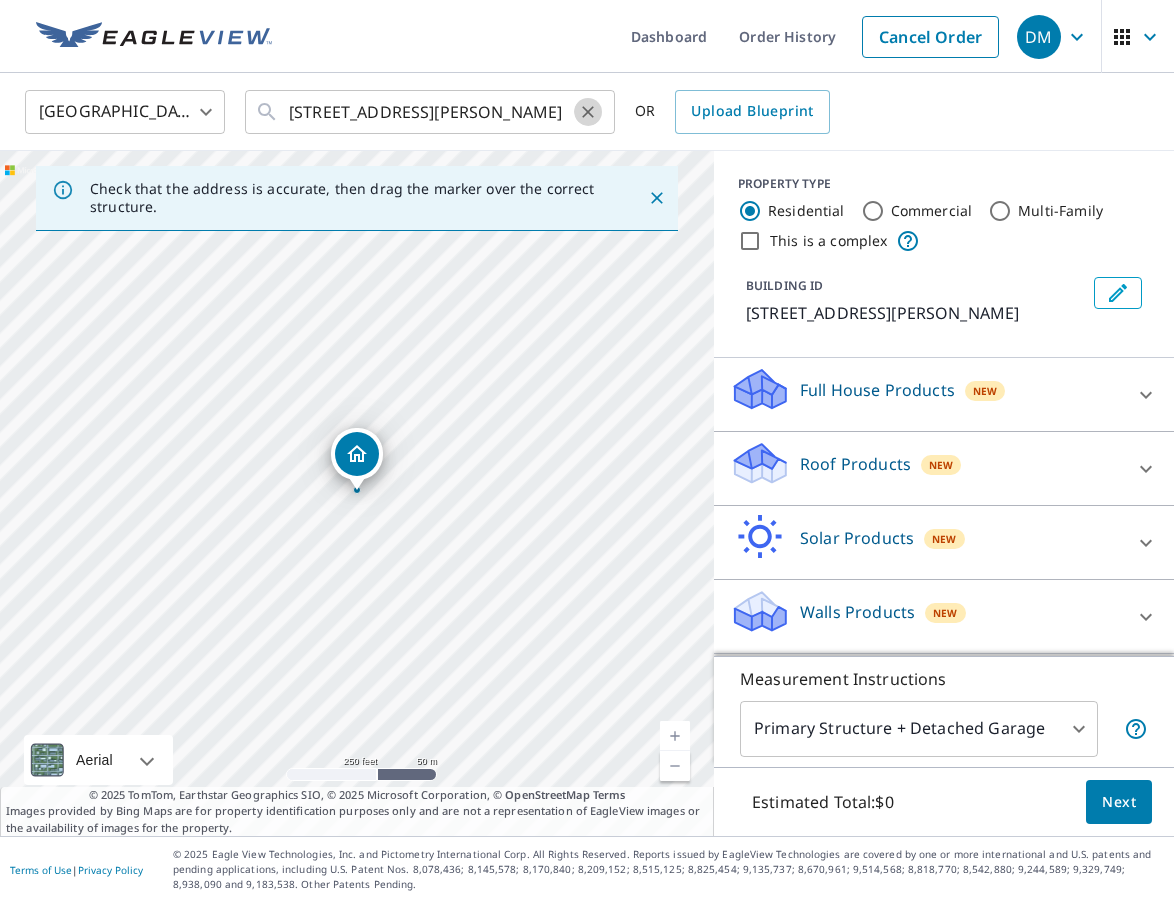 click at bounding box center [588, 112] 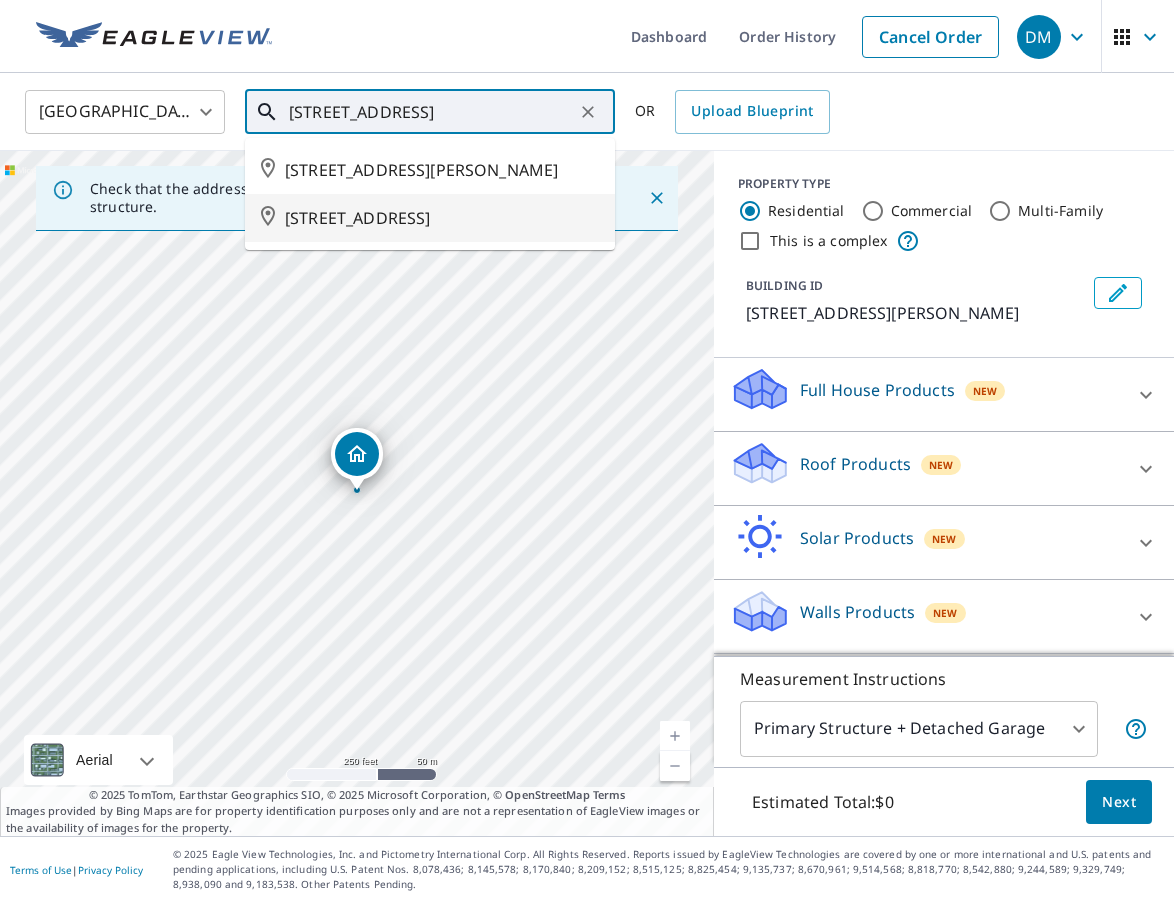 click on "[STREET_ADDRESS]" at bounding box center [442, 218] 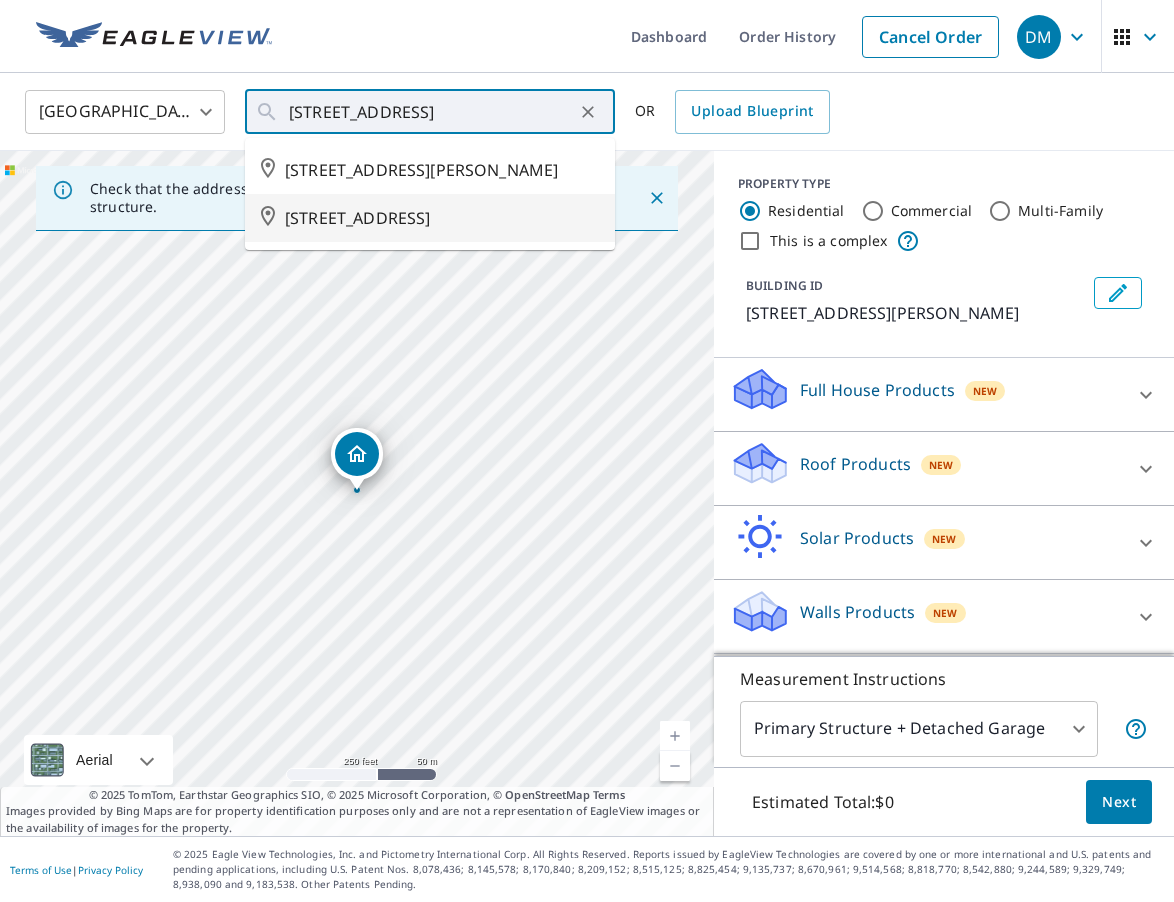type on "[STREET_ADDRESS]" 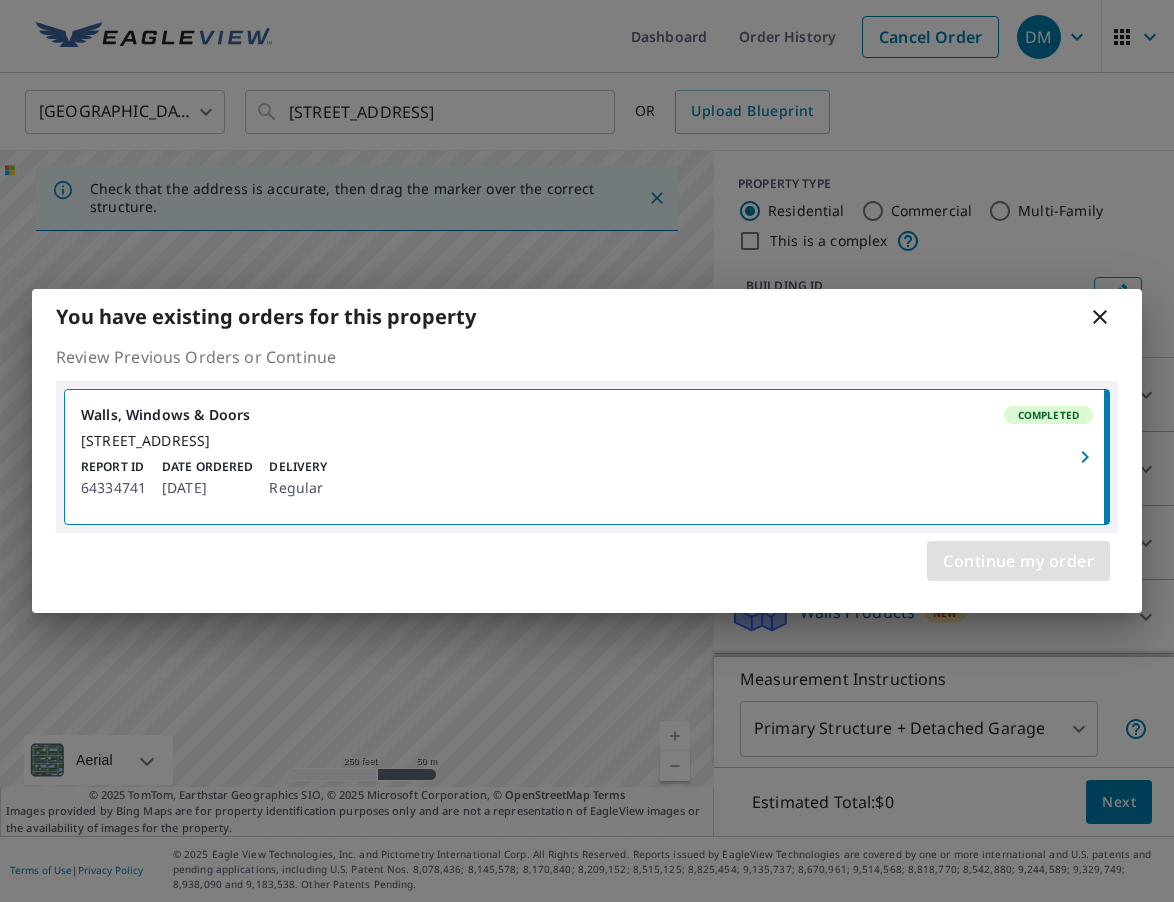 click on "Continue my order" at bounding box center (1018, 561) 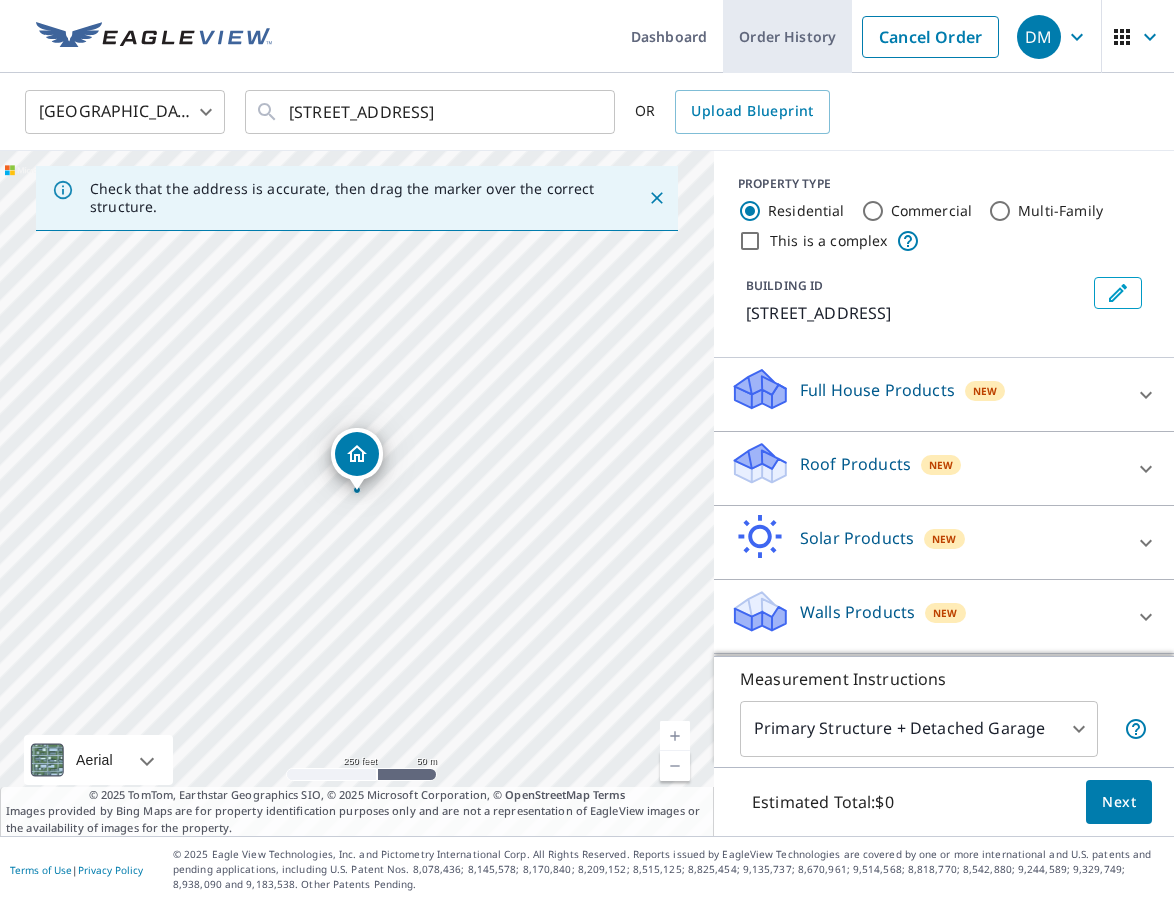 click on "Order History" at bounding box center [787, 36] 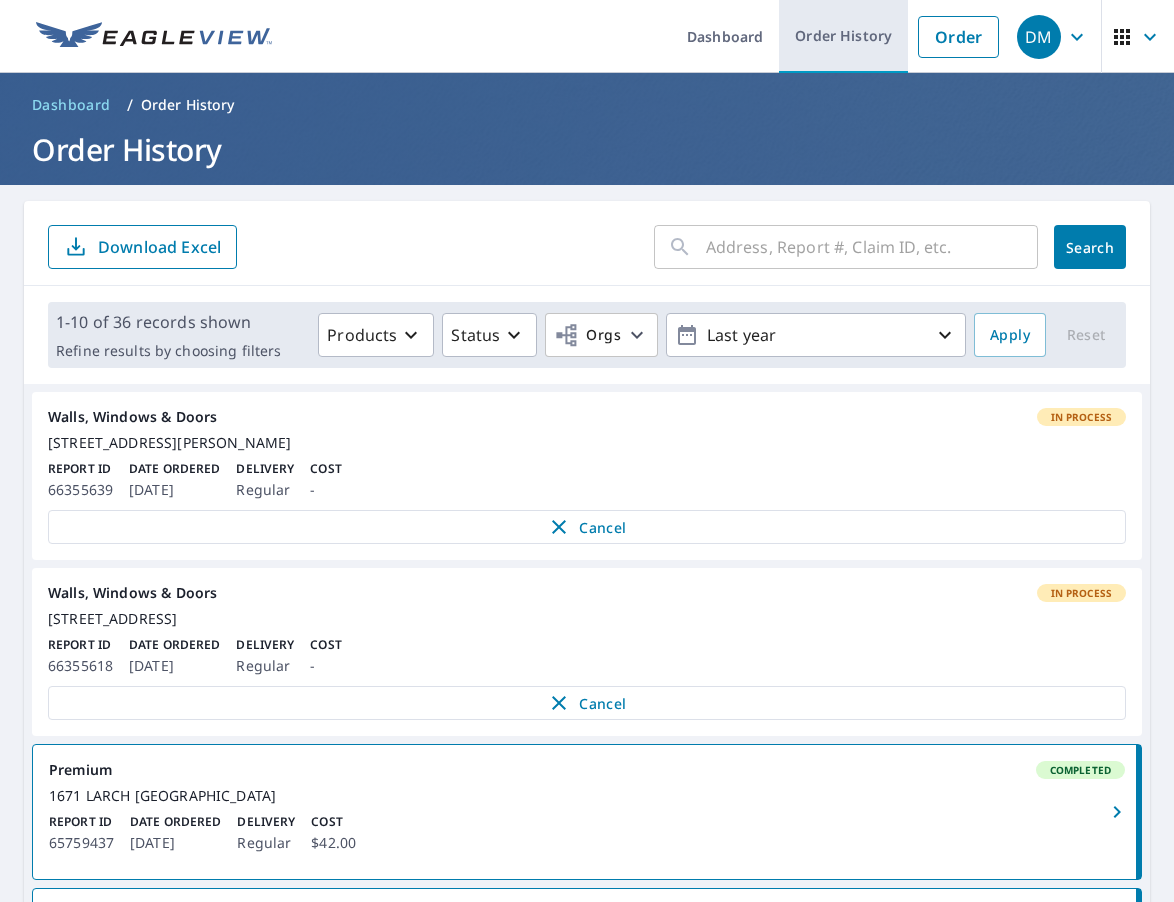 click on "Order History" at bounding box center (843, 36) 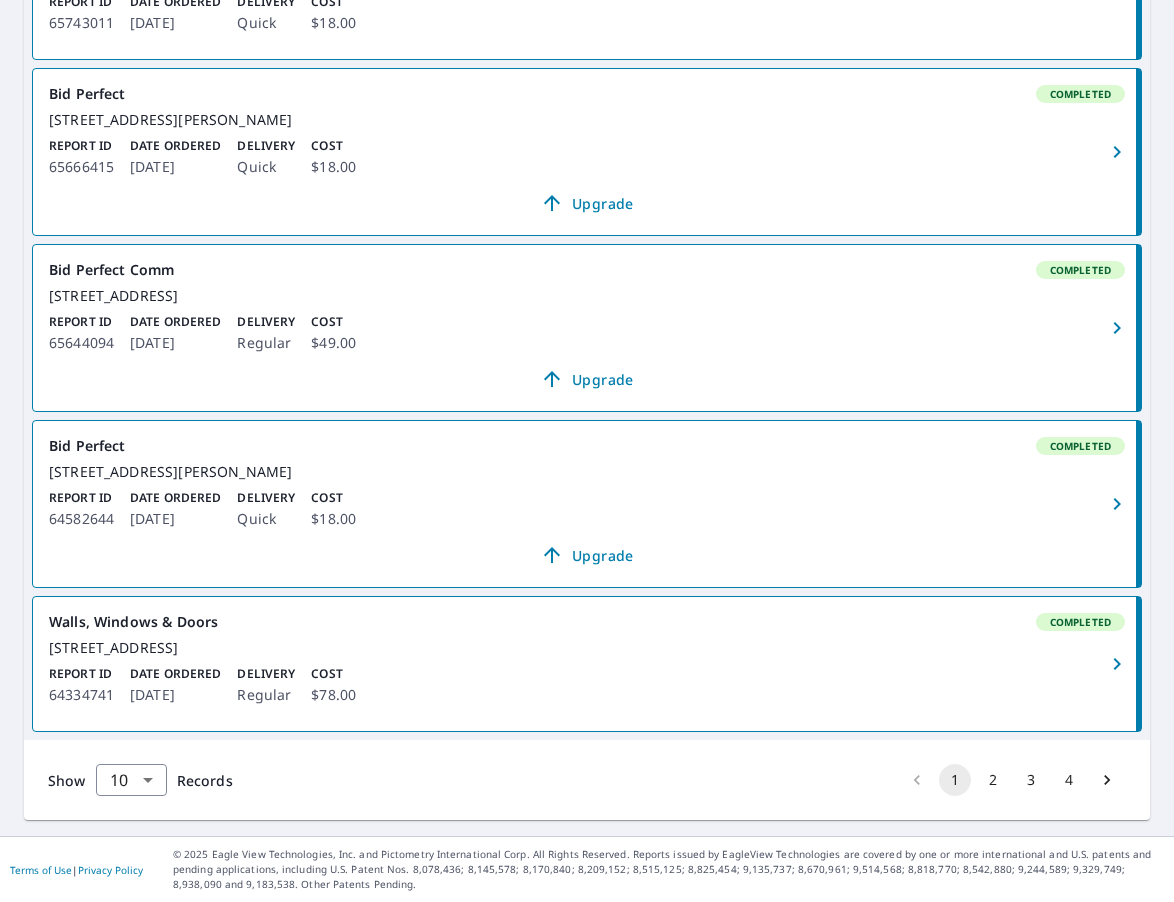 scroll, scrollTop: 1432, scrollLeft: 0, axis: vertical 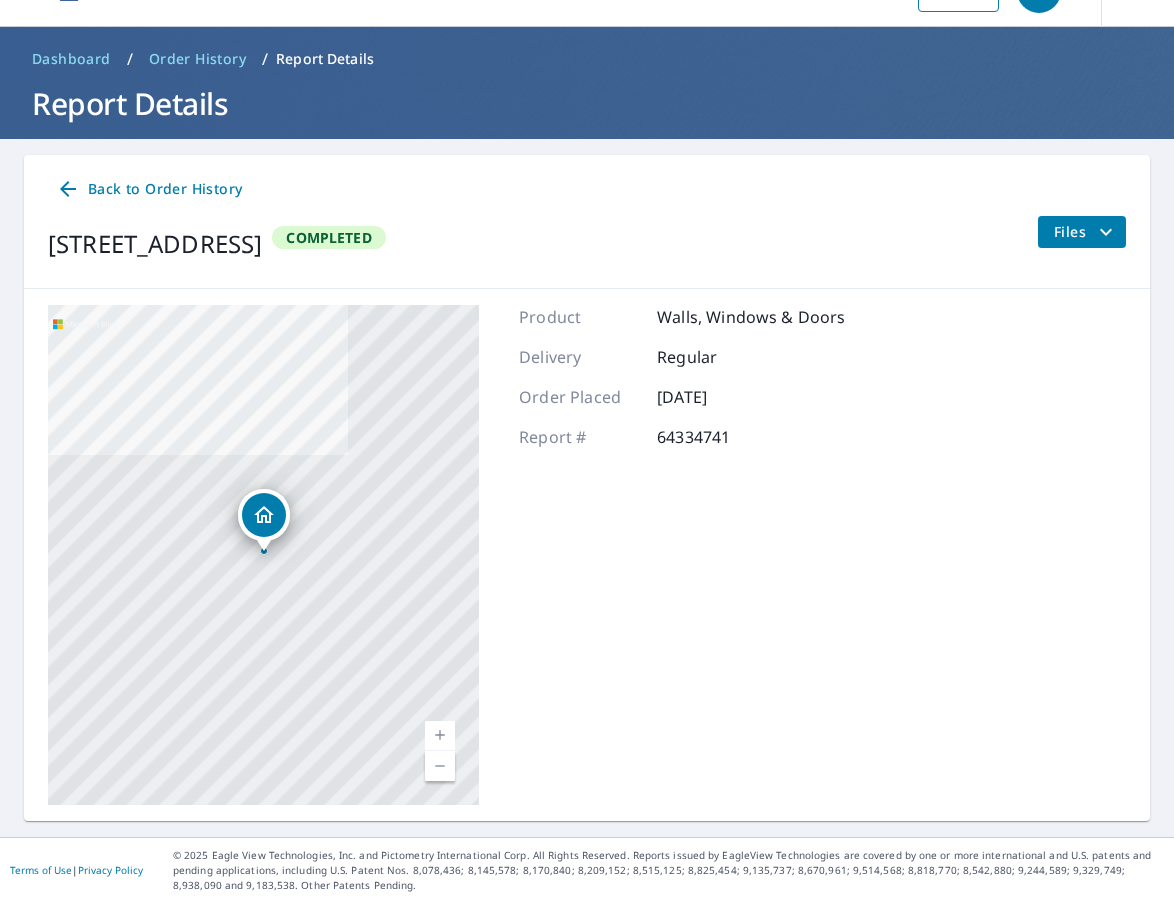 click 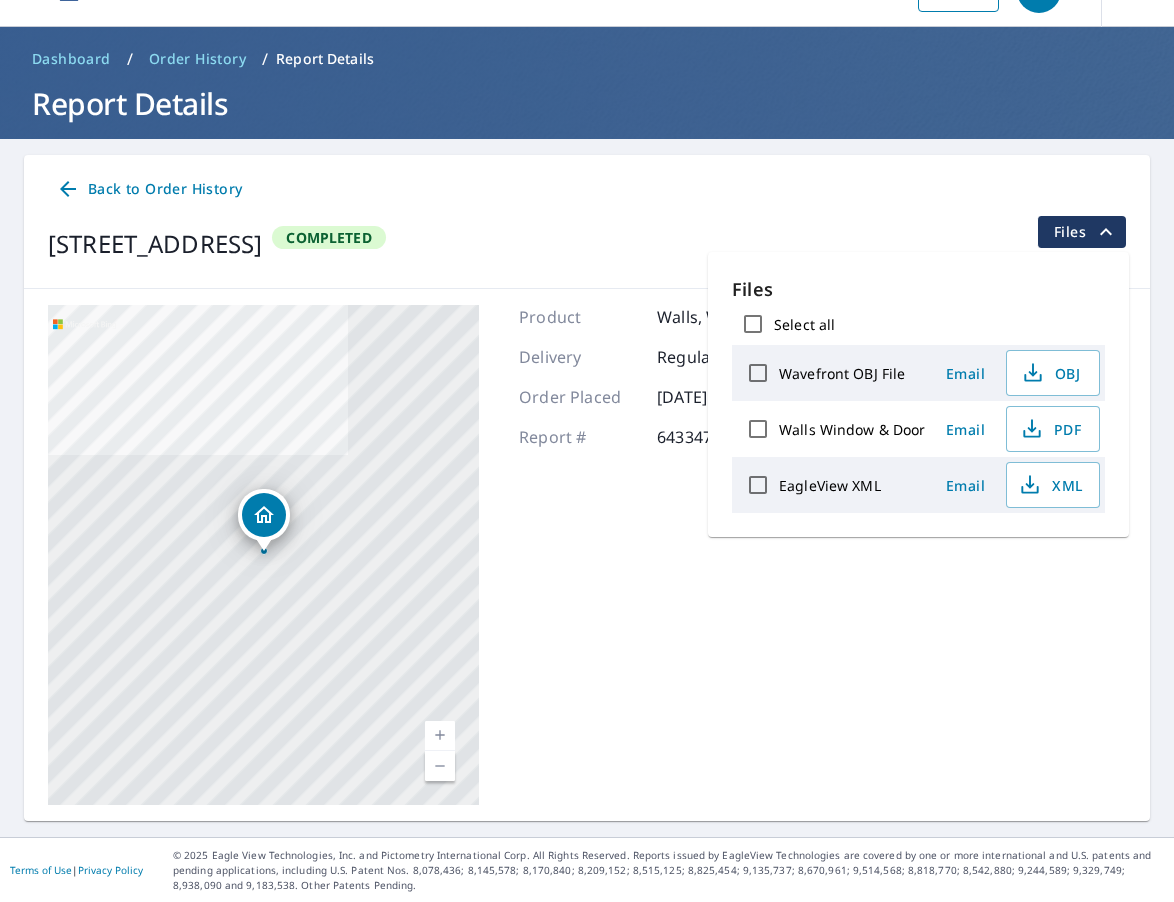 click on "Walls Window & Door" at bounding box center (758, 429) 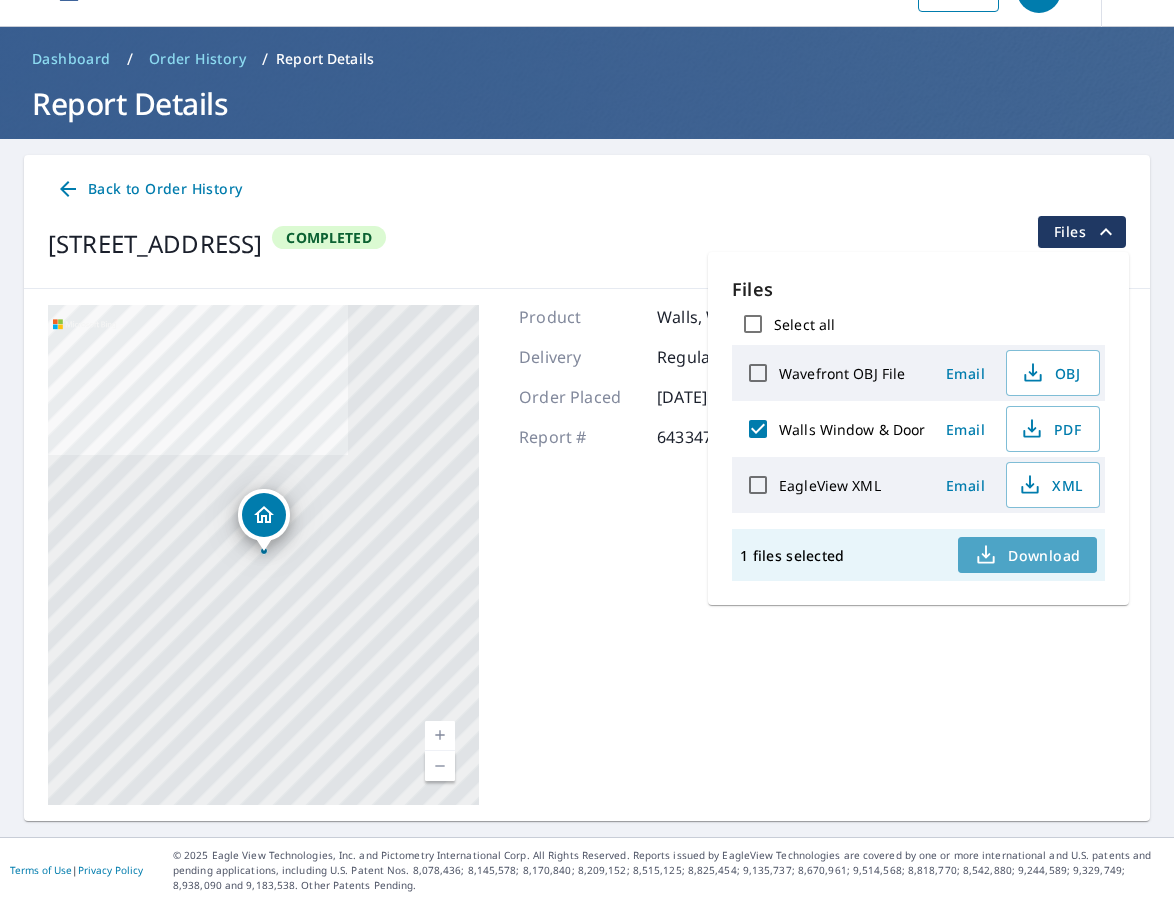 click on "Download" at bounding box center (1027, 555) 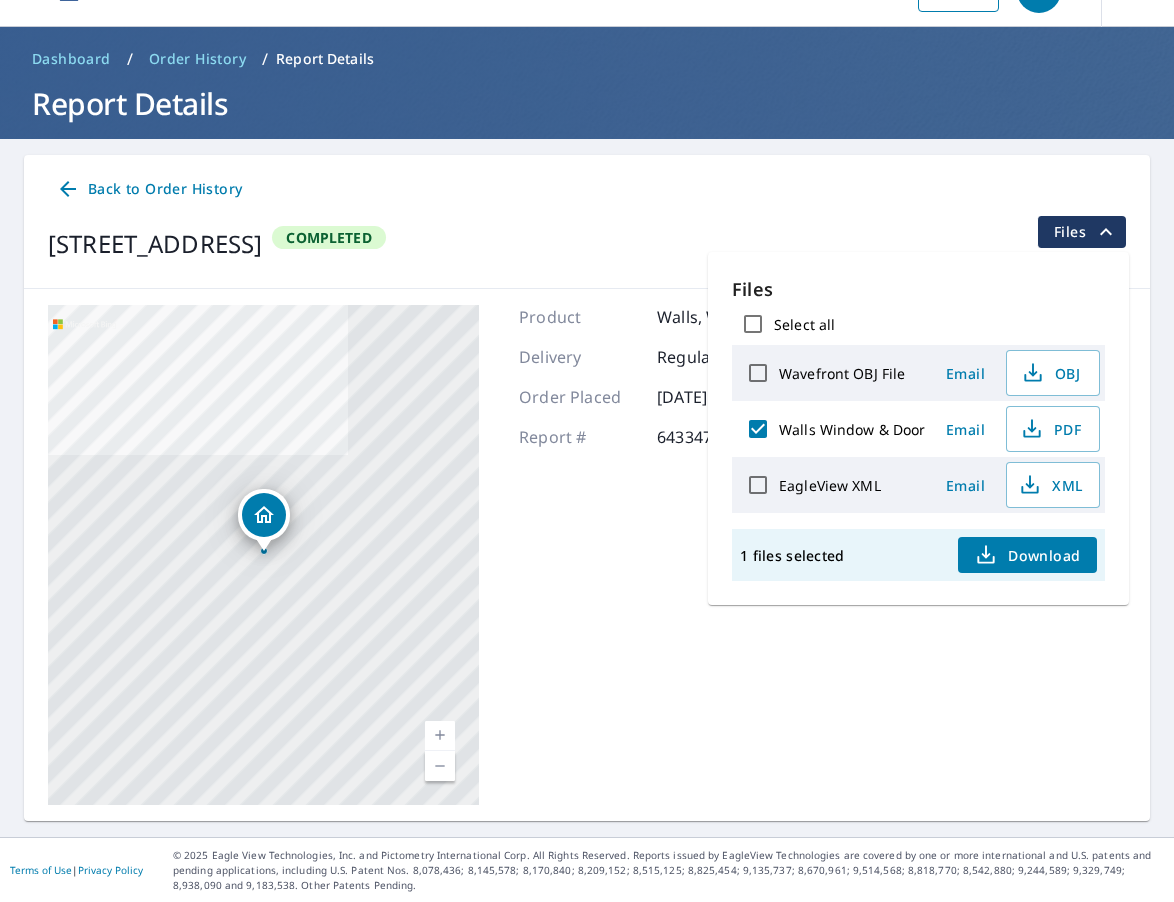 click on "Back to Order History" at bounding box center (149, 189) 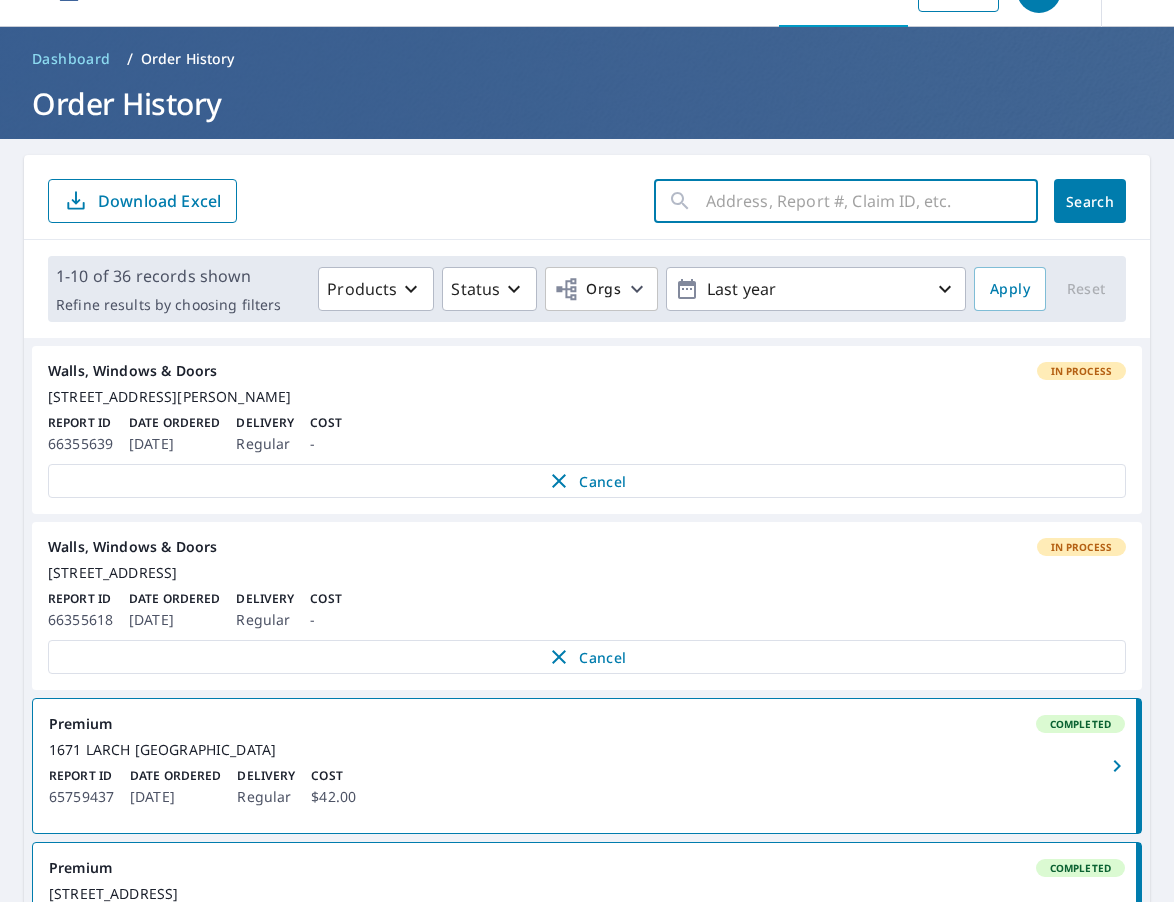 click at bounding box center [872, 201] 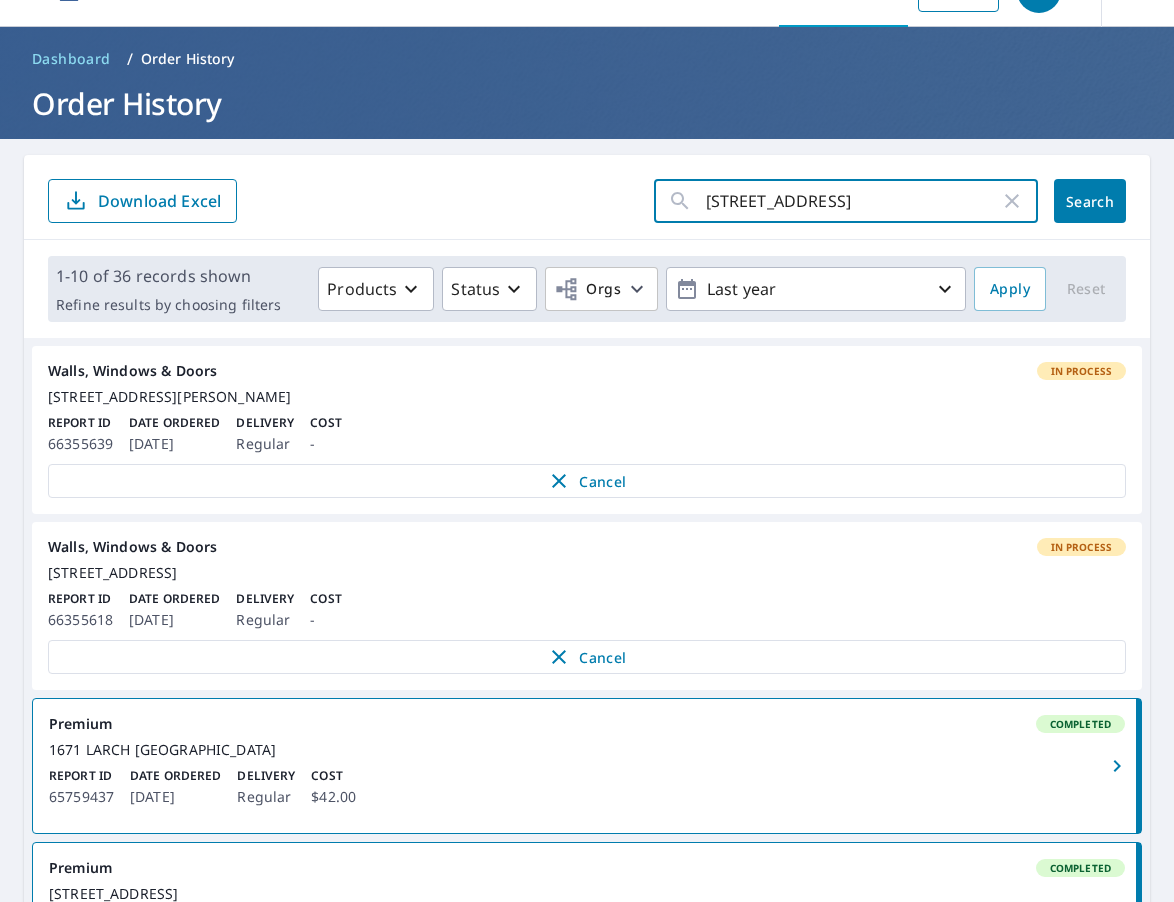 type on "[STREET_ADDRESS]" 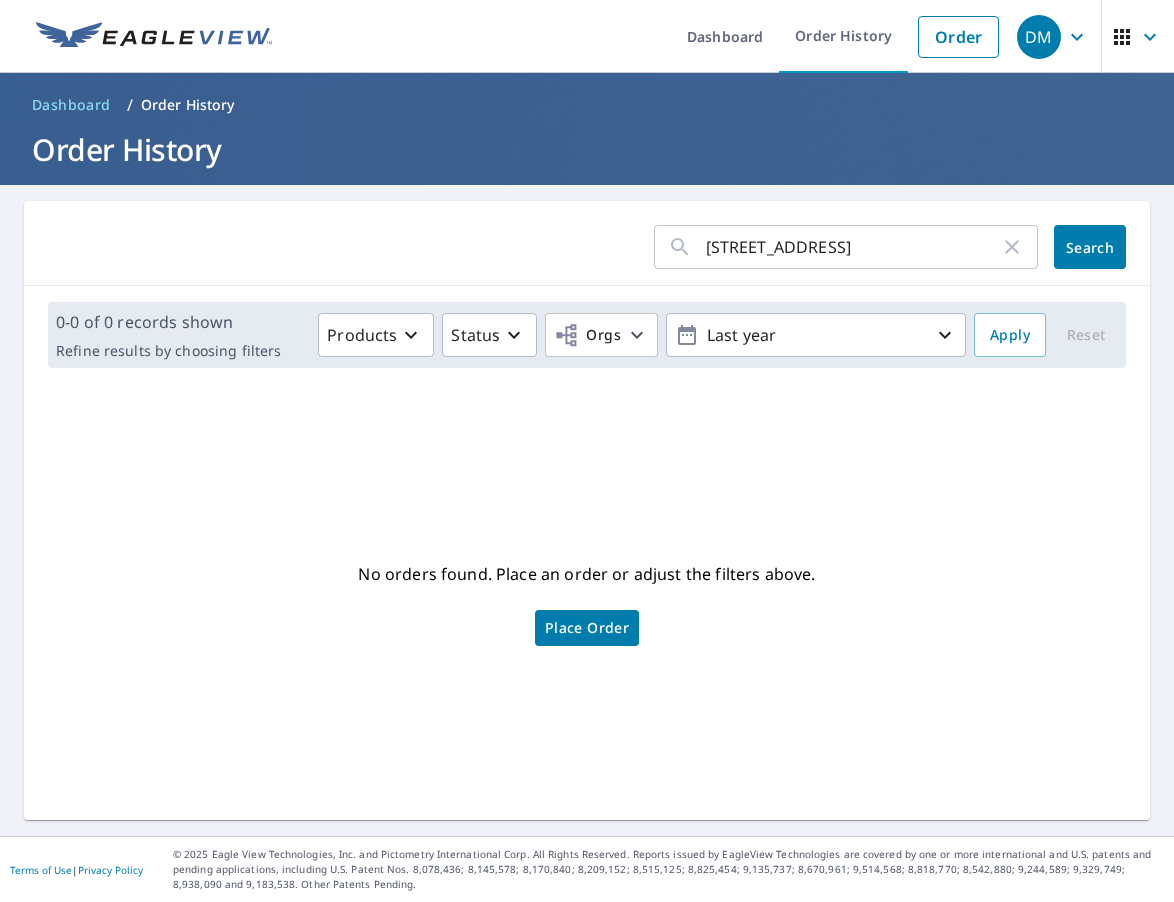 scroll, scrollTop: 0, scrollLeft: 0, axis: both 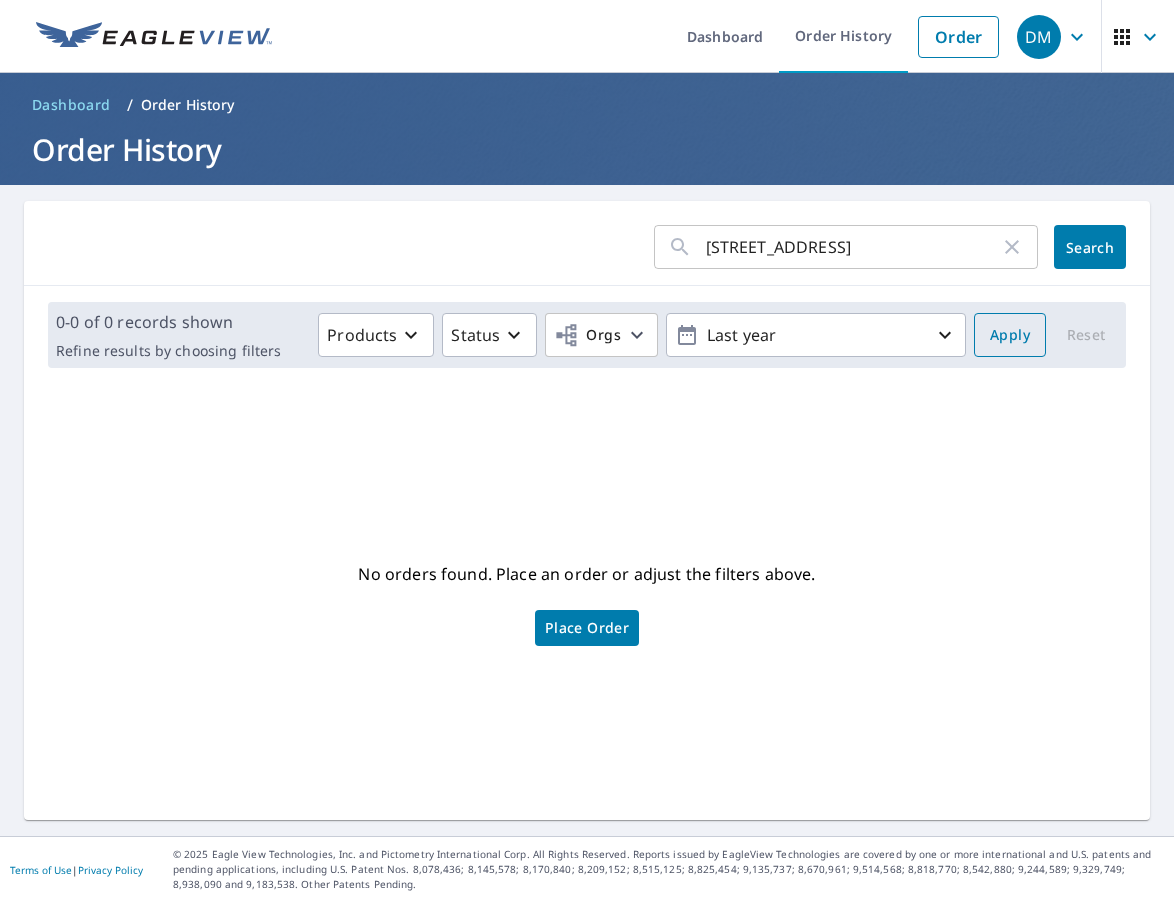 click on "Apply" at bounding box center (1010, 335) 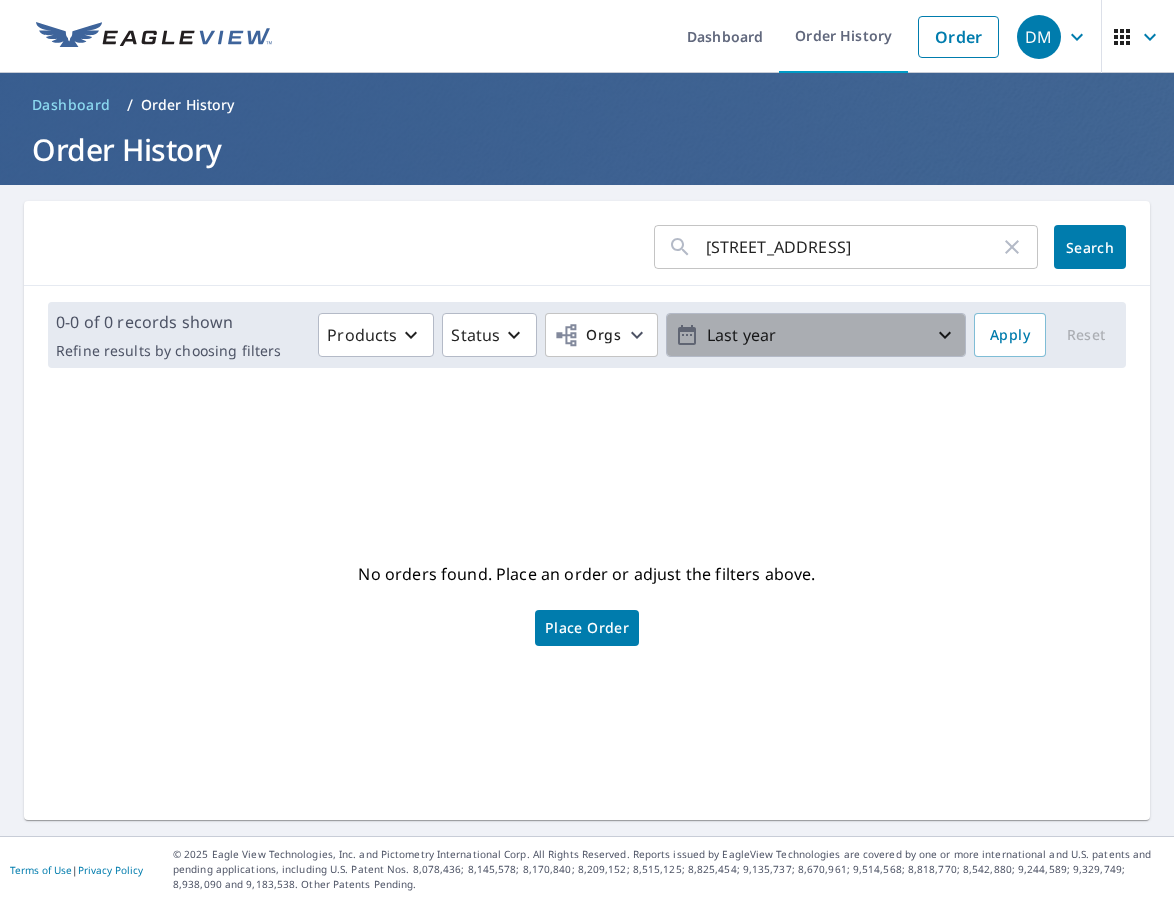 click on "Last year" at bounding box center [816, 335] 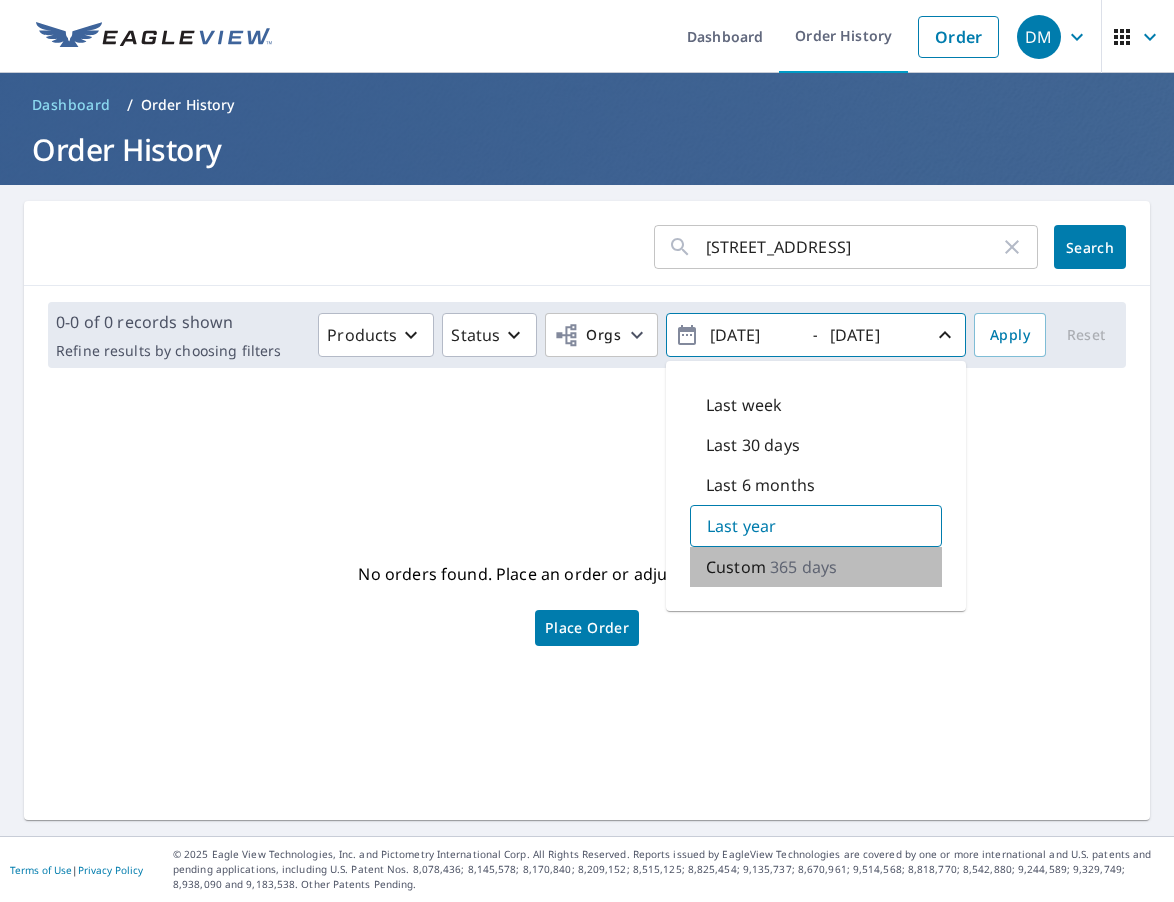 click on "Custom" at bounding box center (736, 567) 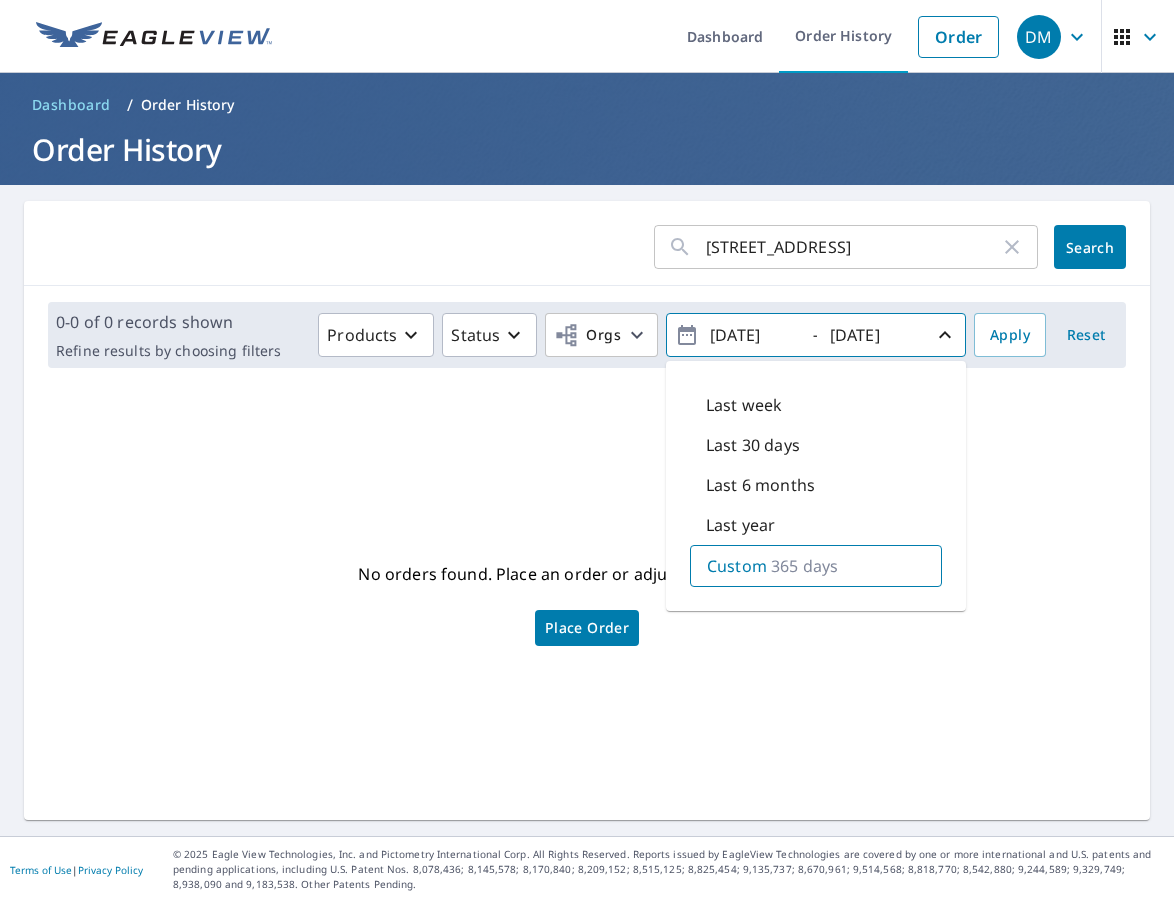 click on "No orders found. Place an order or adjust the filters above. Place Order" at bounding box center (587, 602) 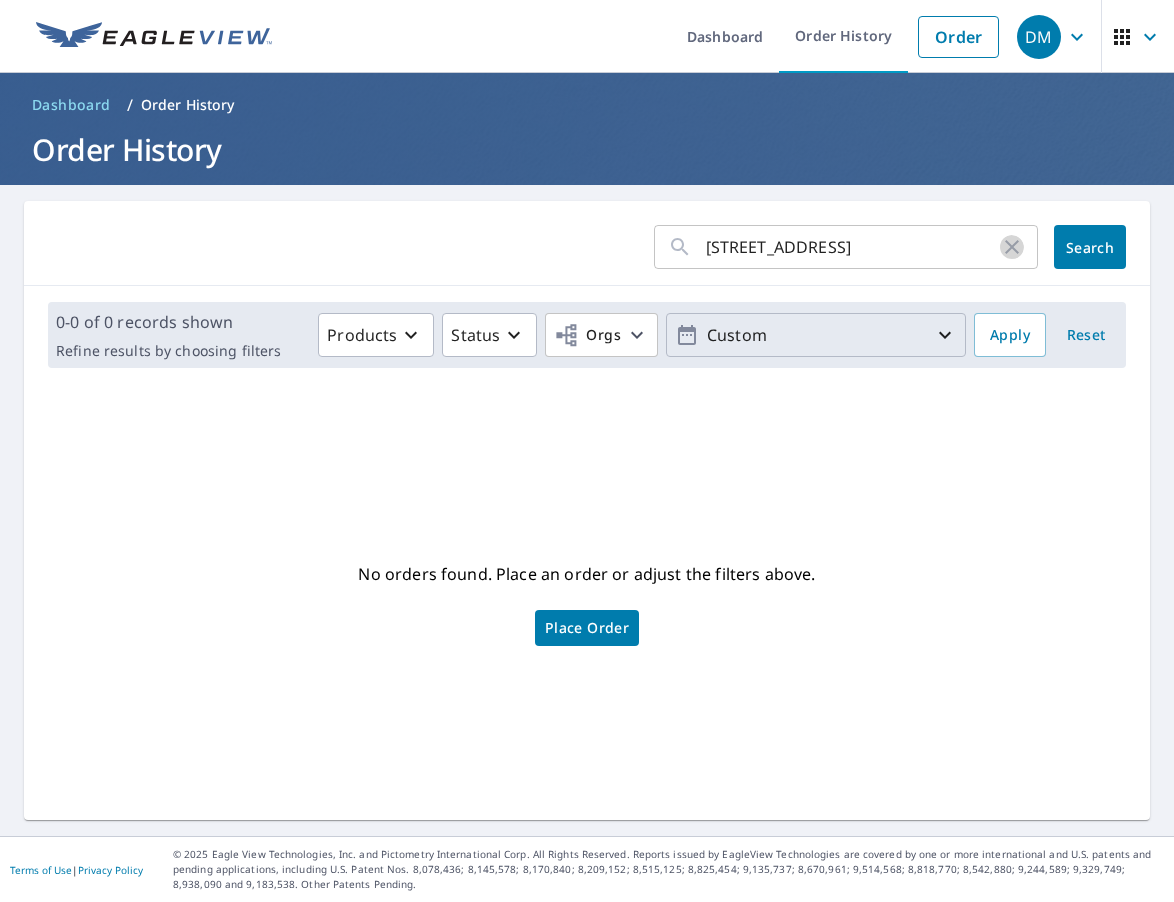 click 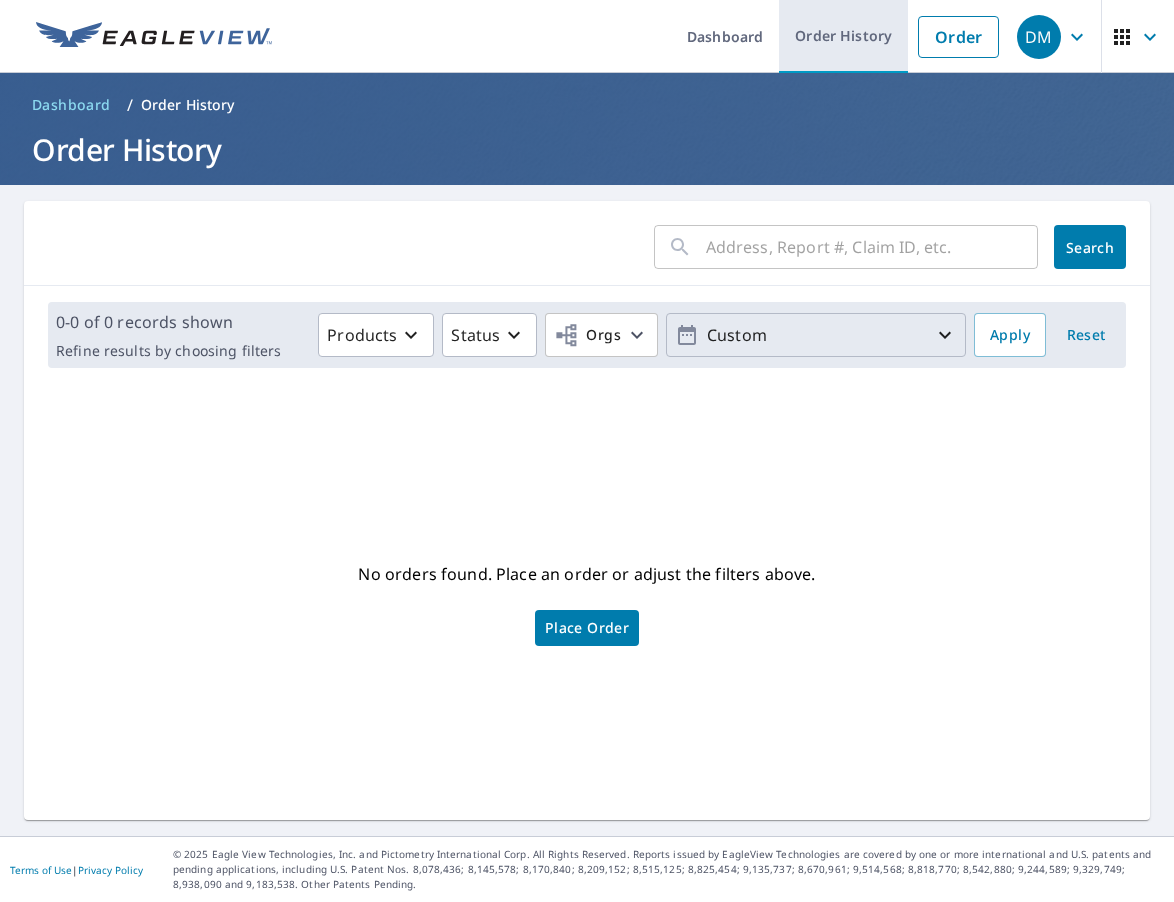 click on "Order History" at bounding box center [843, 36] 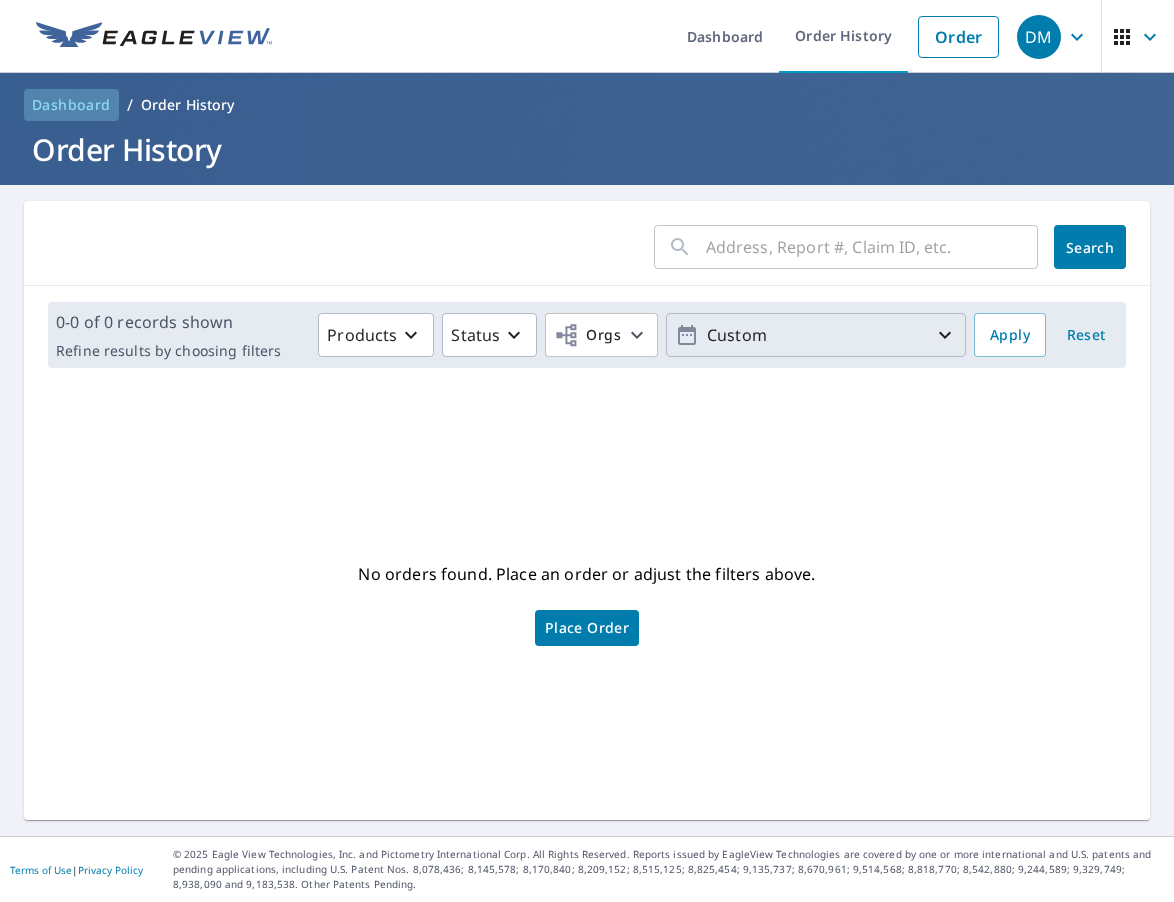click on "Dashboard" at bounding box center (71, 105) 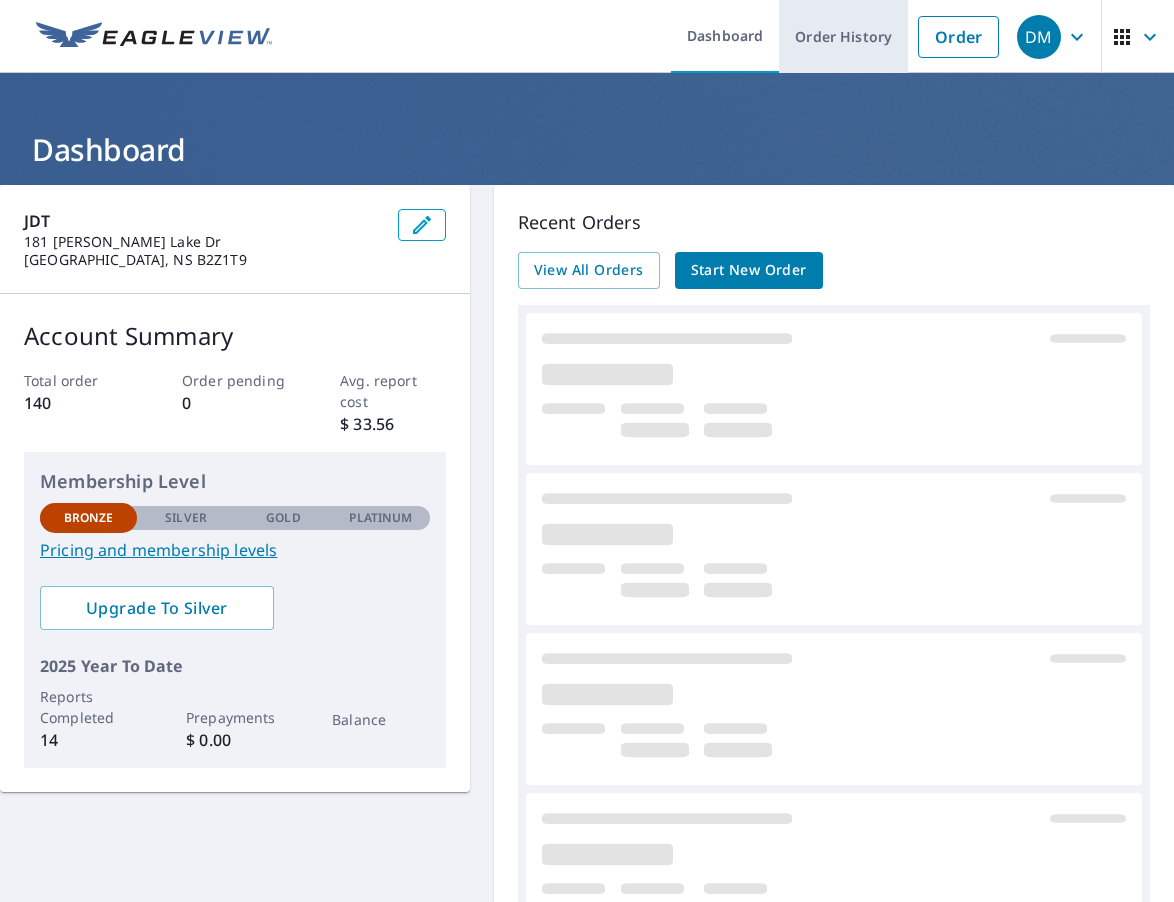 click on "Order History" at bounding box center [843, 36] 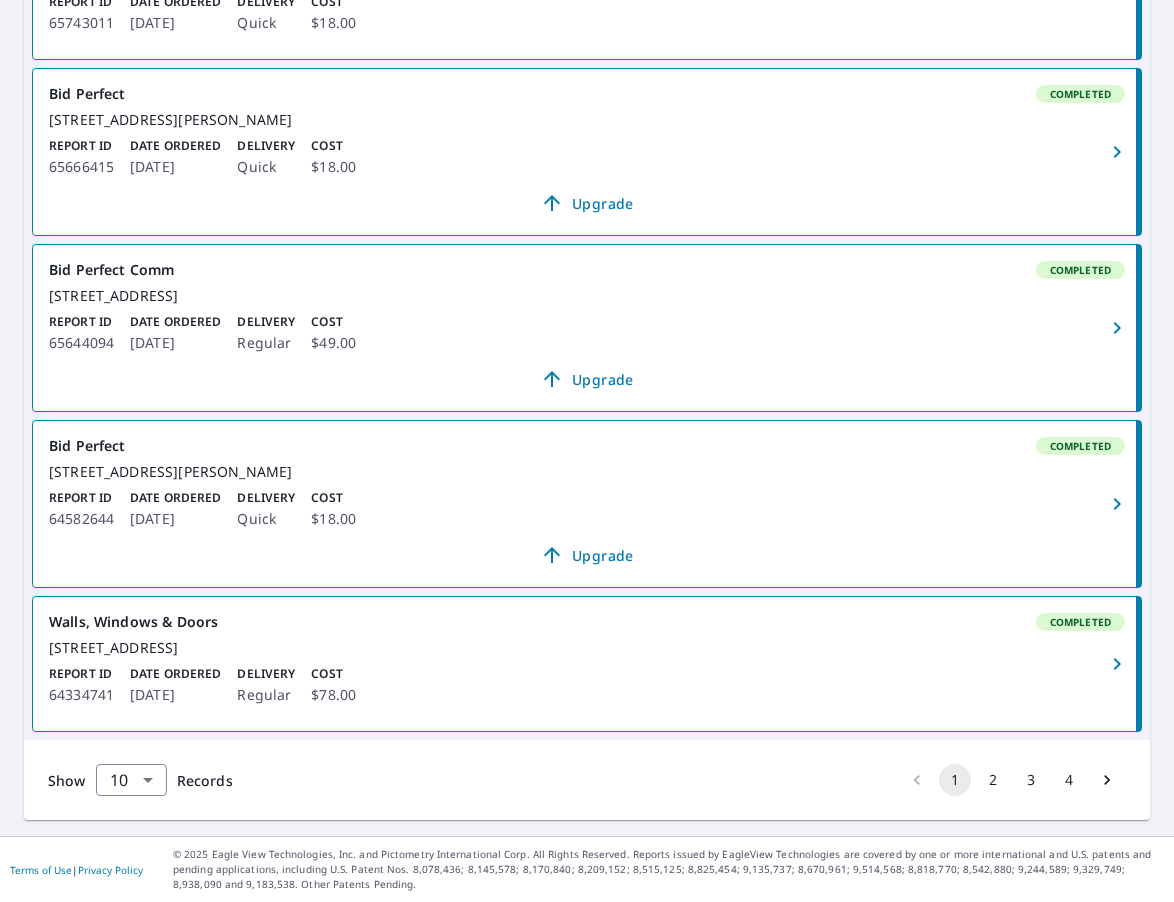 scroll, scrollTop: 1432, scrollLeft: 0, axis: vertical 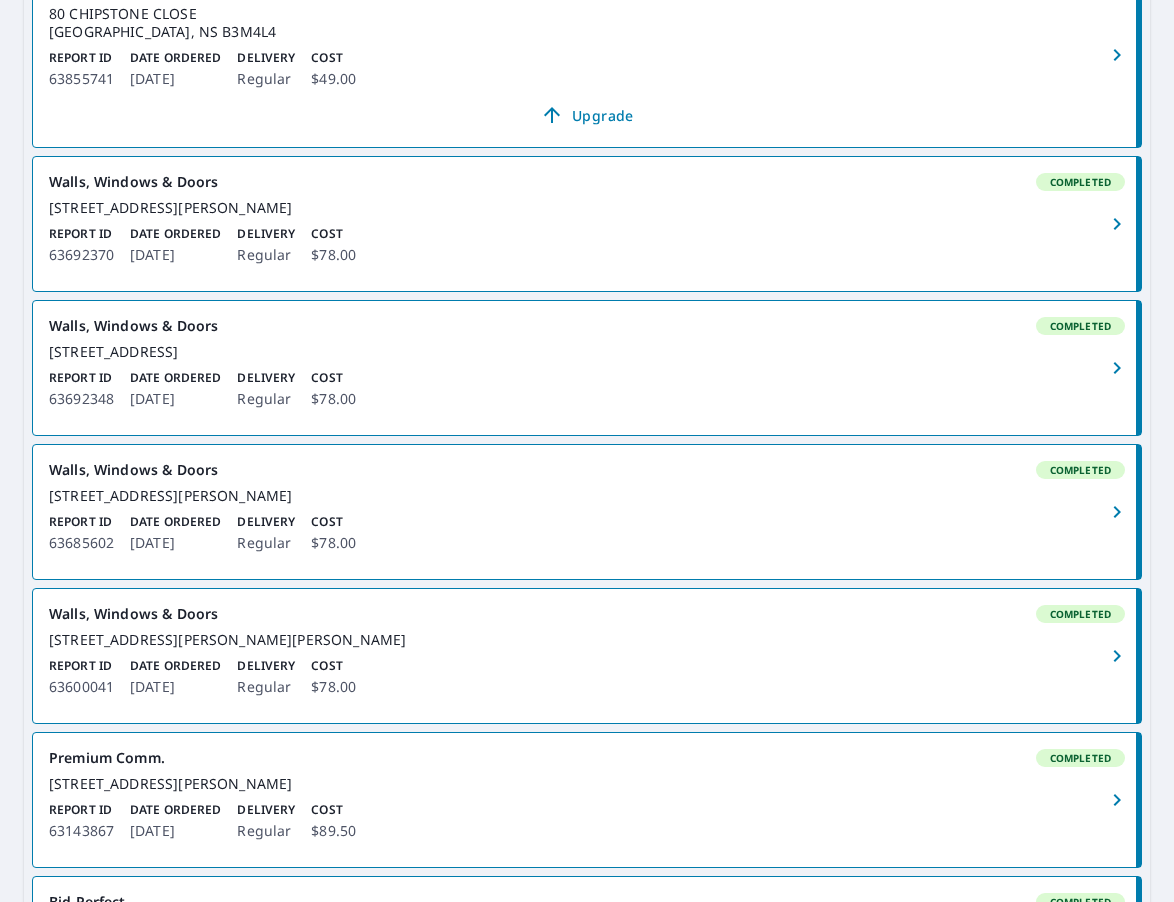 click on "​ Search Download Excel 11-20 of 36 records shown Refine results by choosing filters Products Status Orgs Custom Apply Reset Bid Perfect Comm Completed 80 CHIPSTONE CLOSE
[GEOGRAPHIC_DATA], NS B3M4L4 Report ID 63855741 Date Ordered [DATE] Delivery Regular Cost $49.00 Upgrade Walls, Windows & Doors Completed [STREET_ADDRESS][PERSON_NAME] Report ID 63692370 Date Ordered [DATE] Delivery Regular Cost $78.00 Walls, Windows & Doors Completed [STREET_ADDRESS] Report ID 63692348 Date Ordered [DATE] Delivery Regular Cost $78.00 Walls, Windows & Doors Completed [STREET_ADDRESS][PERSON_NAME] Report ID 63685602 Date Ordered [DATE] Delivery Regular Cost $78.00 Walls, Windows & Doors Completed [STREET_ADDRESS][PERSON_NAME] Report ID 63600041 Date Ordered [DATE] Delivery Regular Cost $78.00 Premium Comm. Completed [GEOGRAPHIC_DATA][PERSON_NAME] Report ID 63143867 Date Ordered [DATE] Delivery Regular Cost $89.50 Bid Perfect Completed Report ID 62861831 Date Ordered Quick" at bounding box center (587, 699) 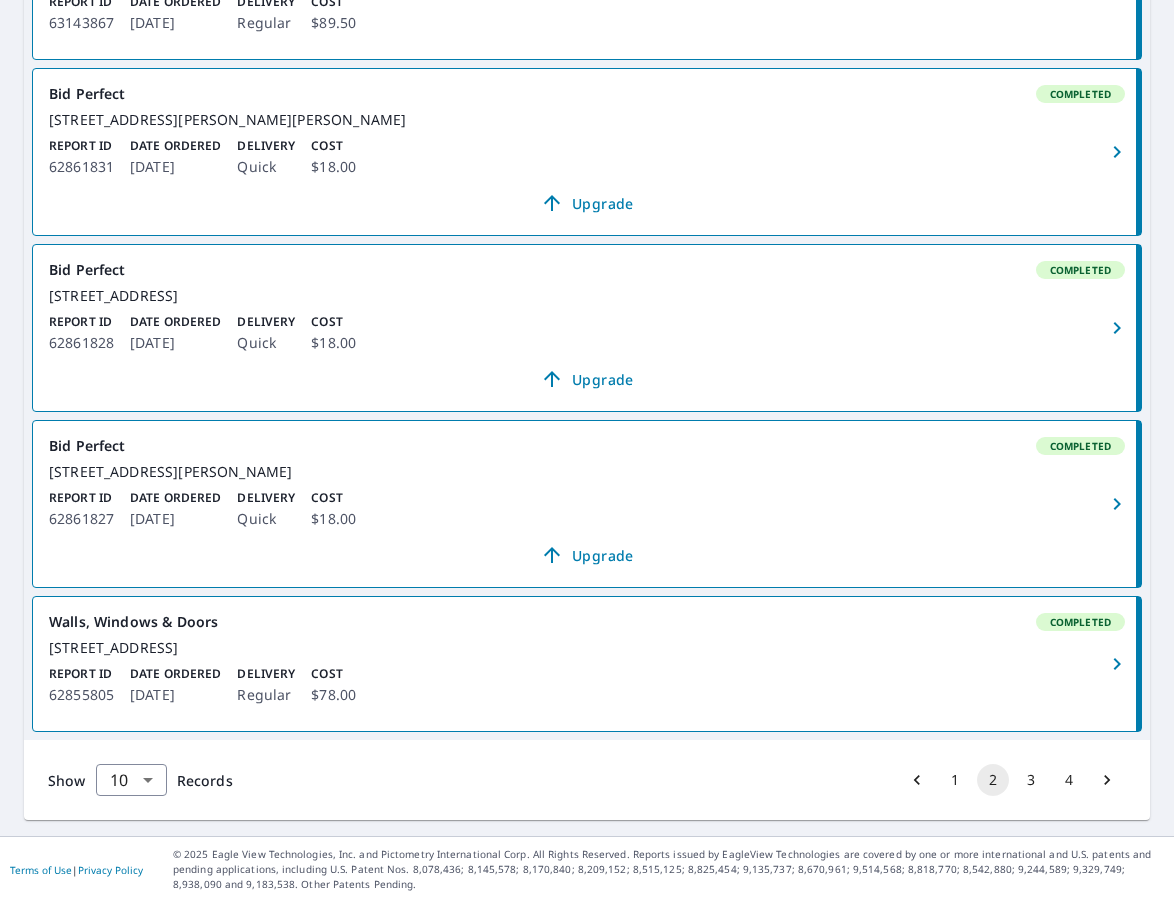 scroll, scrollTop: 1400, scrollLeft: 0, axis: vertical 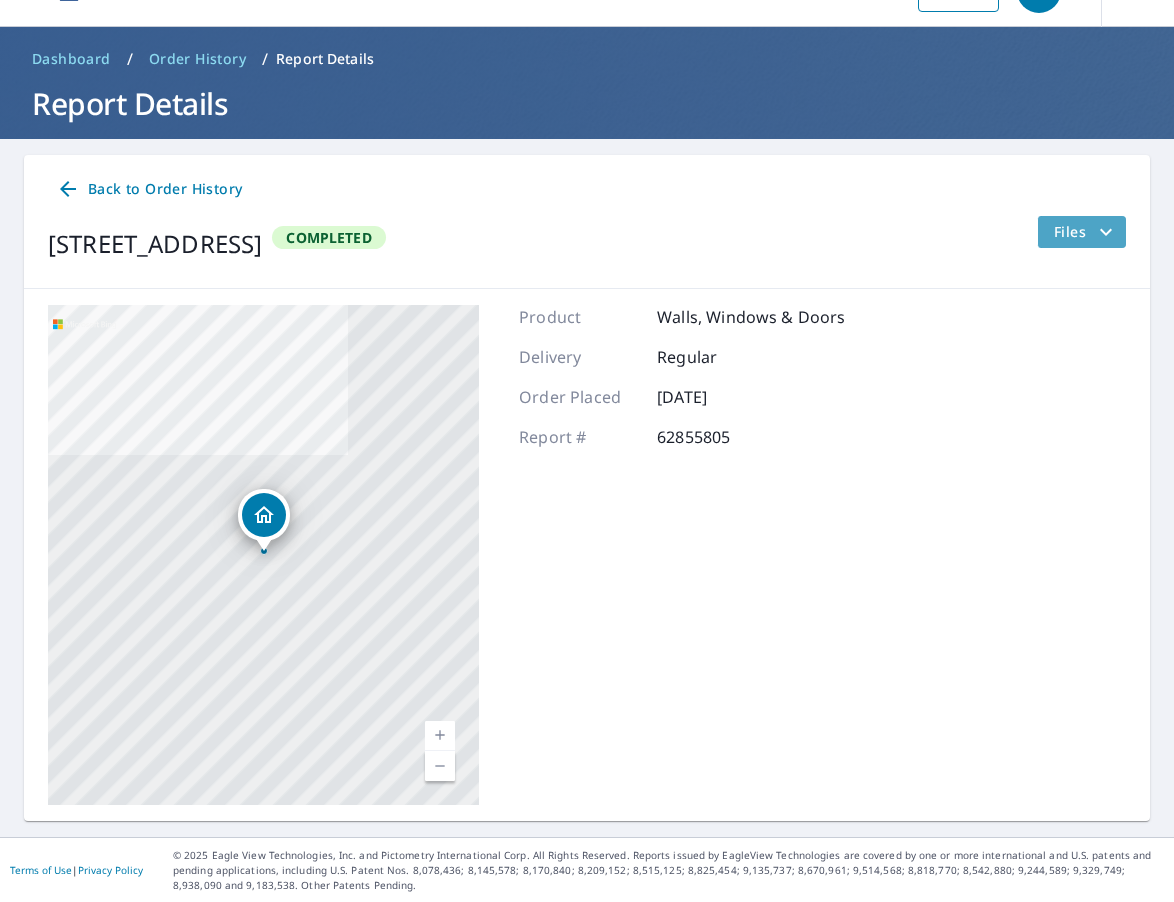 click on "Files" at bounding box center (1086, 232) 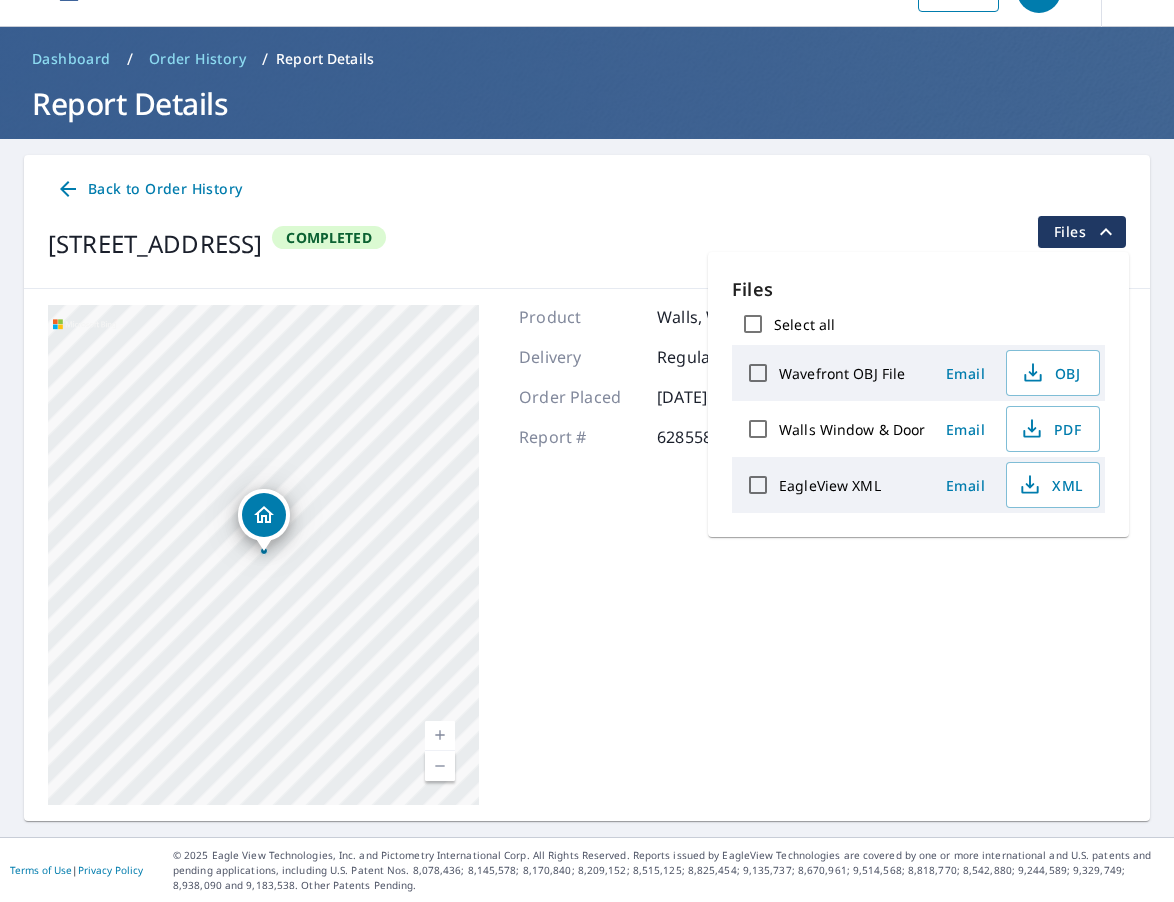 click on "Walls Window & Door" at bounding box center [758, 429] 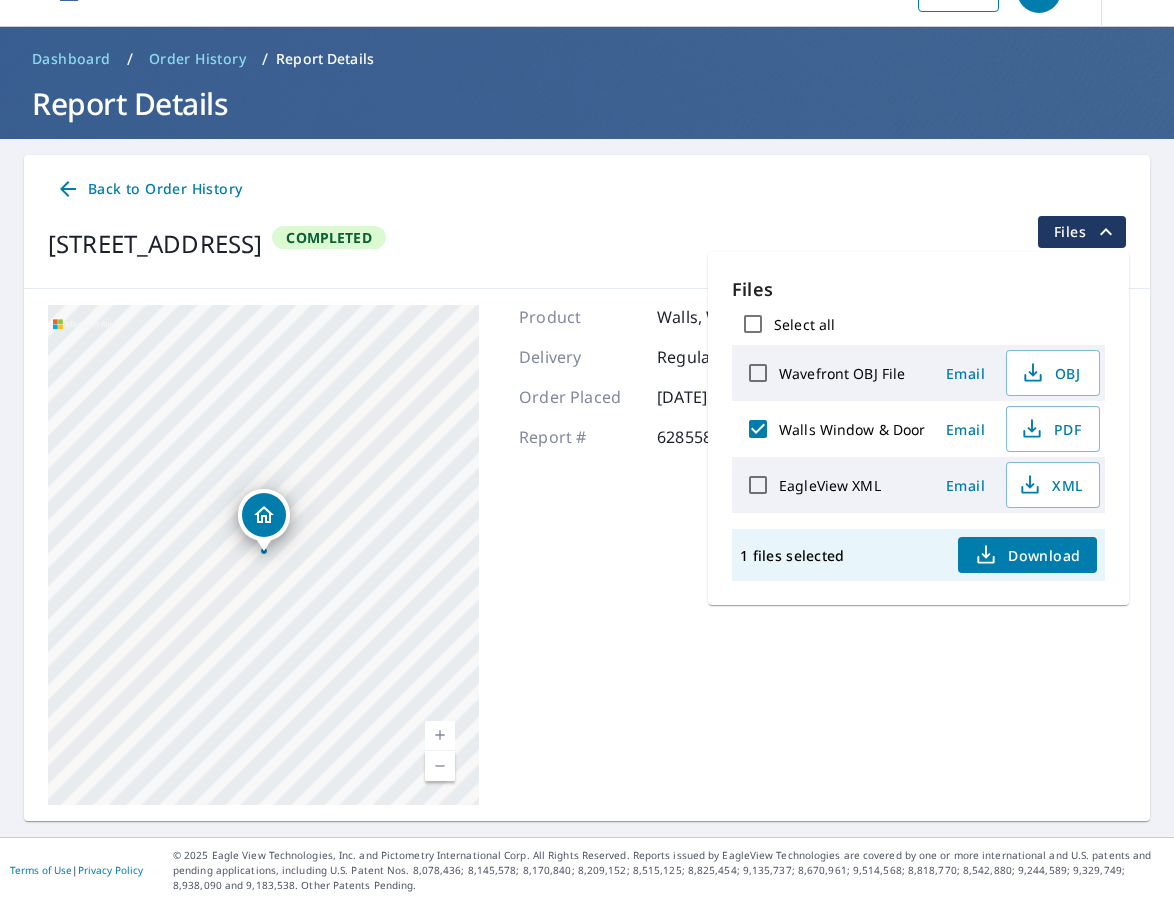 click on "Download" at bounding box center [1027, 555] 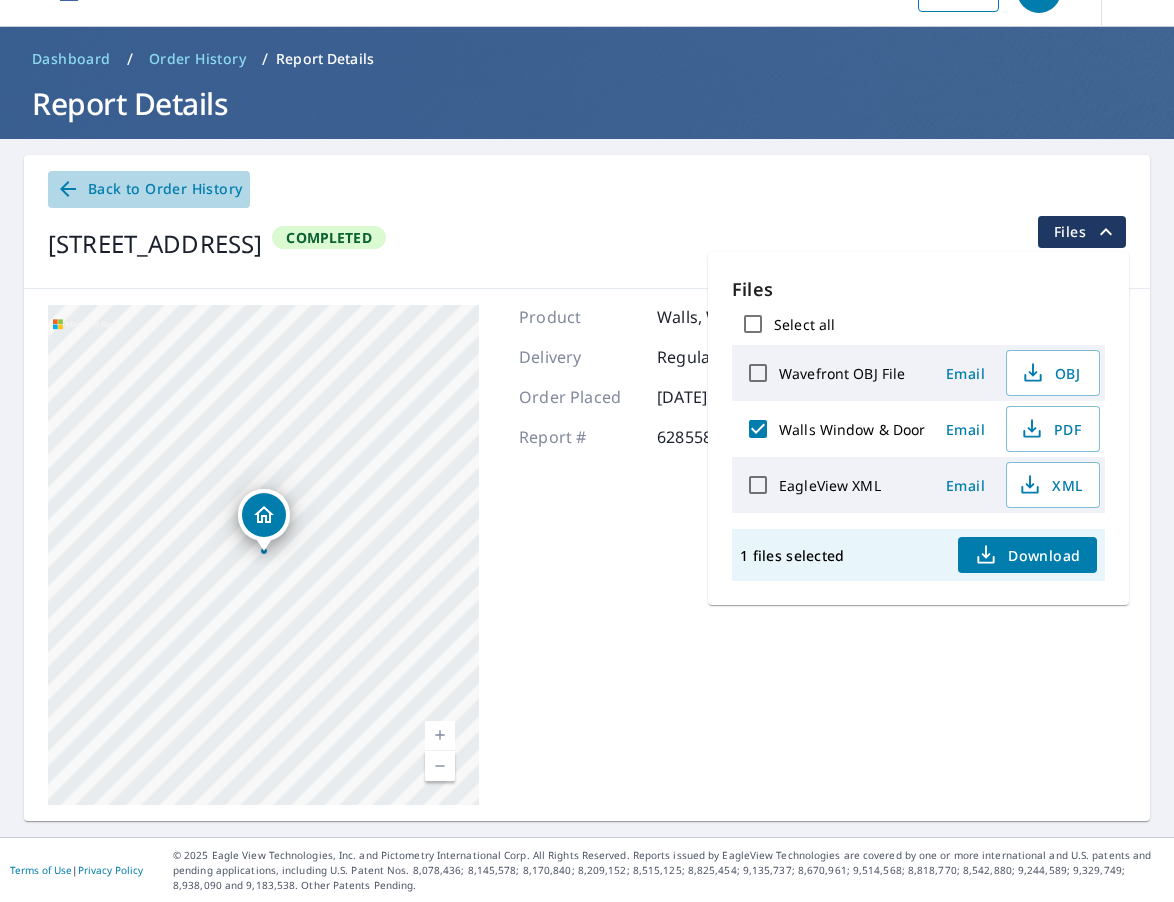 click on "Back to Order History" at bounding box center [149, 189] 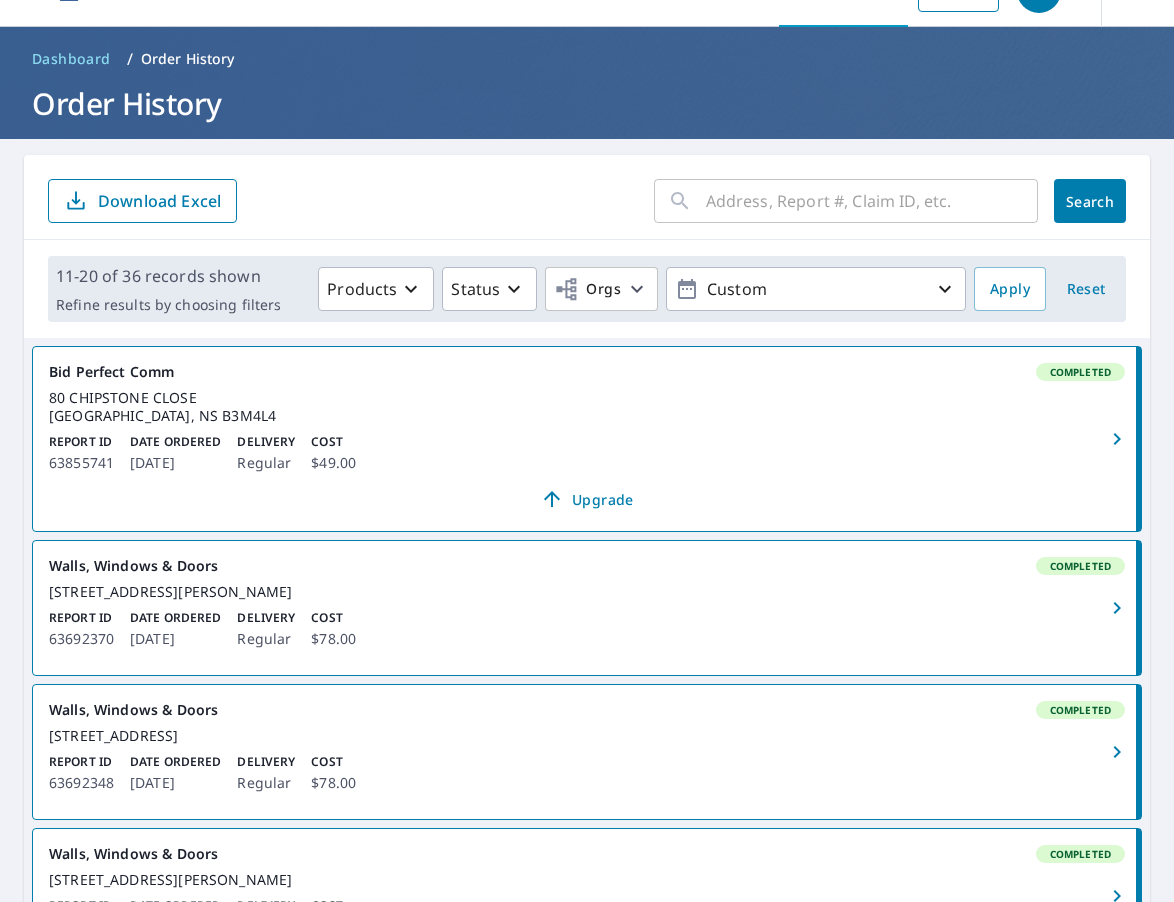 click on "​ Search Download Excel 11-20 of 36 records shown Refine results by choosing filters Products Status Orgs Custom Apply Reset Bid Perfect Comm Completed 80 CHIPSTONE CLOSE
[GEOGRAPHIC_DATA], NS B3M4L4 Report ID 63855741 Date Ordered [DATE] Delivery Regular Cost $49.00 Upgrade Walls, Windows & Doors Completed [STREET_ADDRESS][PERSON_NAME] Report ID 63692370 Date Ordered [DATE] Delivery Regular Cost $78.00 Walls, Windows & Doors Completed [STREET_ADDRESS] Report ID 63692348 Date Ordered [DATE] Delivery Regular Cost $78.00 Walls, Windows & Doors Completed [STREET_ADDRESS][PERSON_NAME] Report ID 63685602 Date Ordered [DATE] Delivery Regular Cost $78.00 Walls, Windows & Doors Completed [STREET_ADDRESS][PERSON_NAME] Report ID 63600041 Date Ordered [DATE] Delivery Regular Cost $78.00 Premium Comm. Completed [GEOGRAPHIC_DATA][PERSON_NAME] Report ID 63143867 Date Ordered [DATE] Delivery Regular Cost $89.50 Bid Perfect Completed Report ID 62861831 Date Ordered Quick" at bounding box center [587, 1083] 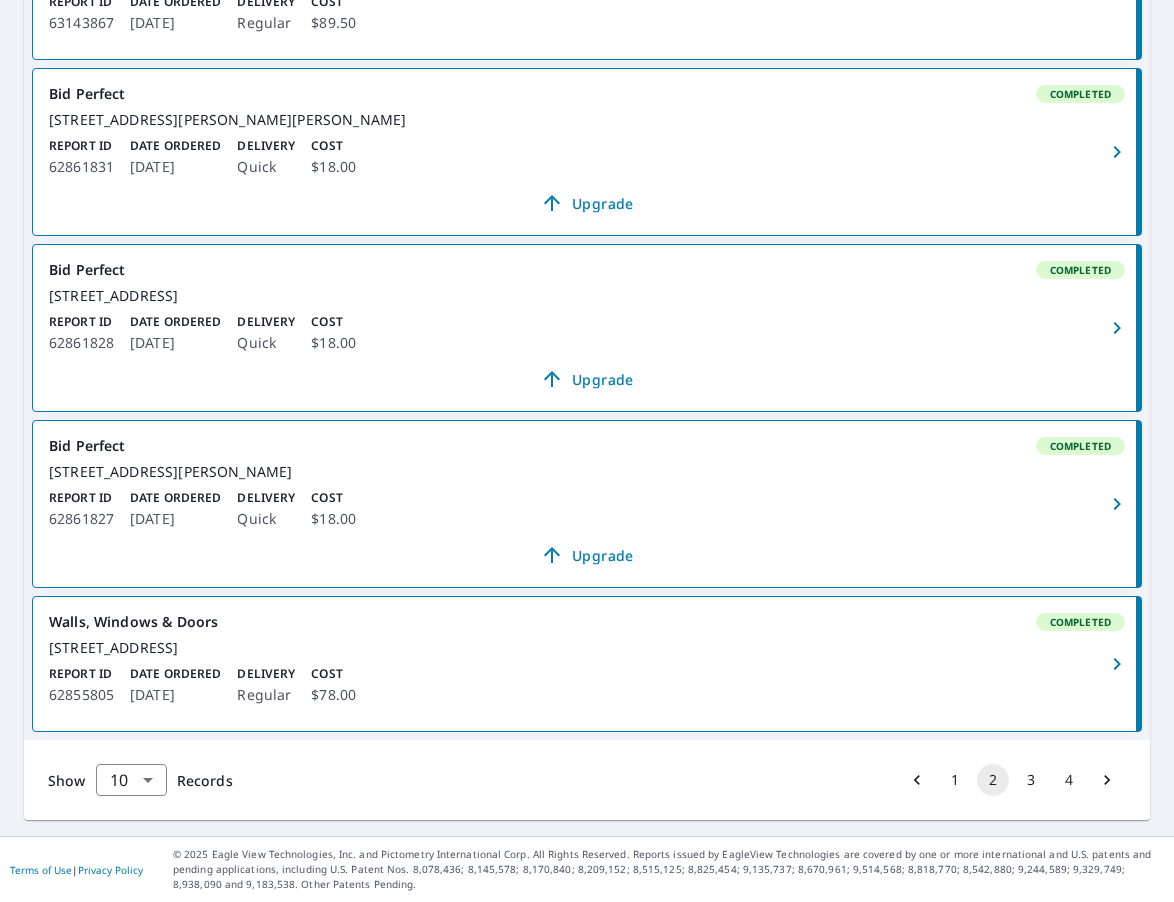 scroll, scrollTop: 1400, scrollLeft: 0, axis: vertical 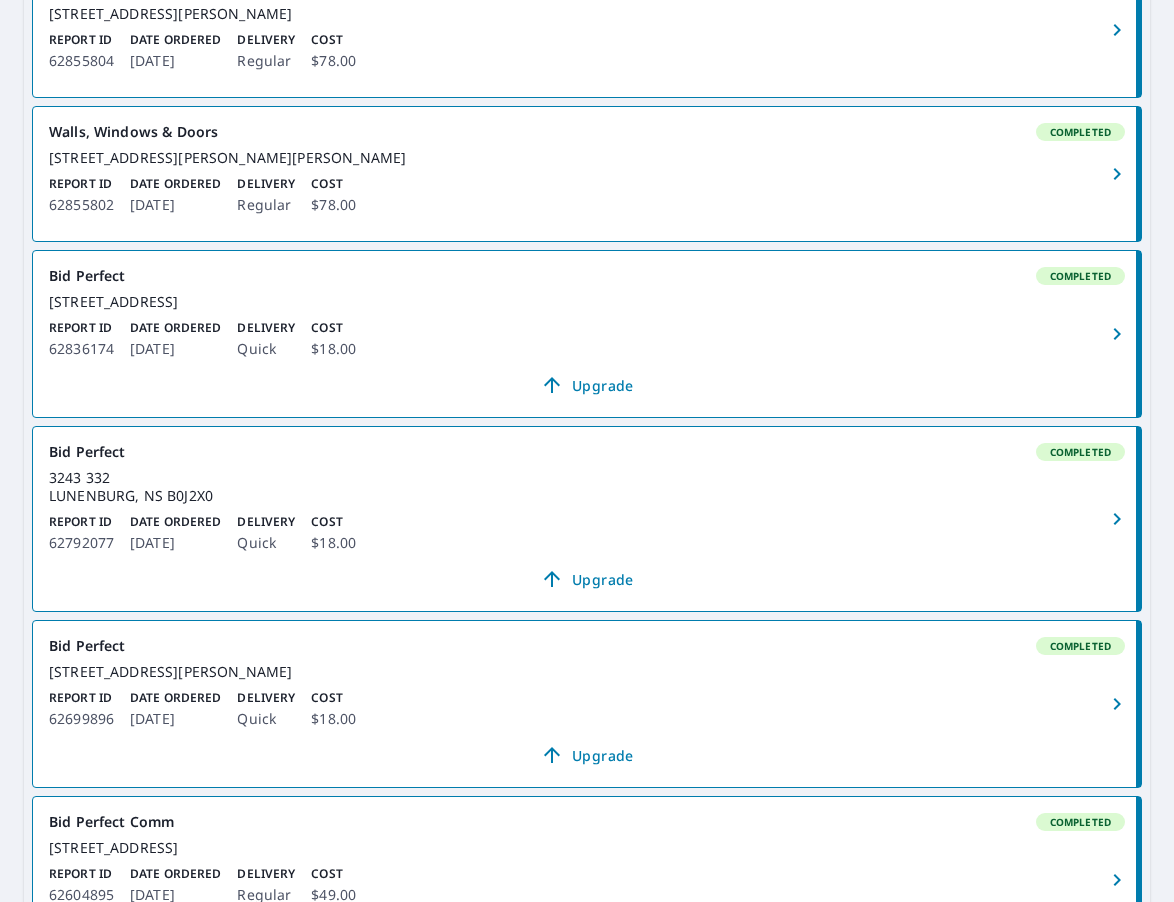 click on "Report ID" at bounding box center (81, 40) 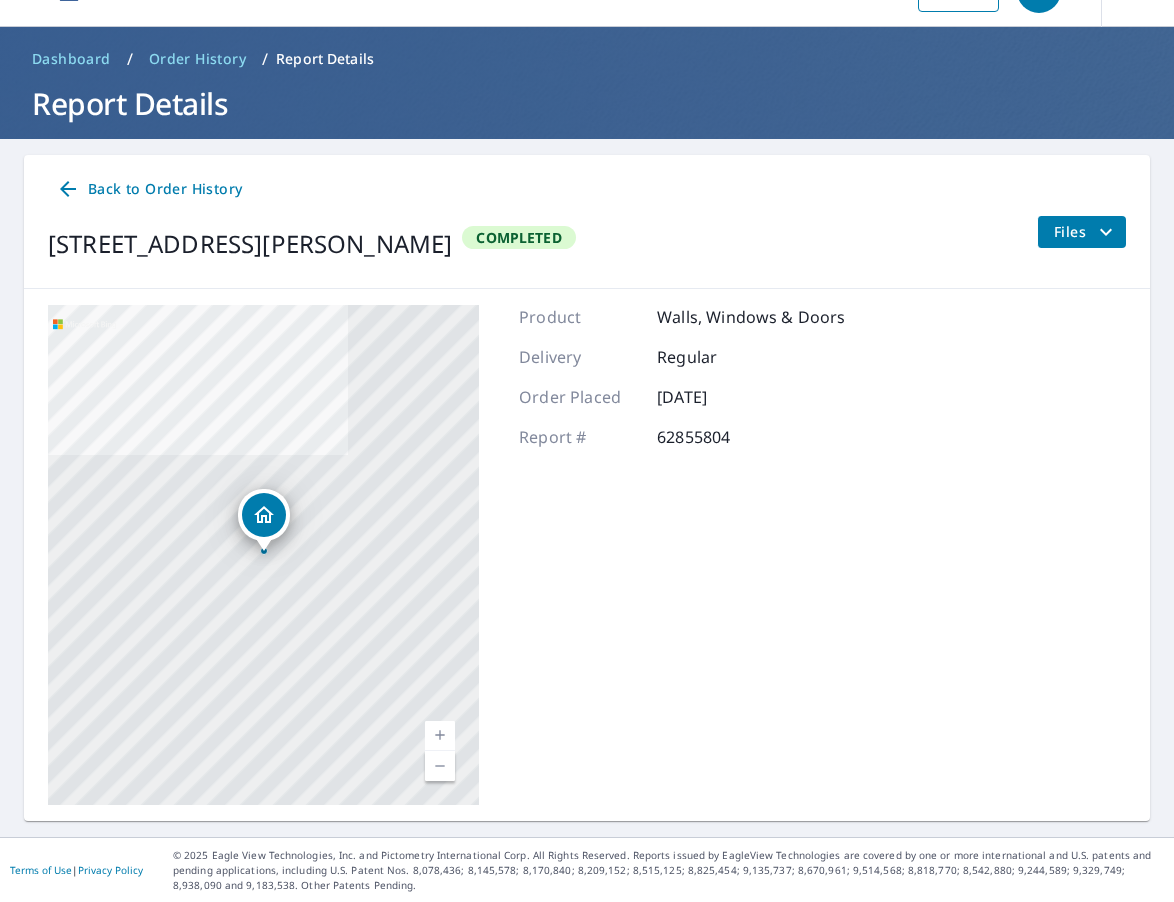 click on "Files" at bounding box center [1081, 232] 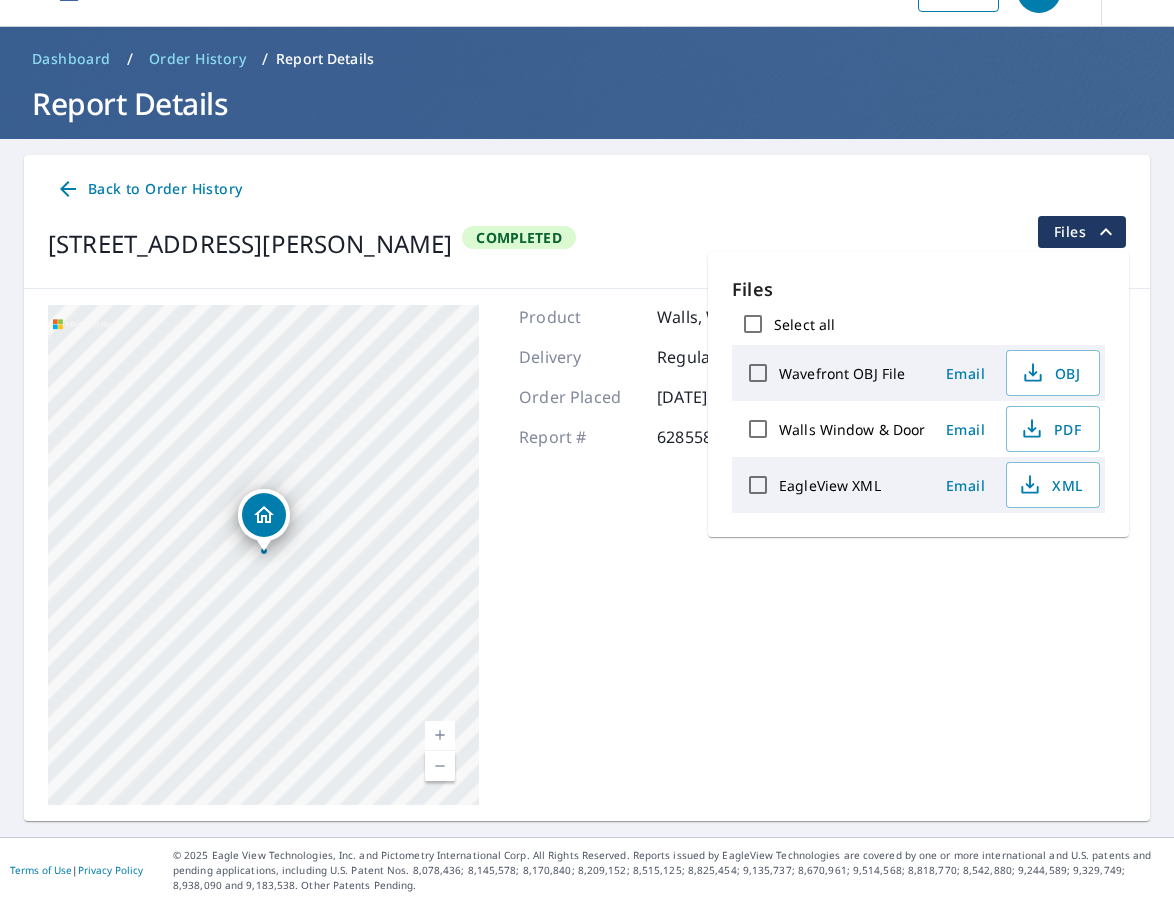 click on "Walls Window & Door" at bounding box center [758, 429] 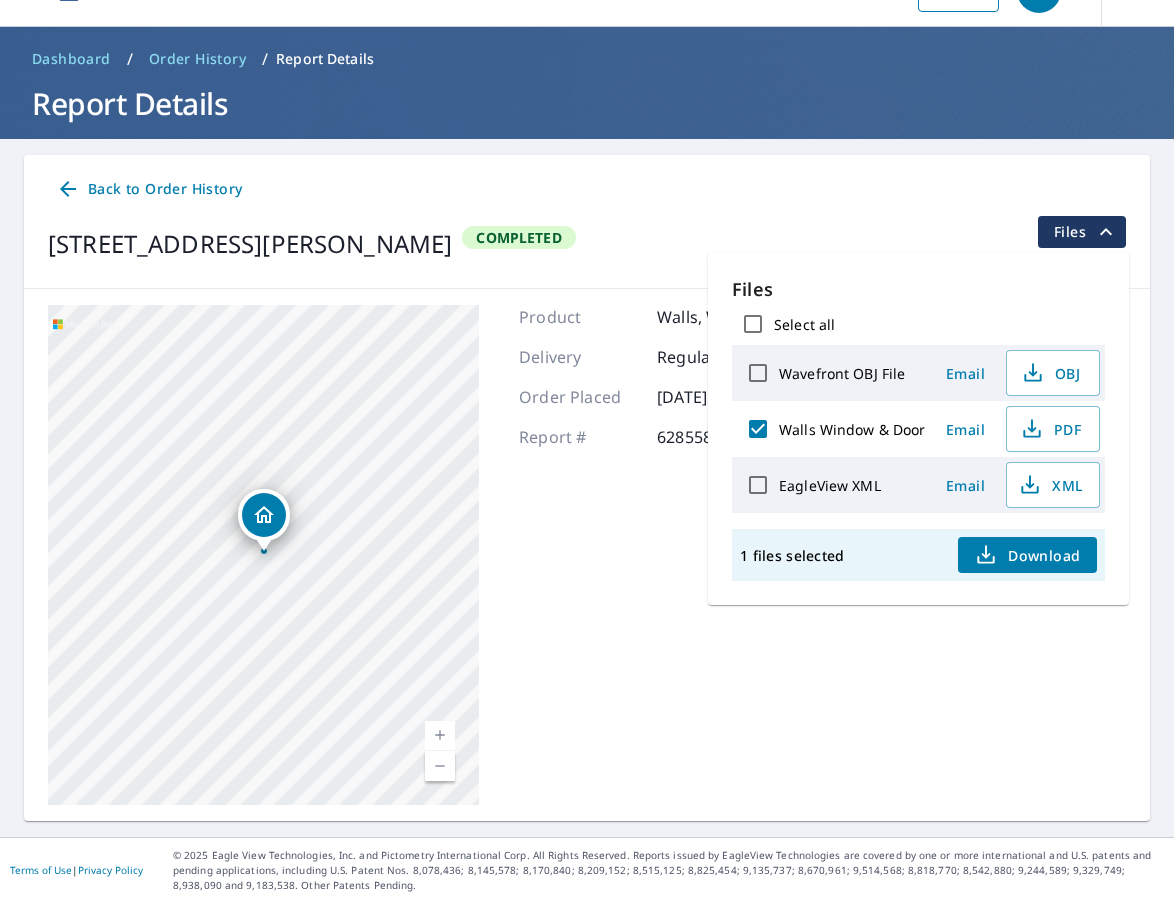 click on "Download" at bounding box center (1027, 555) 